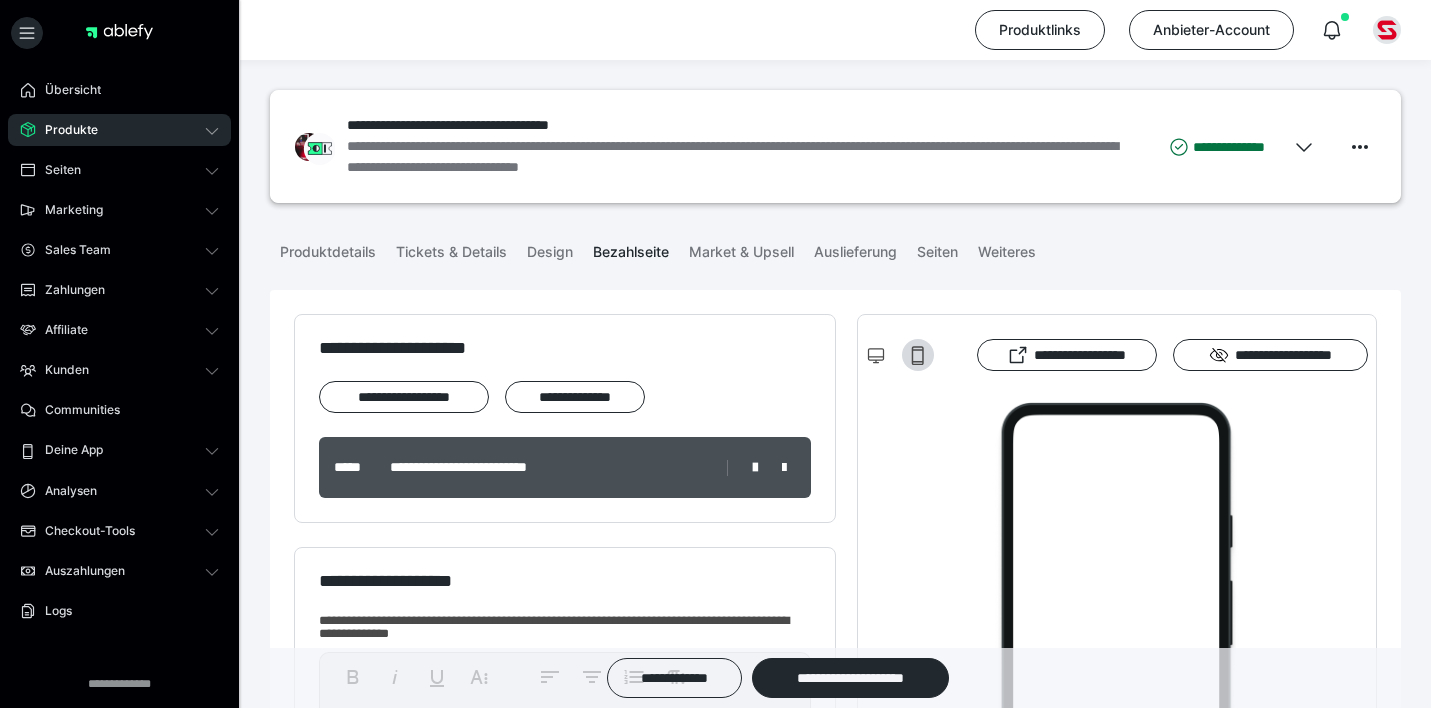 scroll, scrollTop: 0, scrollLeft: 0, axis: both 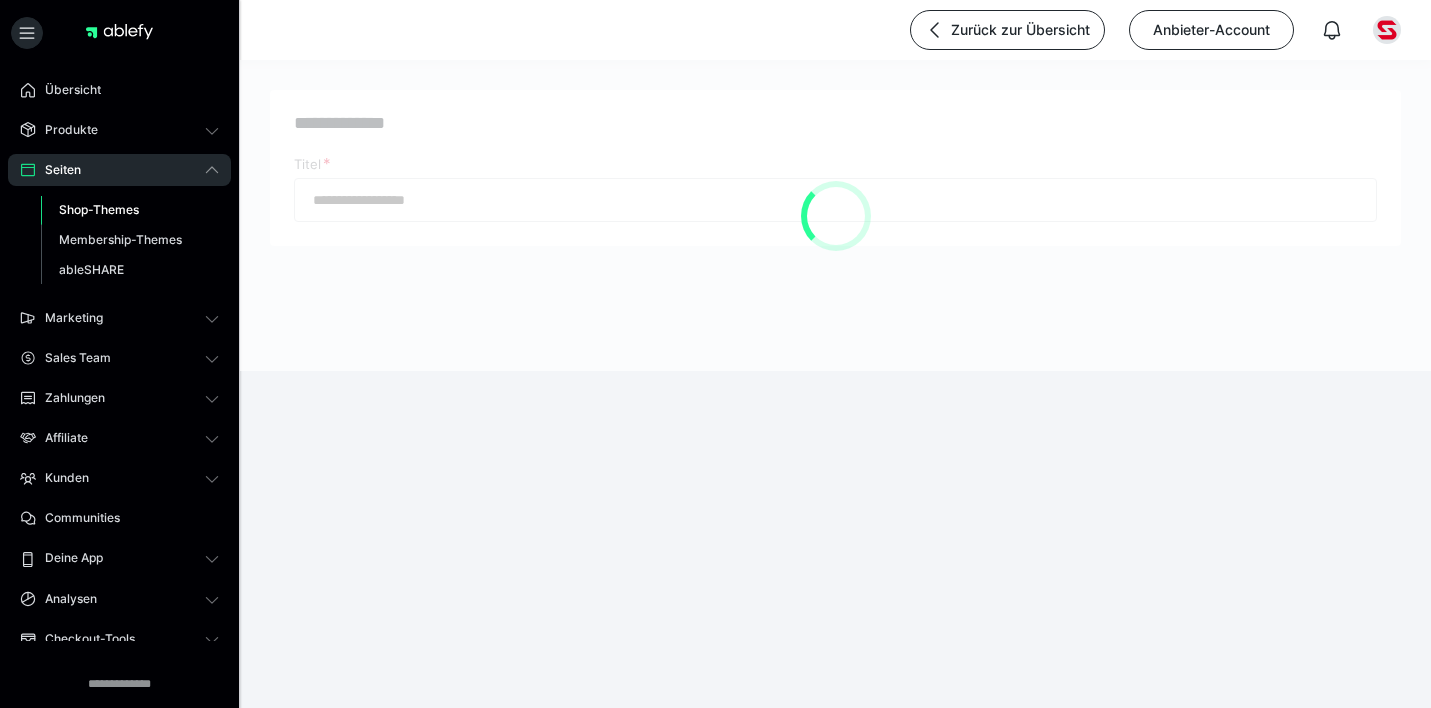 type on "********" 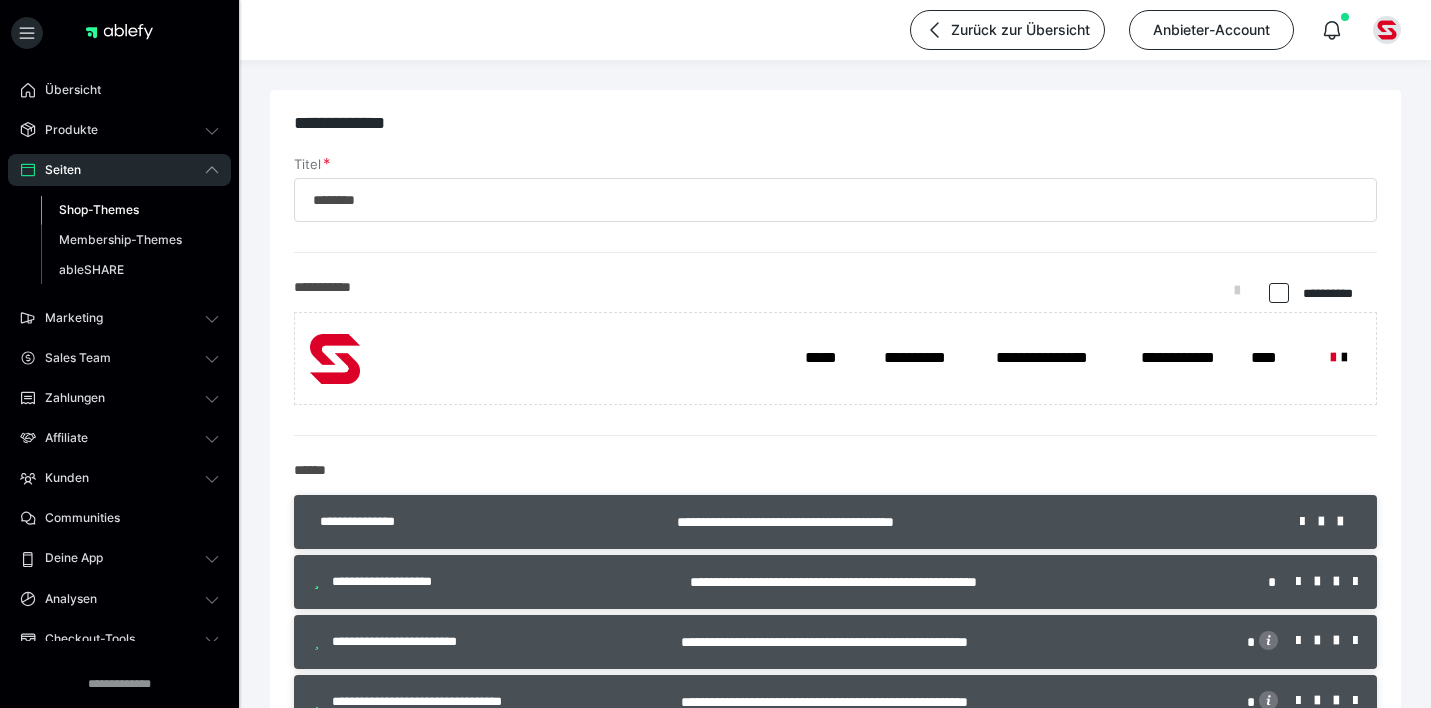 scroll, scrollTop: 2282, scrollLeft: 0, axis: vertical 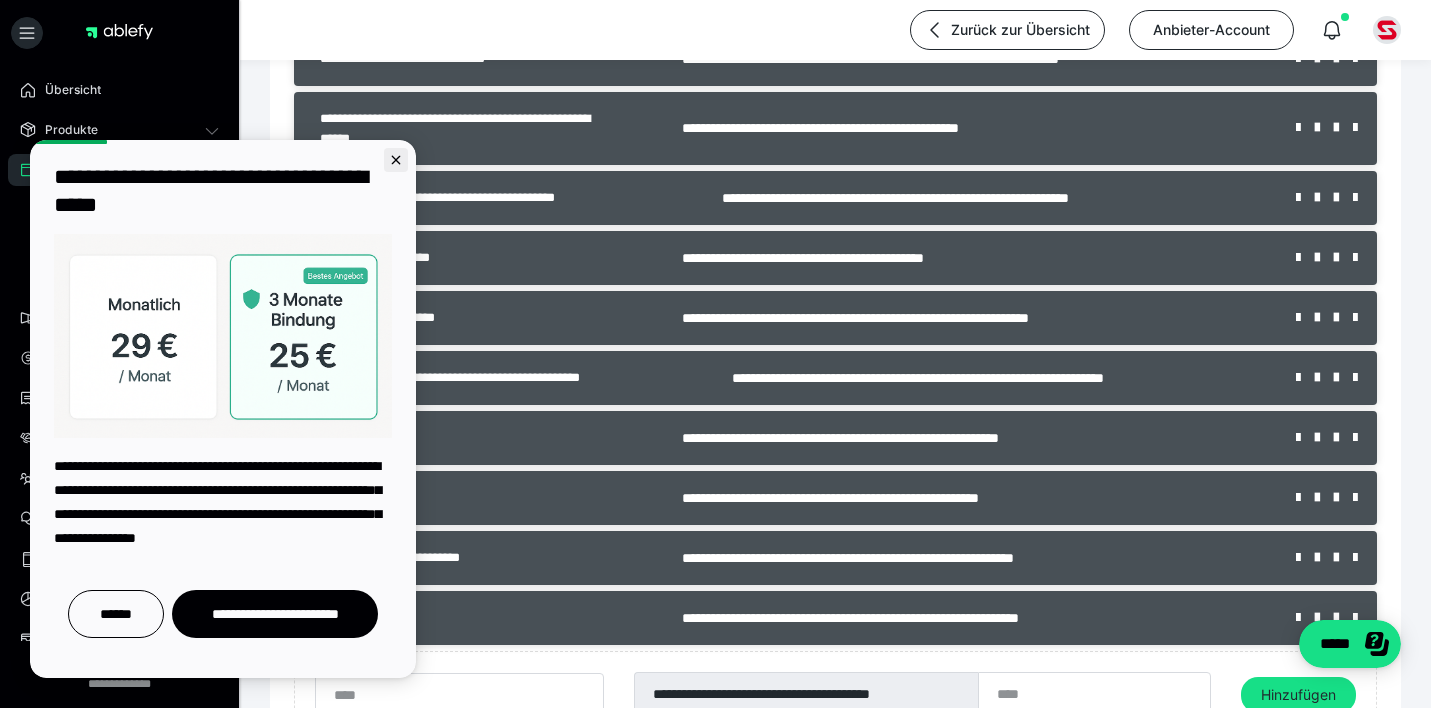 click 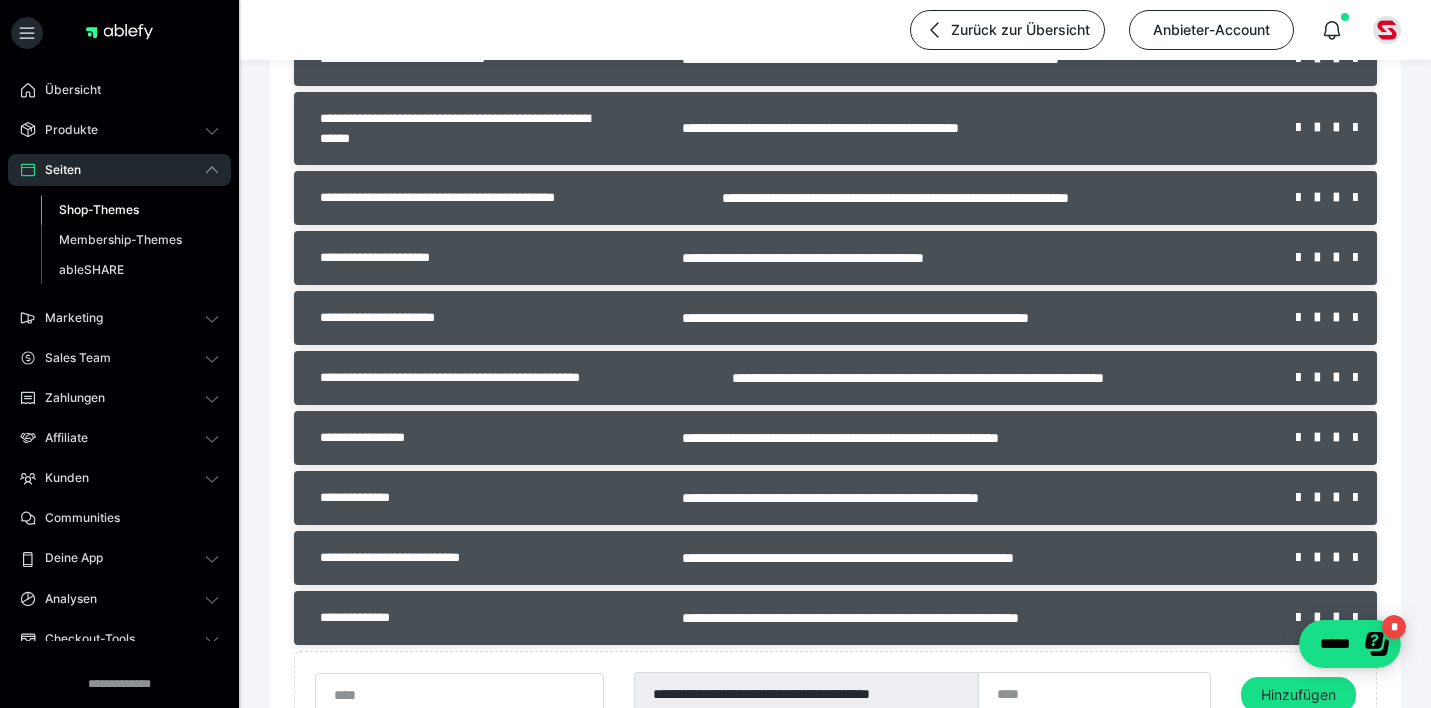 scroll, scrollTop: 0, scrollLeft: 0, axis: both 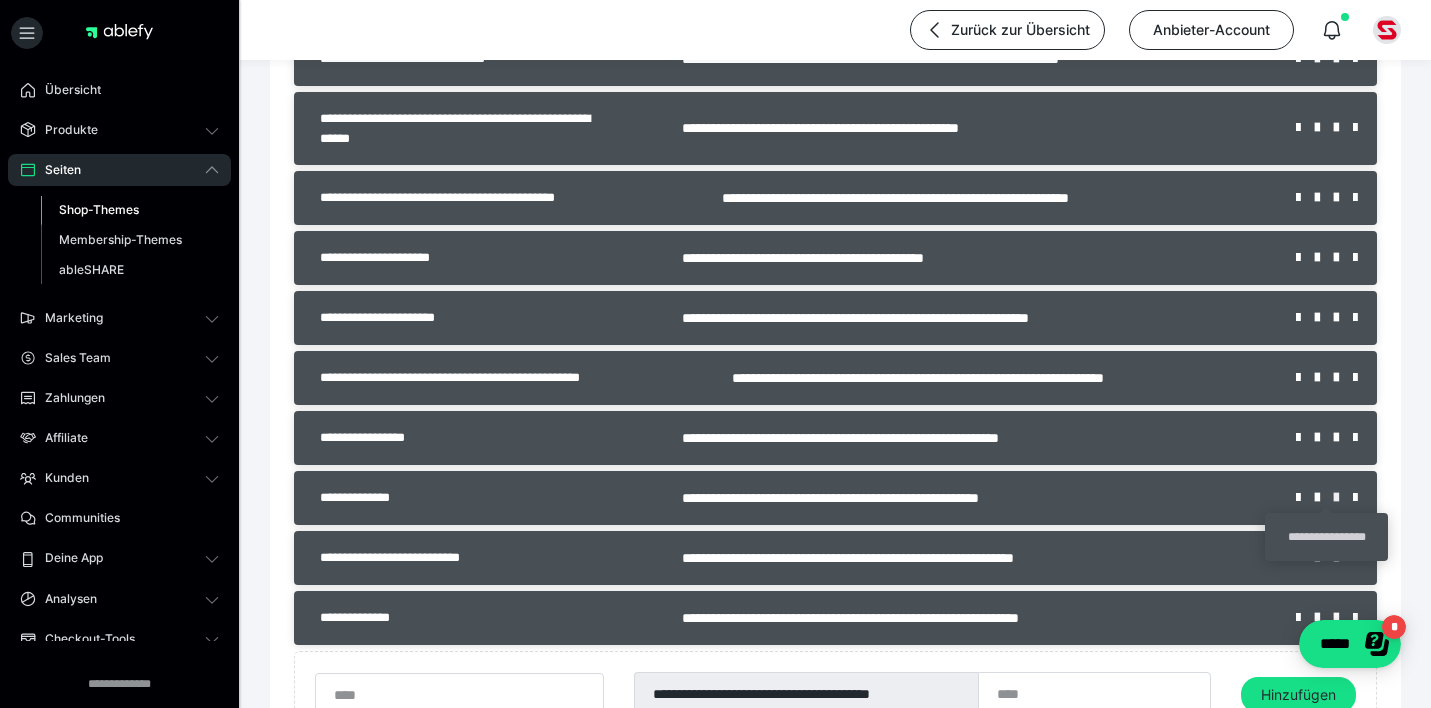 click at bounding box center [1343, 498] 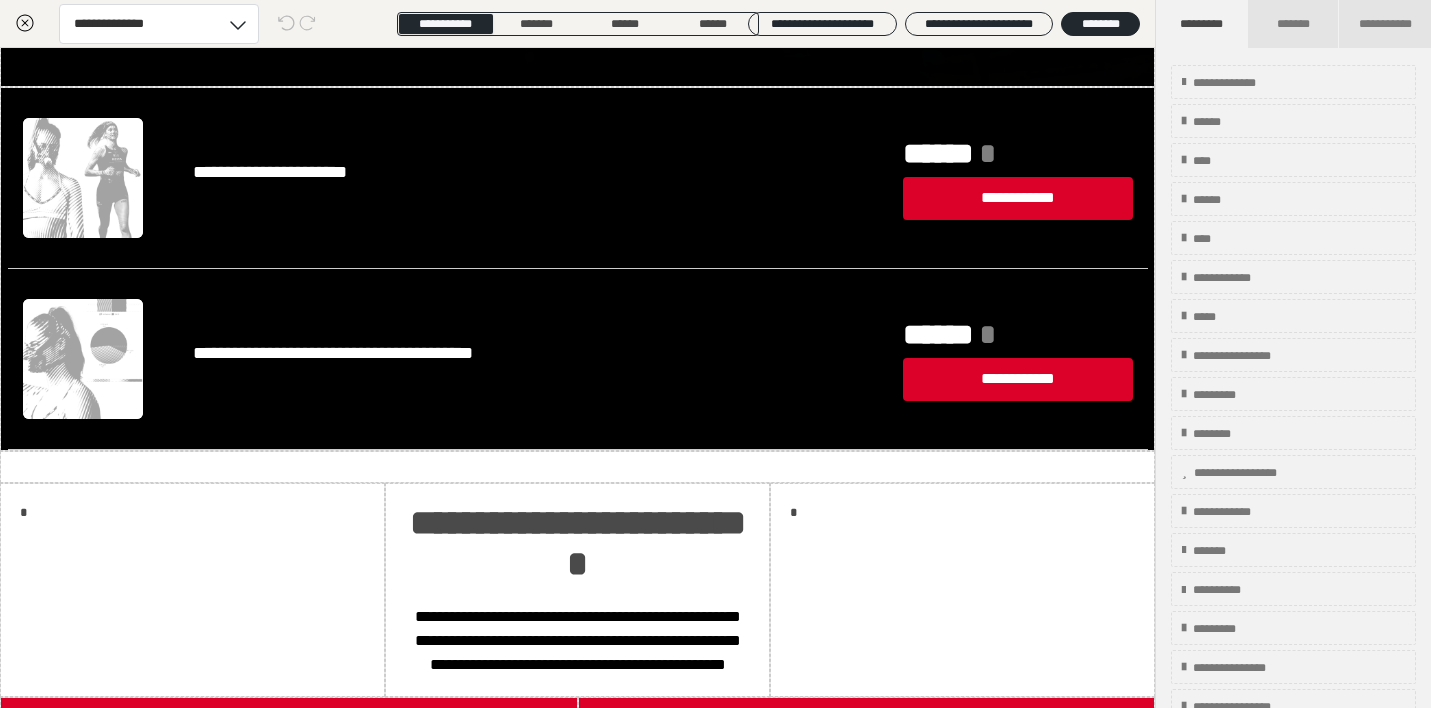 scroll, scrollTop: 3544, scrollLeft: 0, axis: vertical 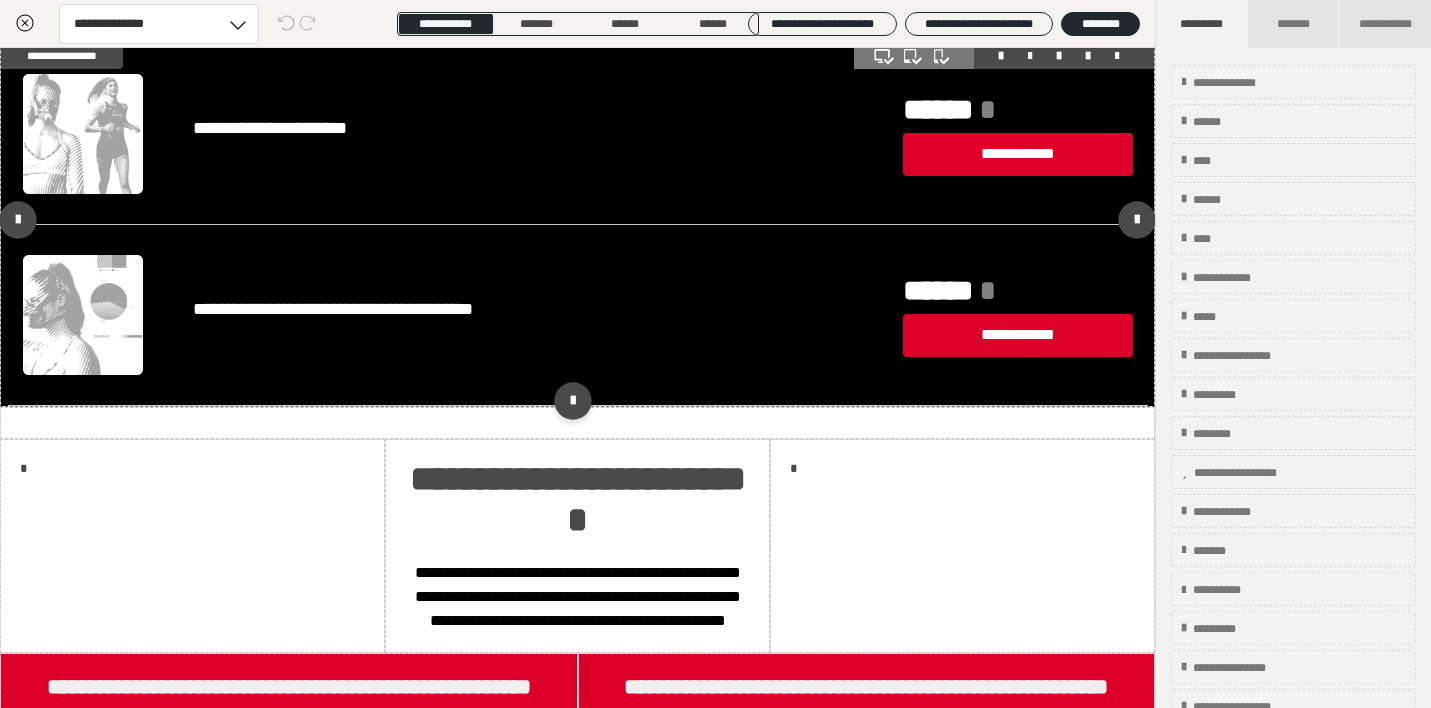 click on "**********" at bounding box center (463, 134) 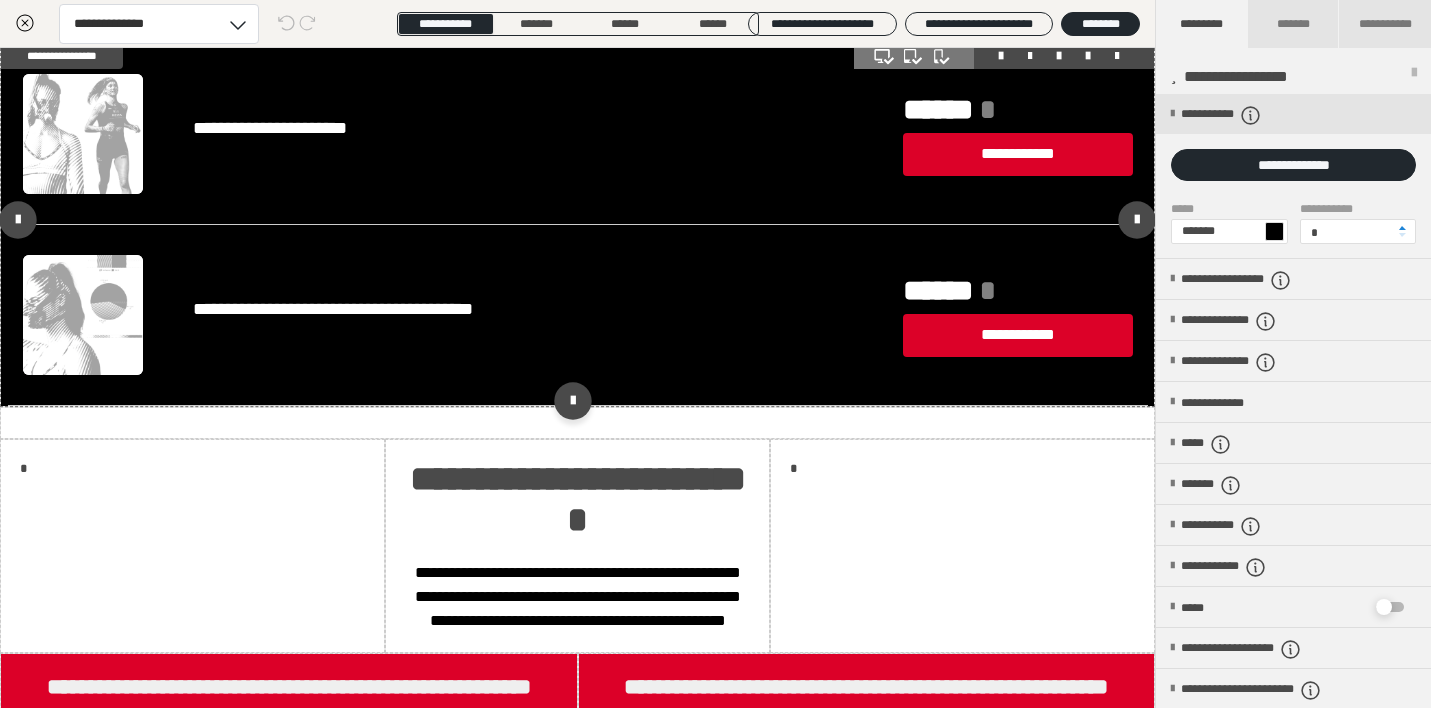 click on "**********" at bounding box center (1018, 154) 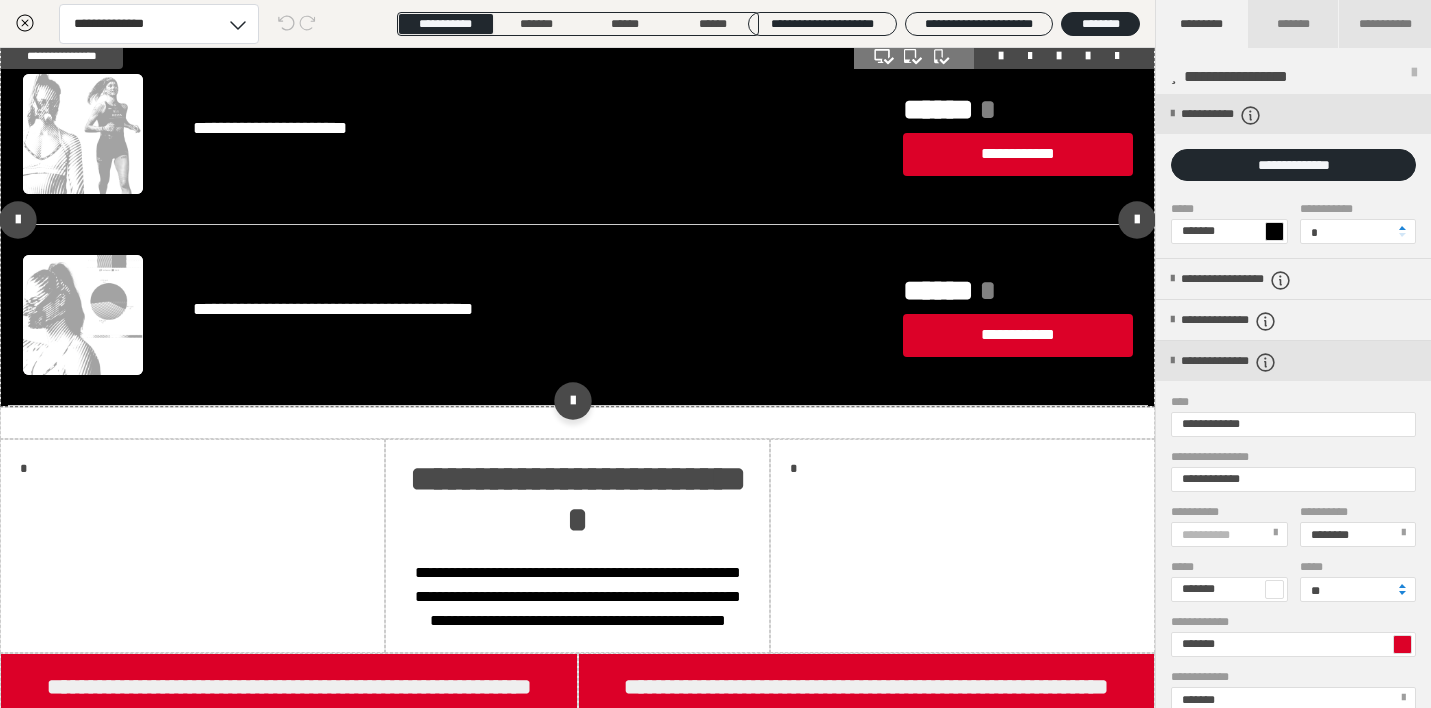 click on "**********" at bounding box center (1018, 154) 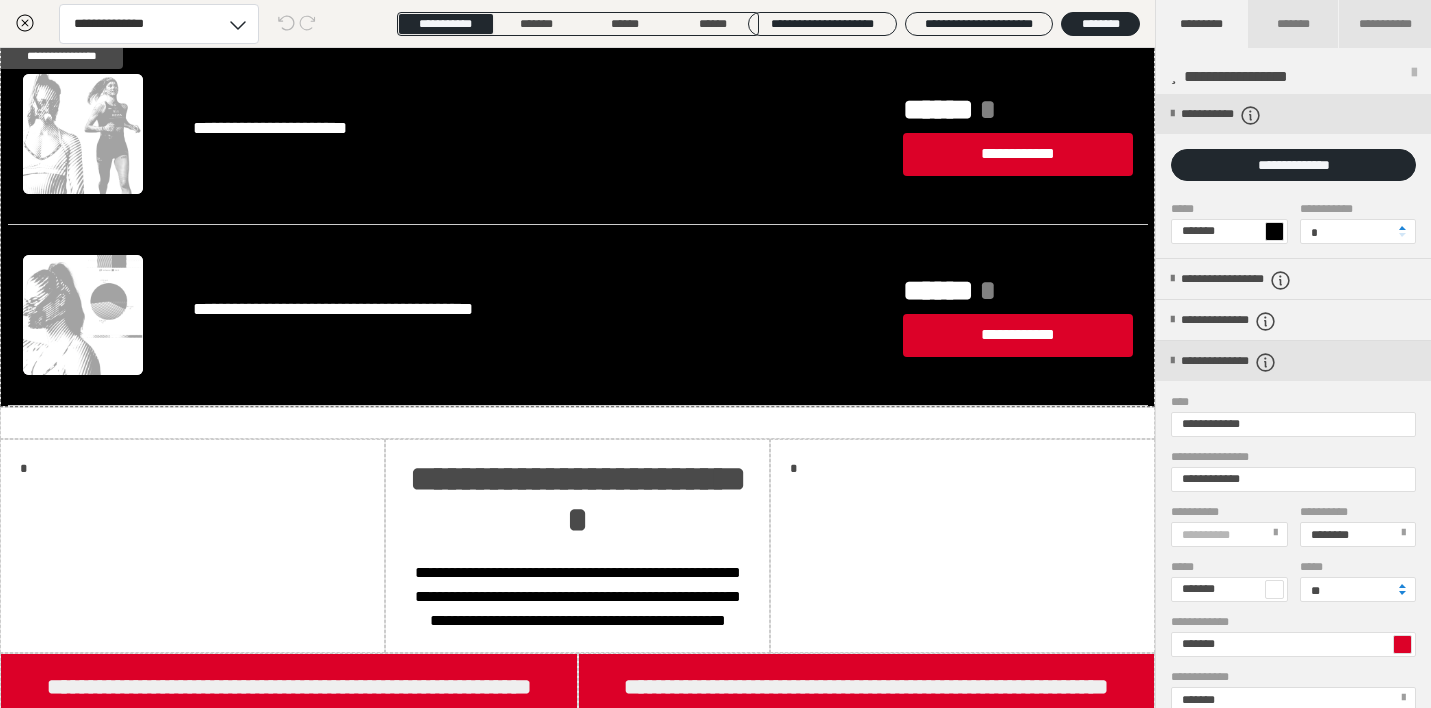 scroll, scrollTop: 88, scrollLeft: 0, axis: vertical 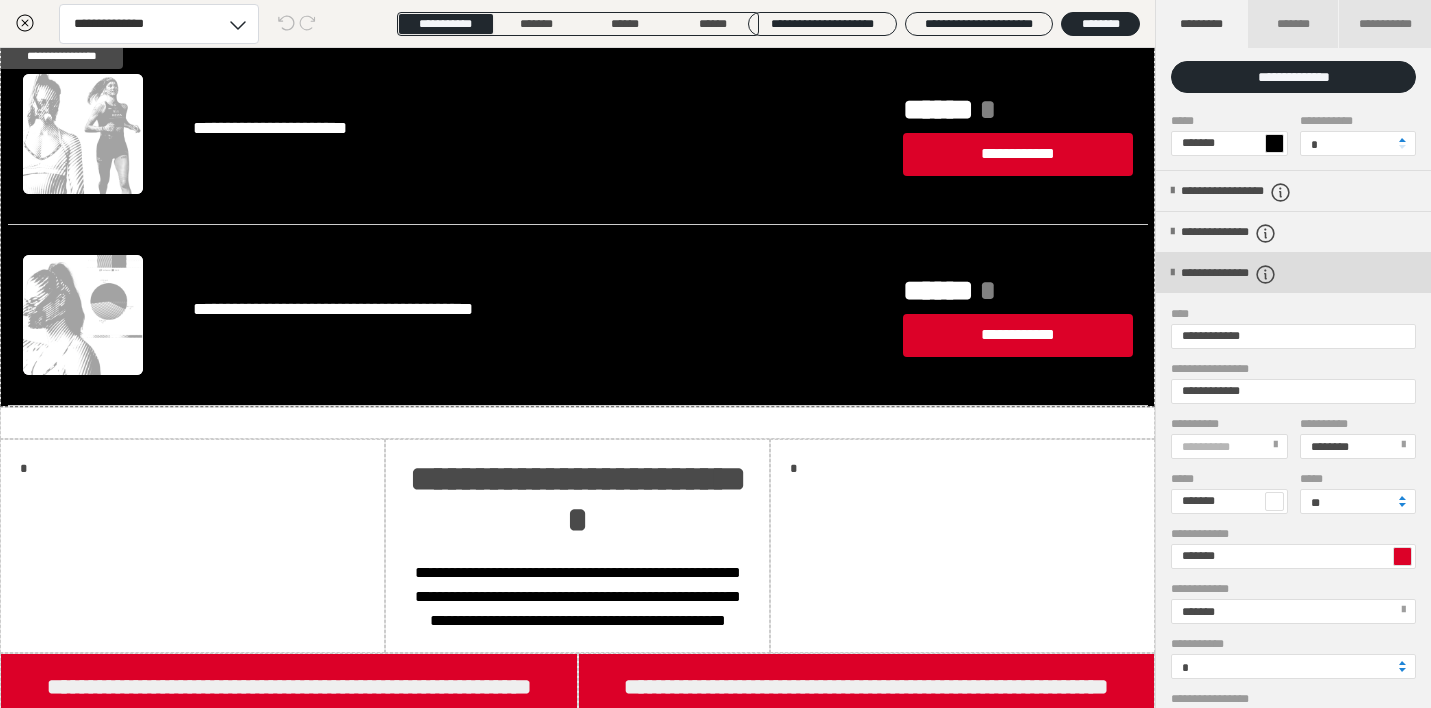 click at bounding box center (1172, 273) 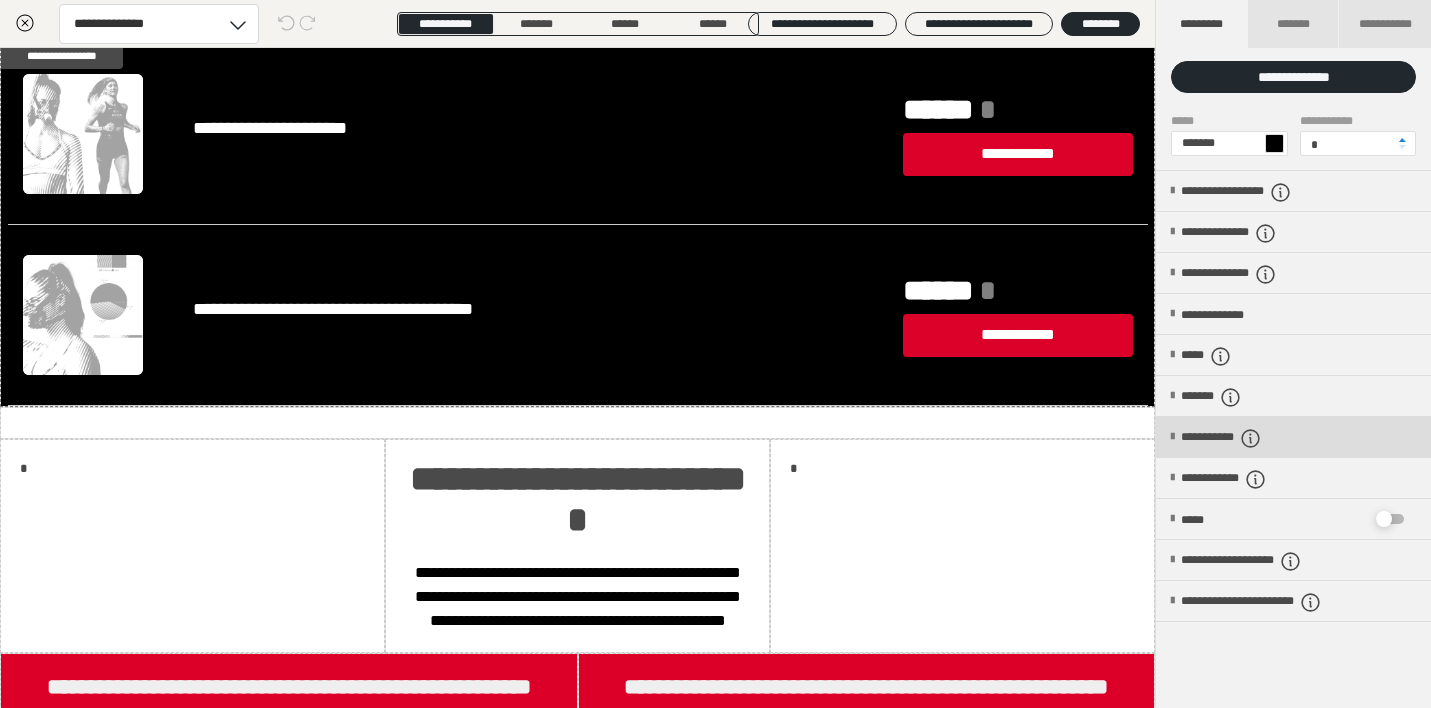 click on "**********" at bounding box center [1293, 437] 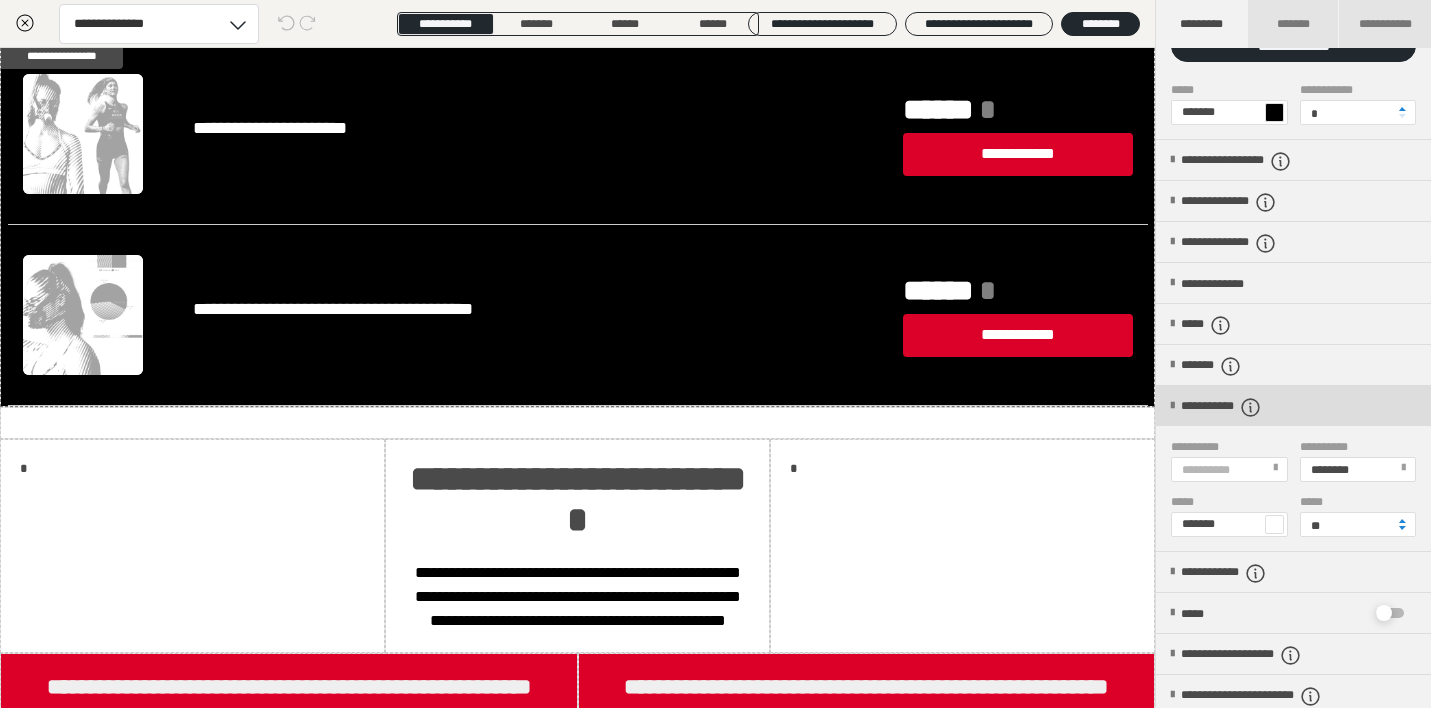 scroll, scrollTop: 121, scrollLeft: 0, axis: vertical 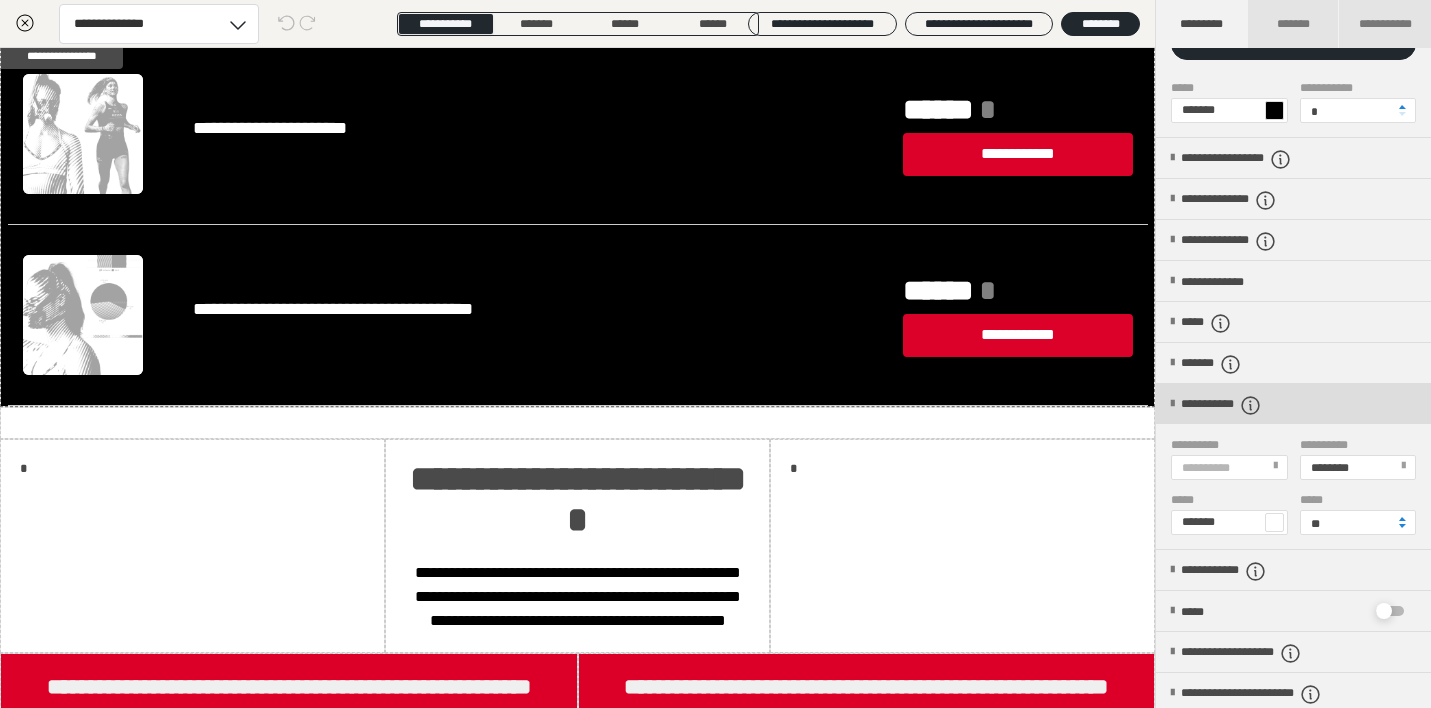 click at bounding box center (1172, 404) 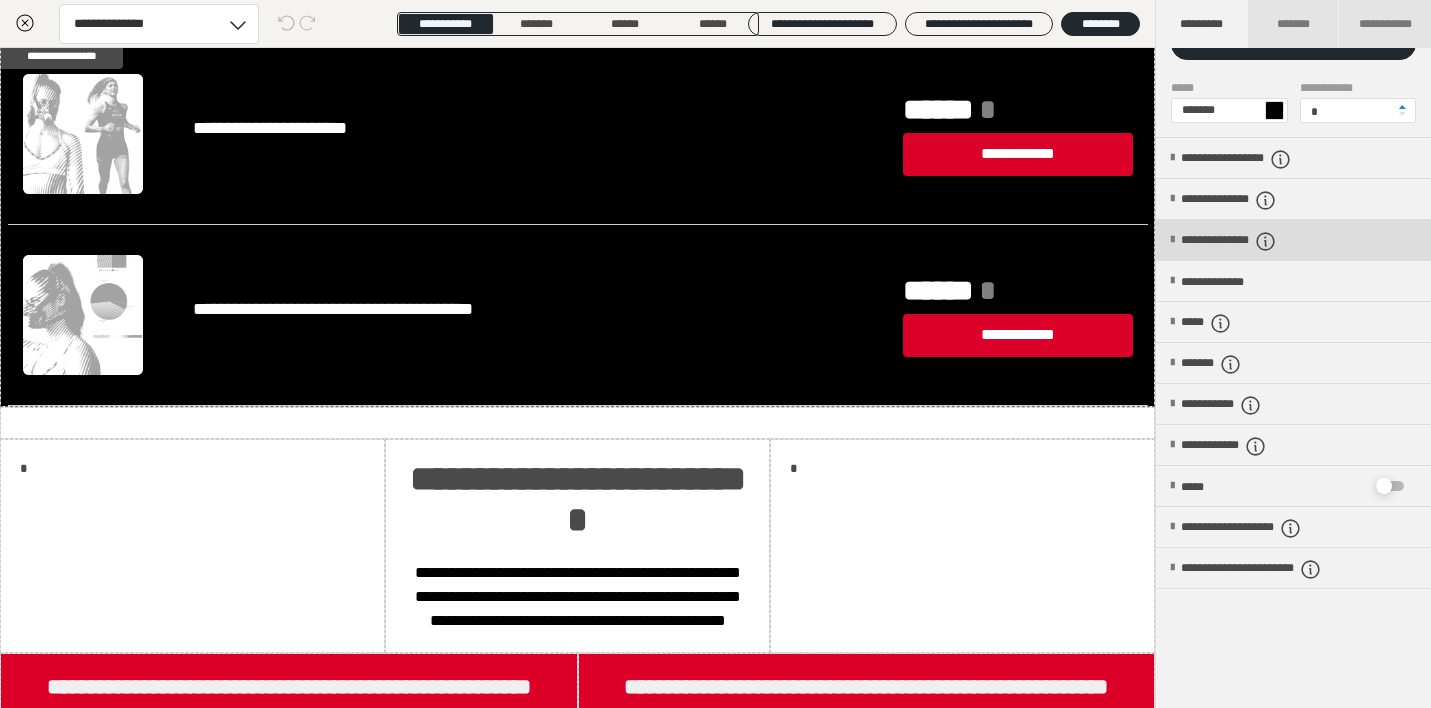 click at bounding box center [1172, 240] 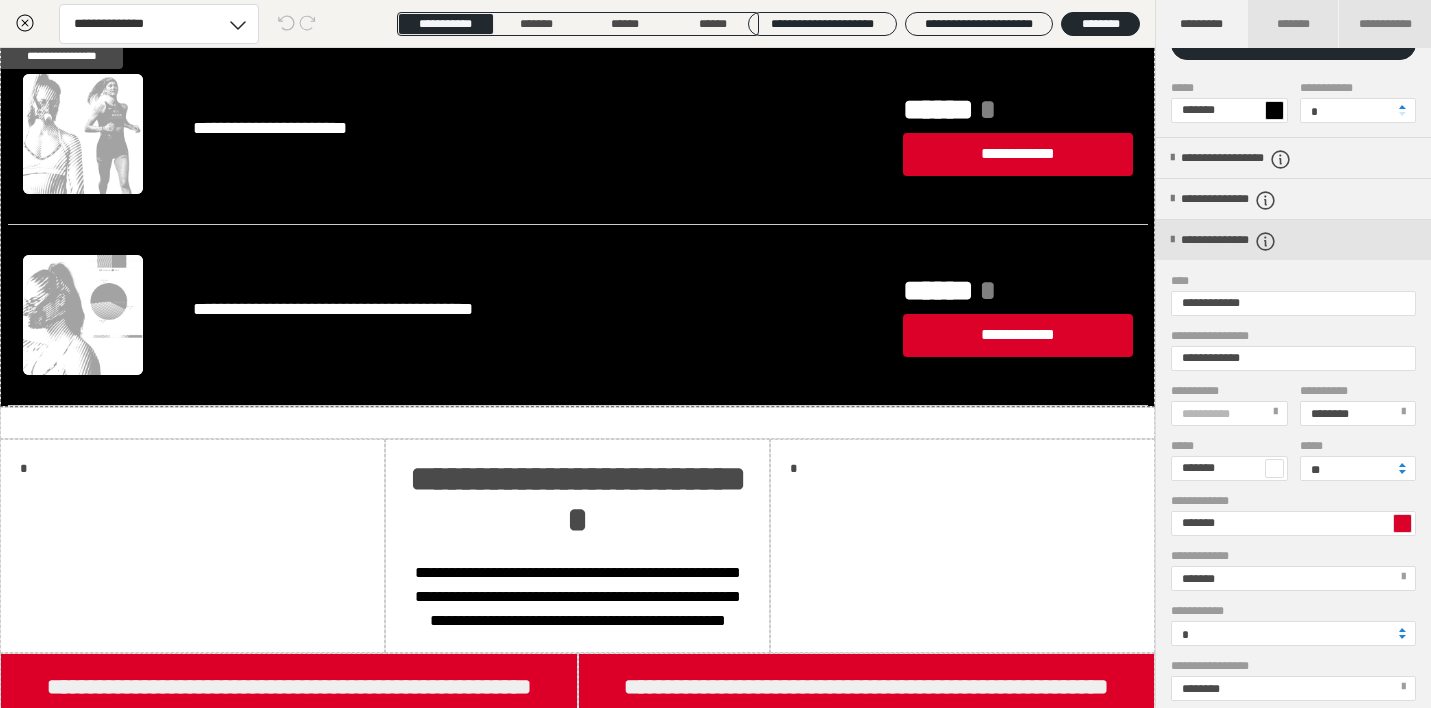 scroll, scrollTop: 201, scrollLeft: 0, axis: vertical 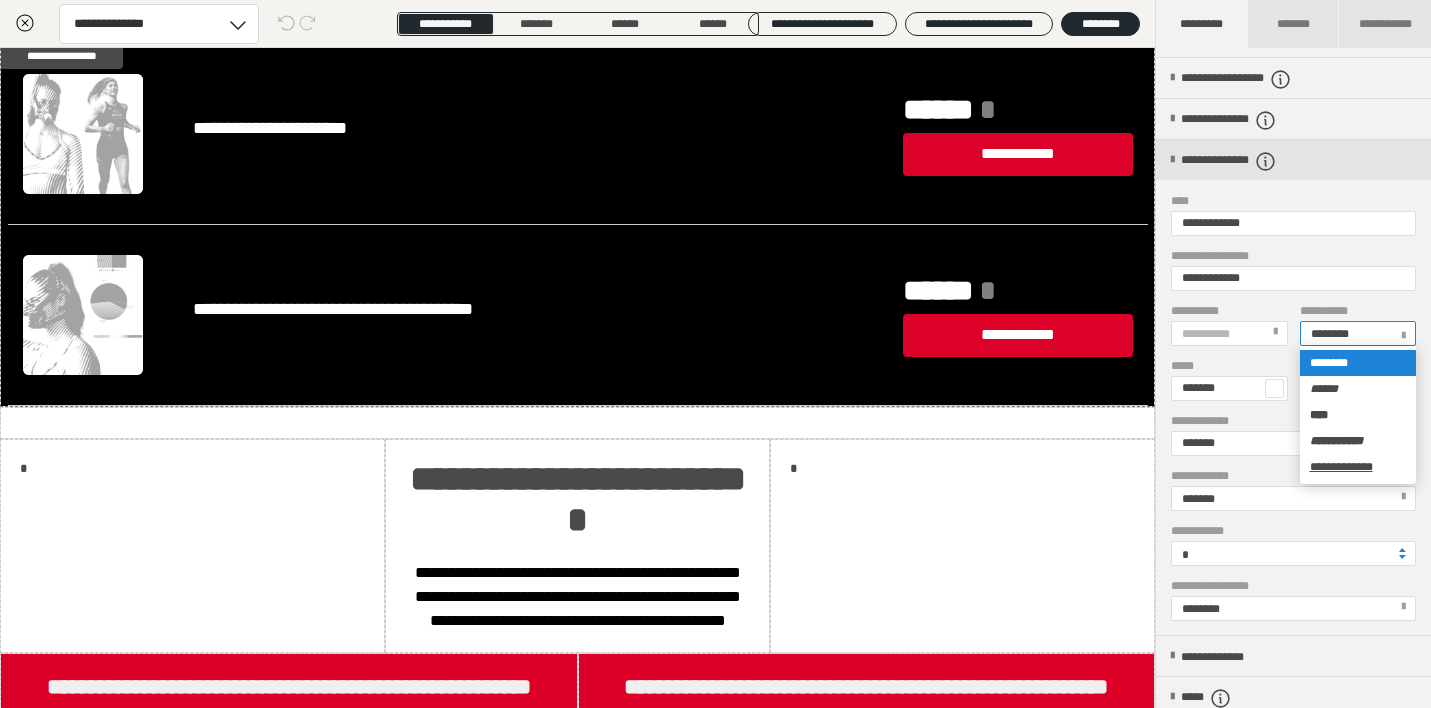 click on "********" at bounding box center [1330, 334] 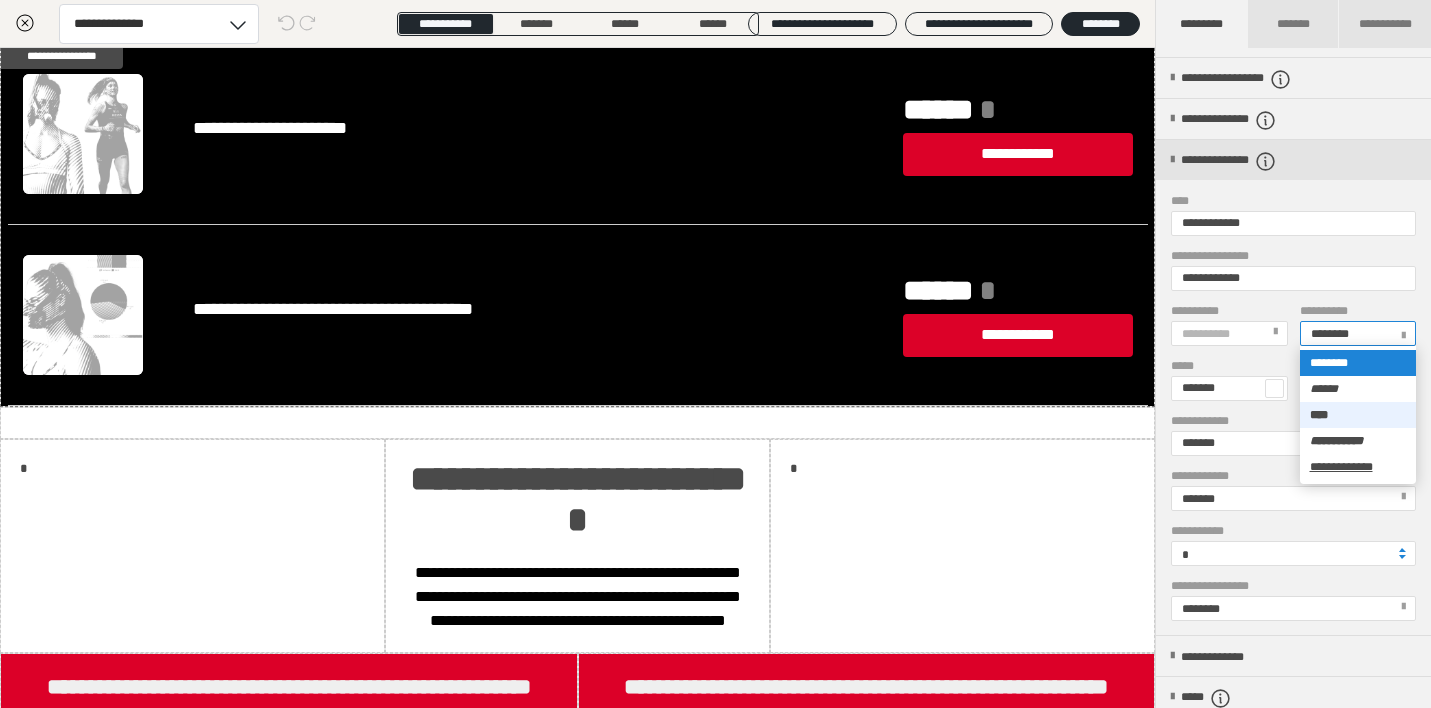 click on "****" at bounding box center [1319, 415] 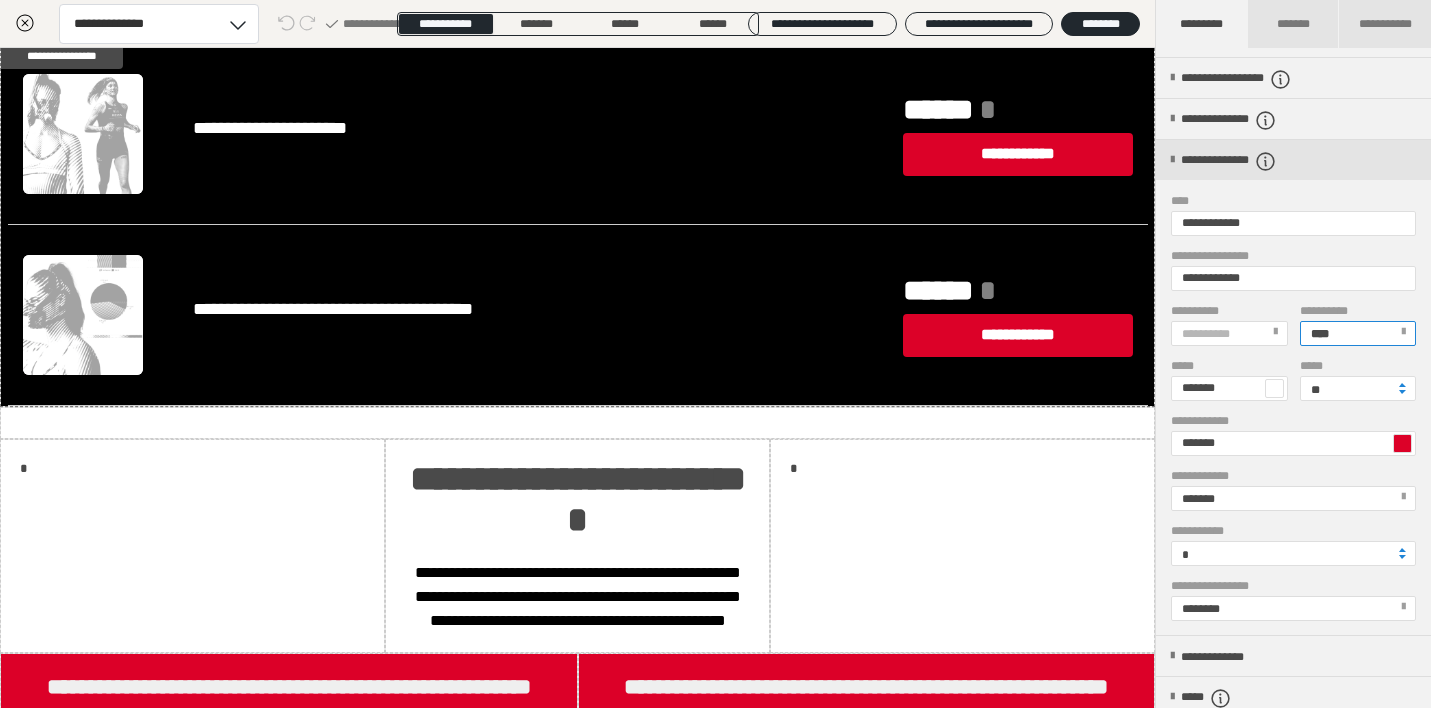 click on "****" at bounding box center [1320, 334] 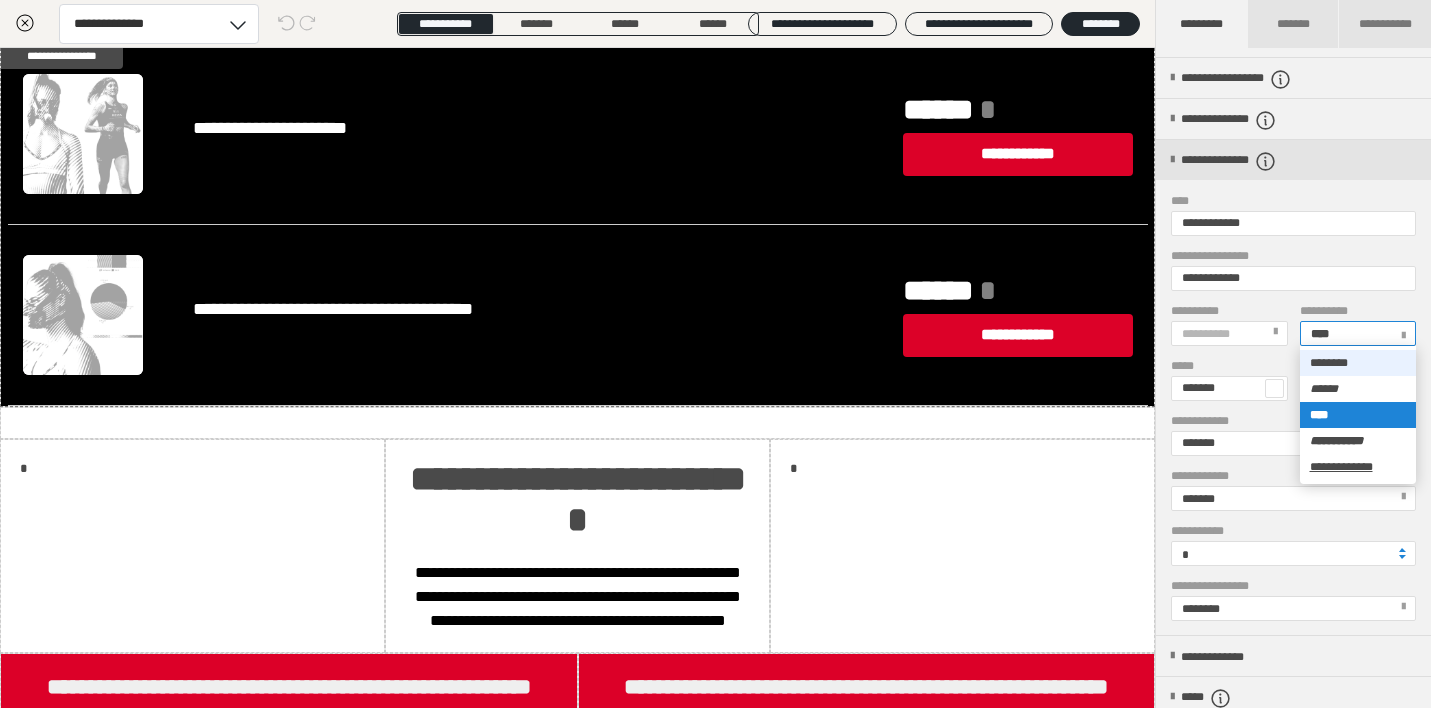 click on "********" at bounding box center [1329, 363] 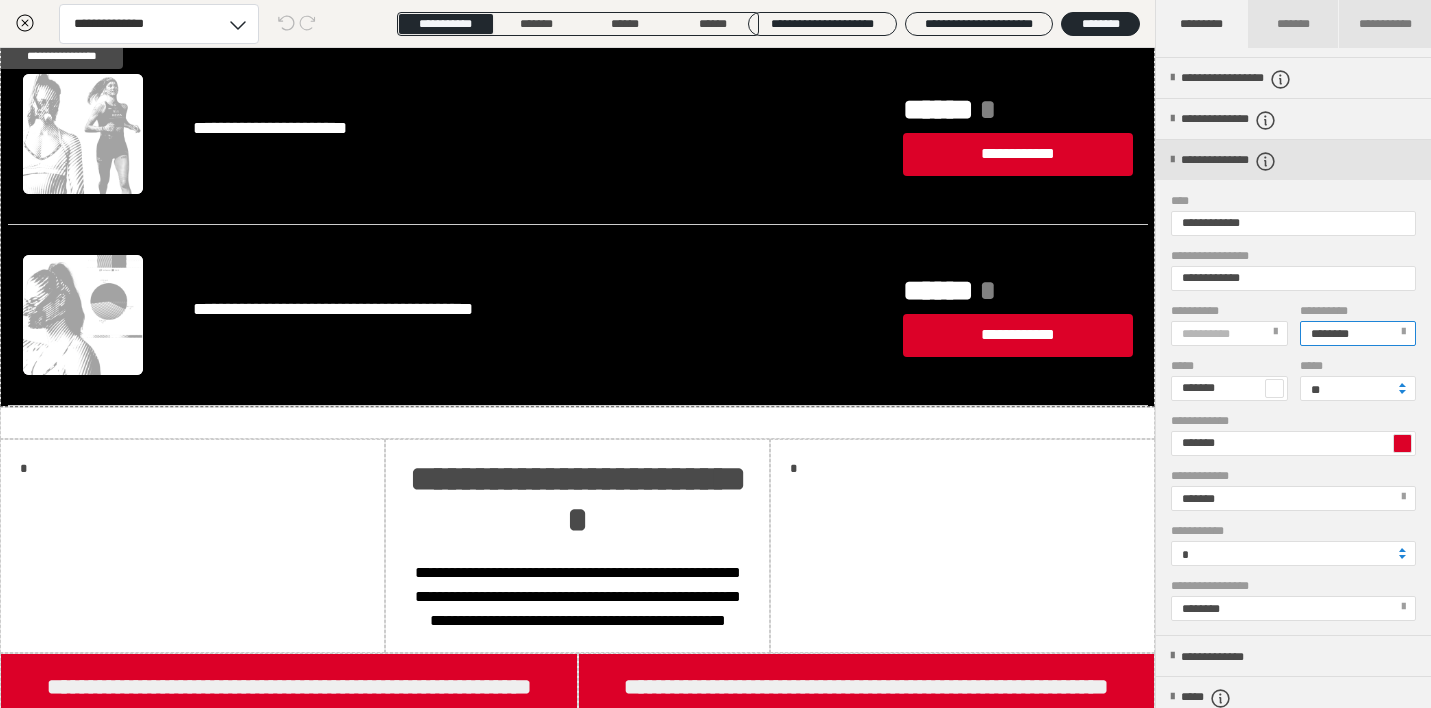 click on "********" at bounding box center [1357, 333] 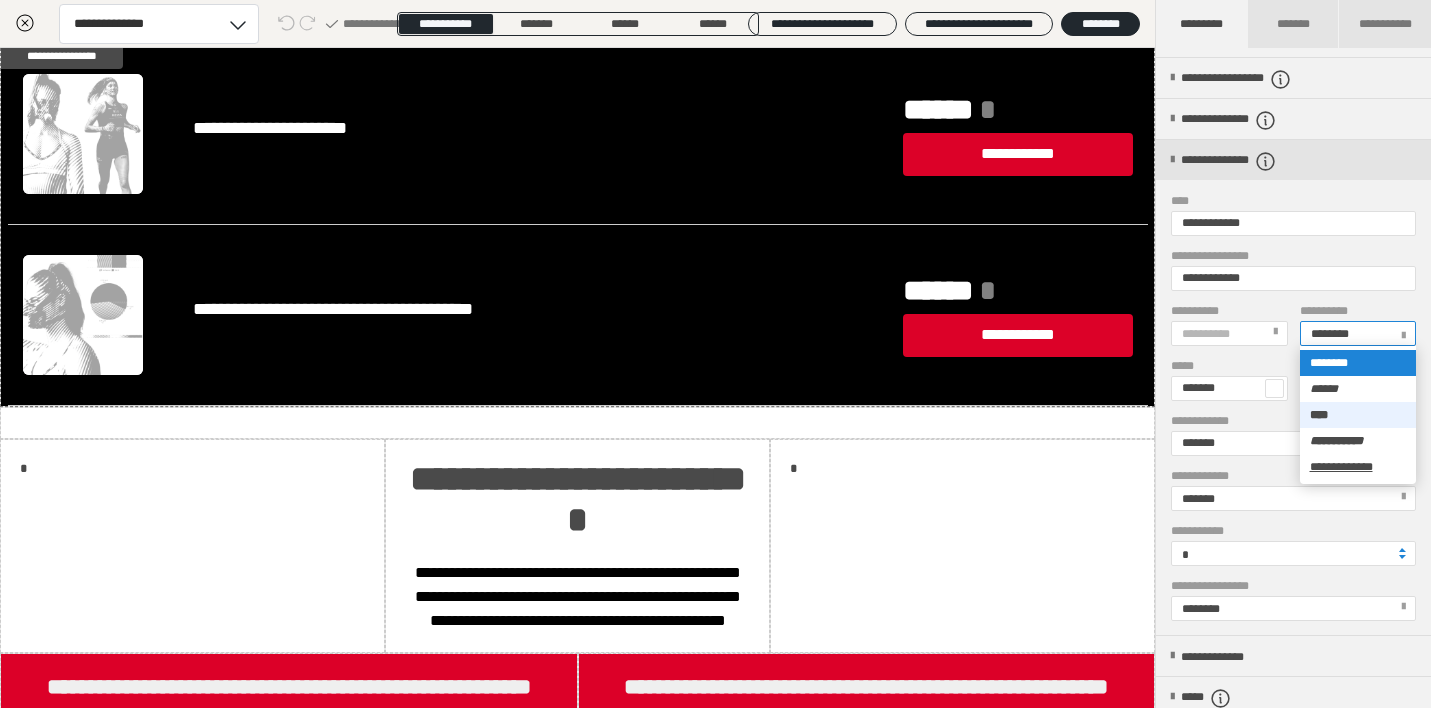 click on "****" at bounding box center [1358, 415] 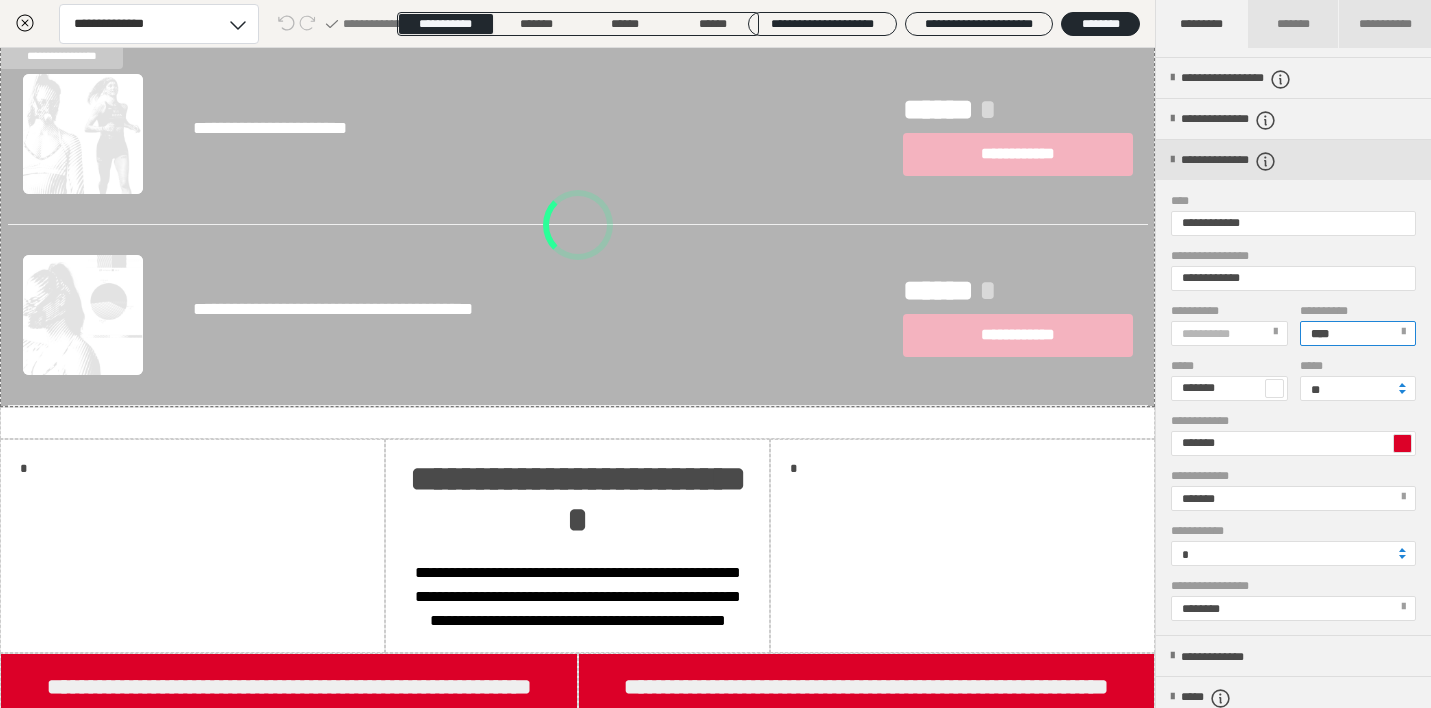 click on "**********" at bounding box center [1210, 334] 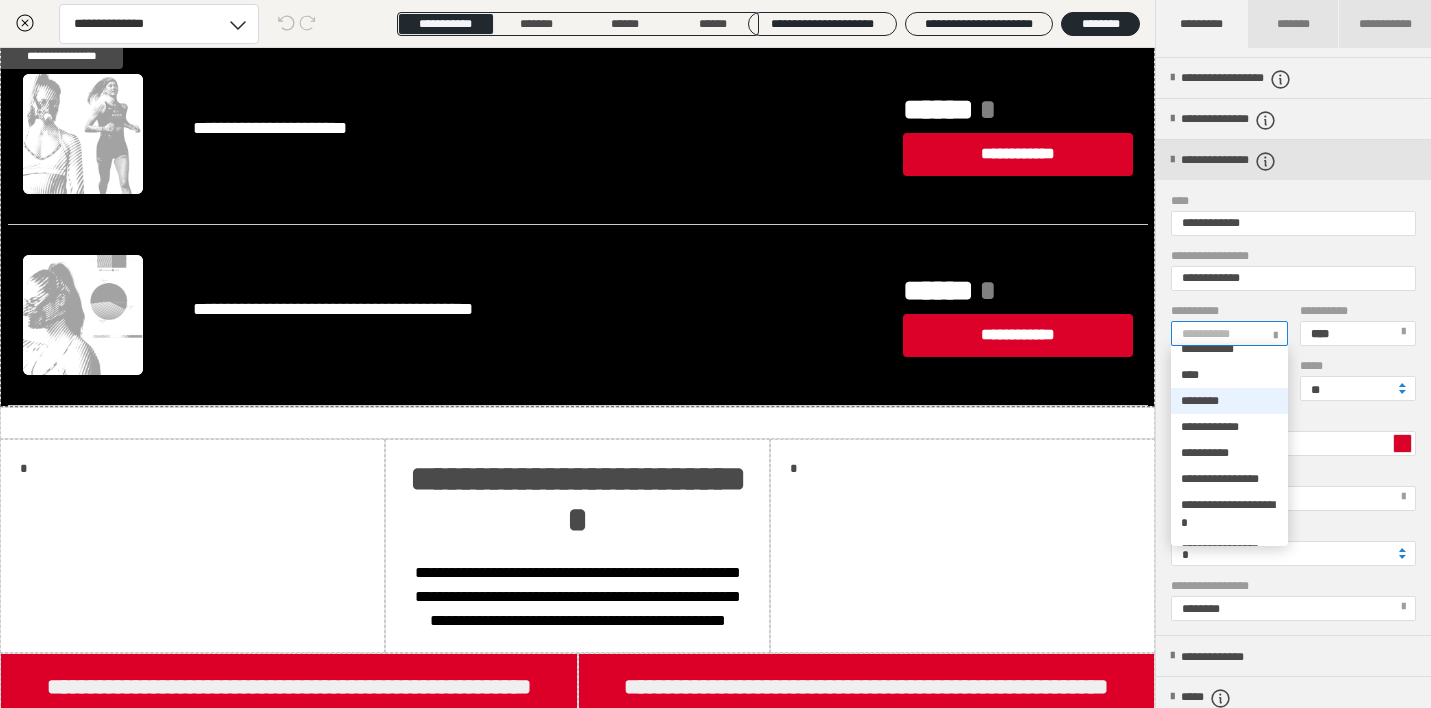 scroll, scrollTop: 1595, scrollLeft: 0, axis: vertical 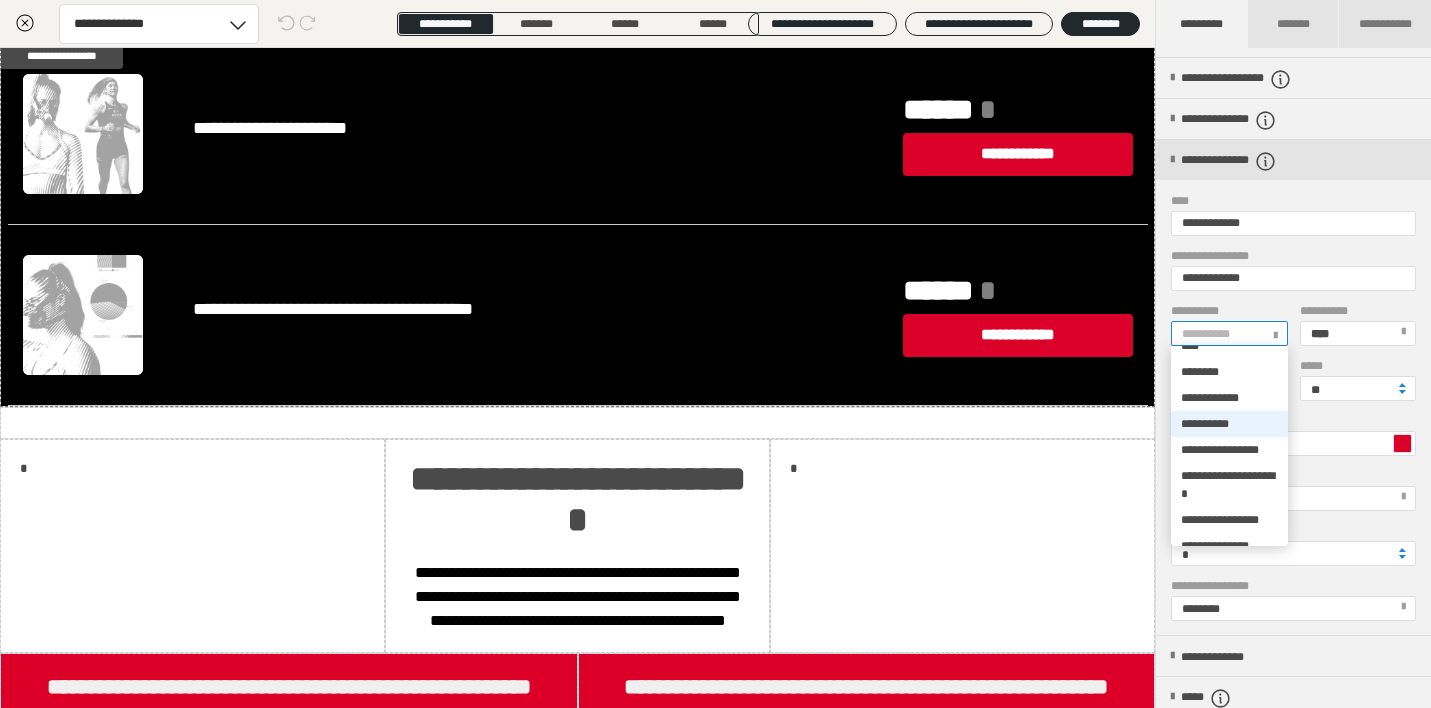 click on "**********" at bounding box center [1205, 424] 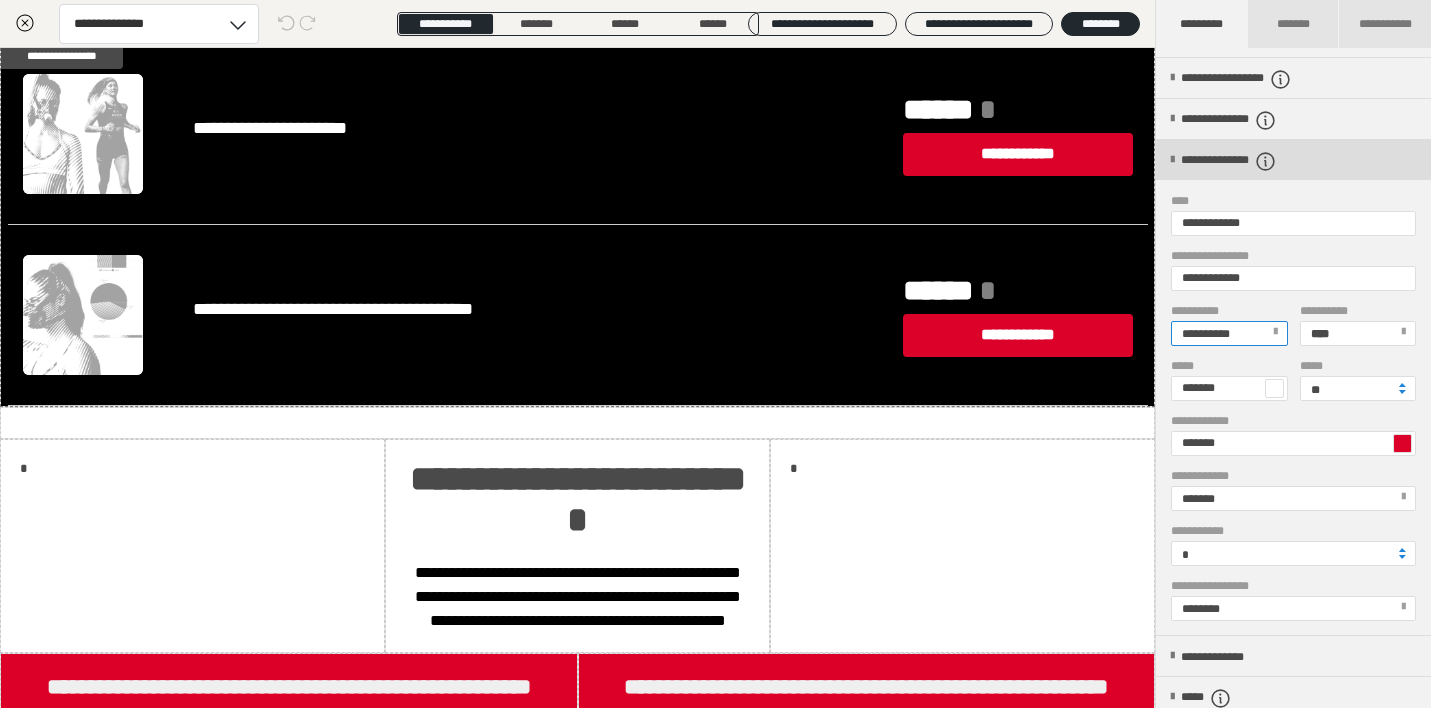 click at bounding box center [1172, 160] 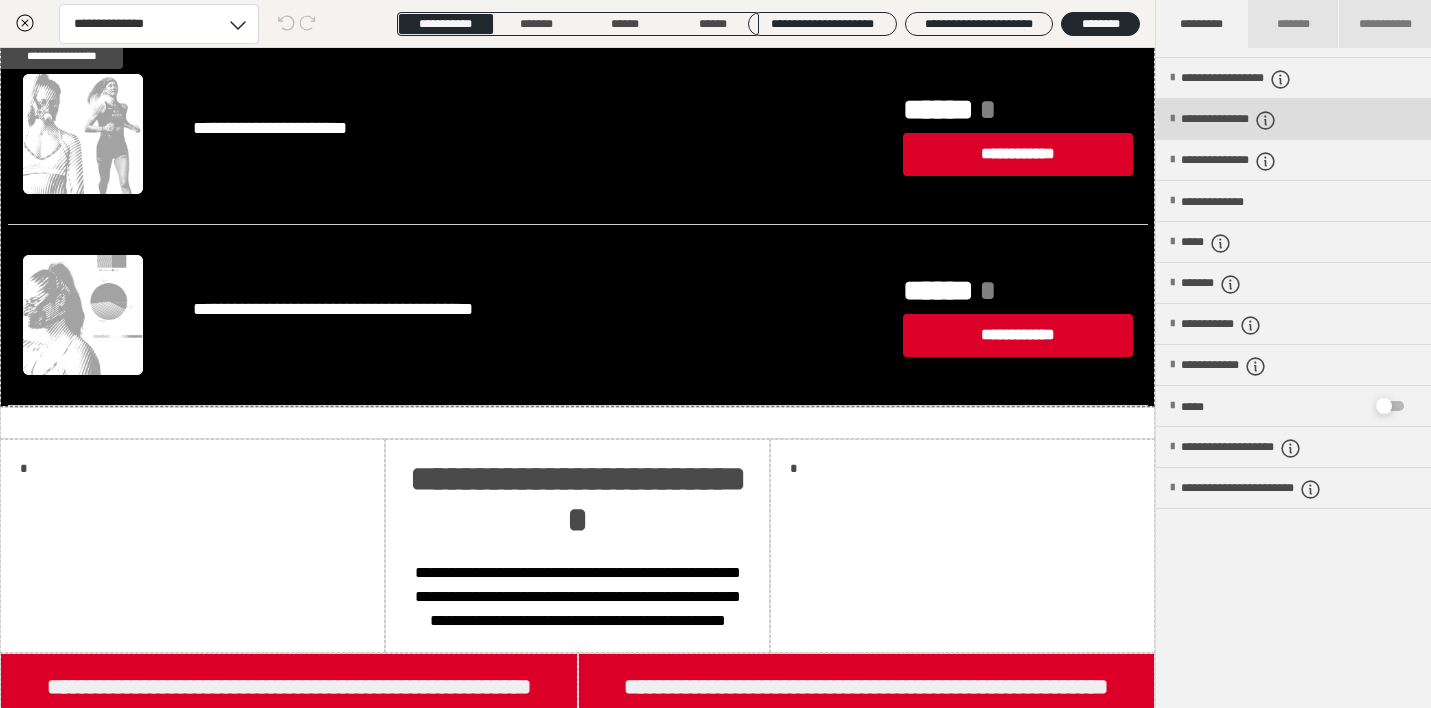 click on "**********" at bounding box center (1293, 119) 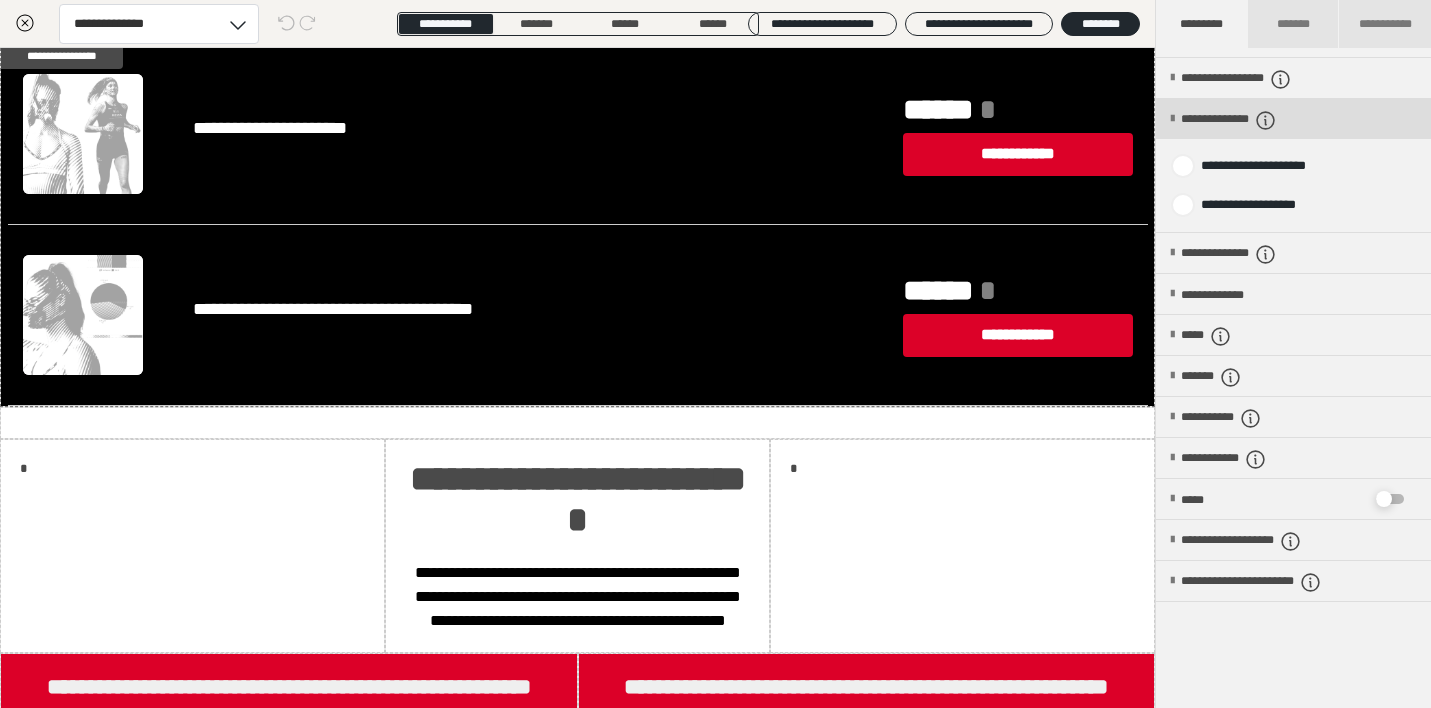 click on "**********" at bounding box center (1293, 119) 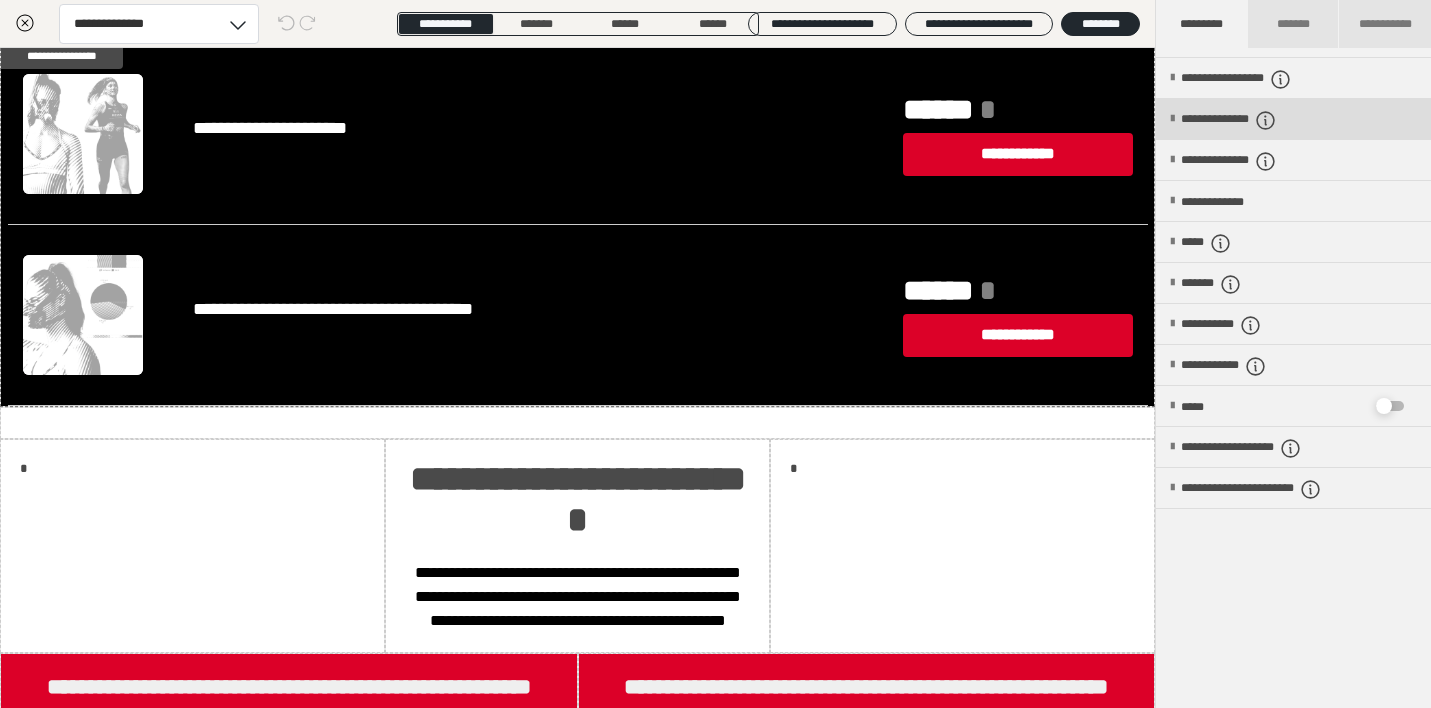 click on "**********" at bounding box center [1293, 119] 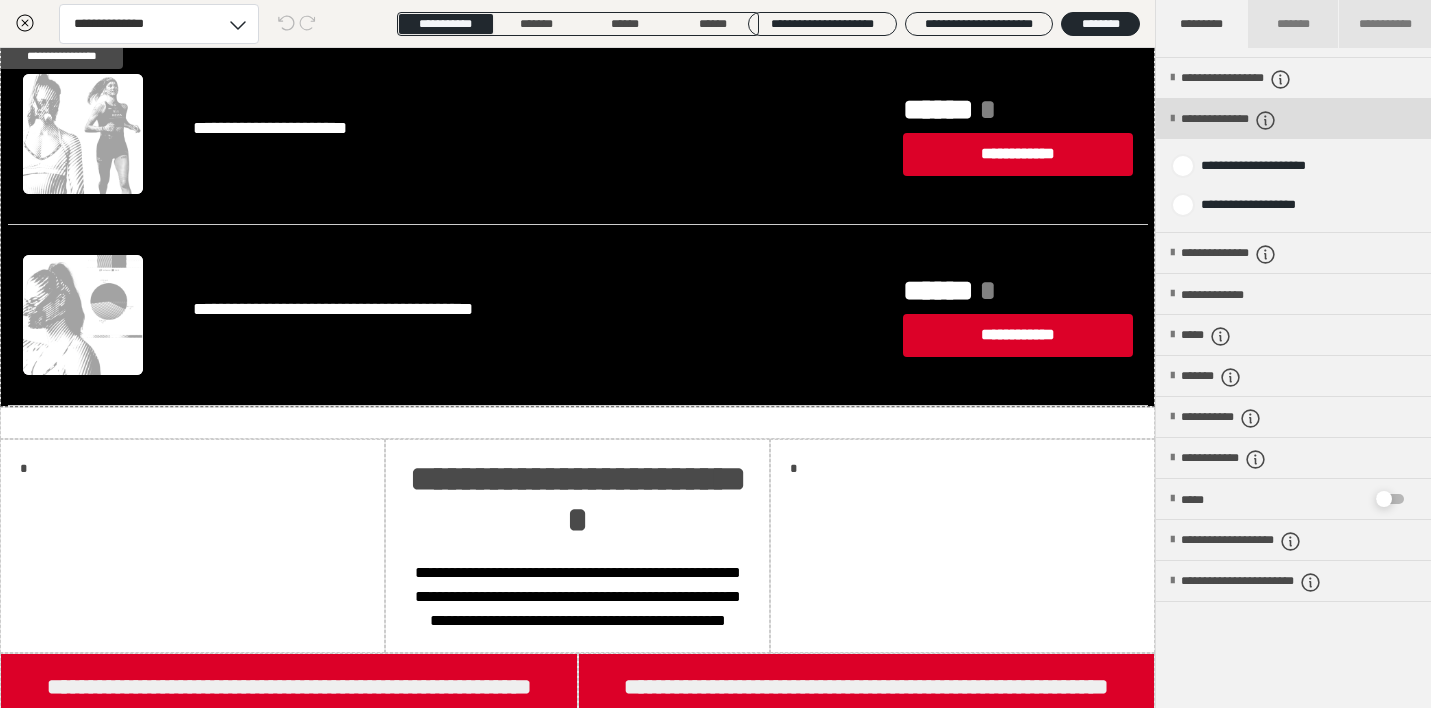 click on "**********" at bounding box center [1293, 119] 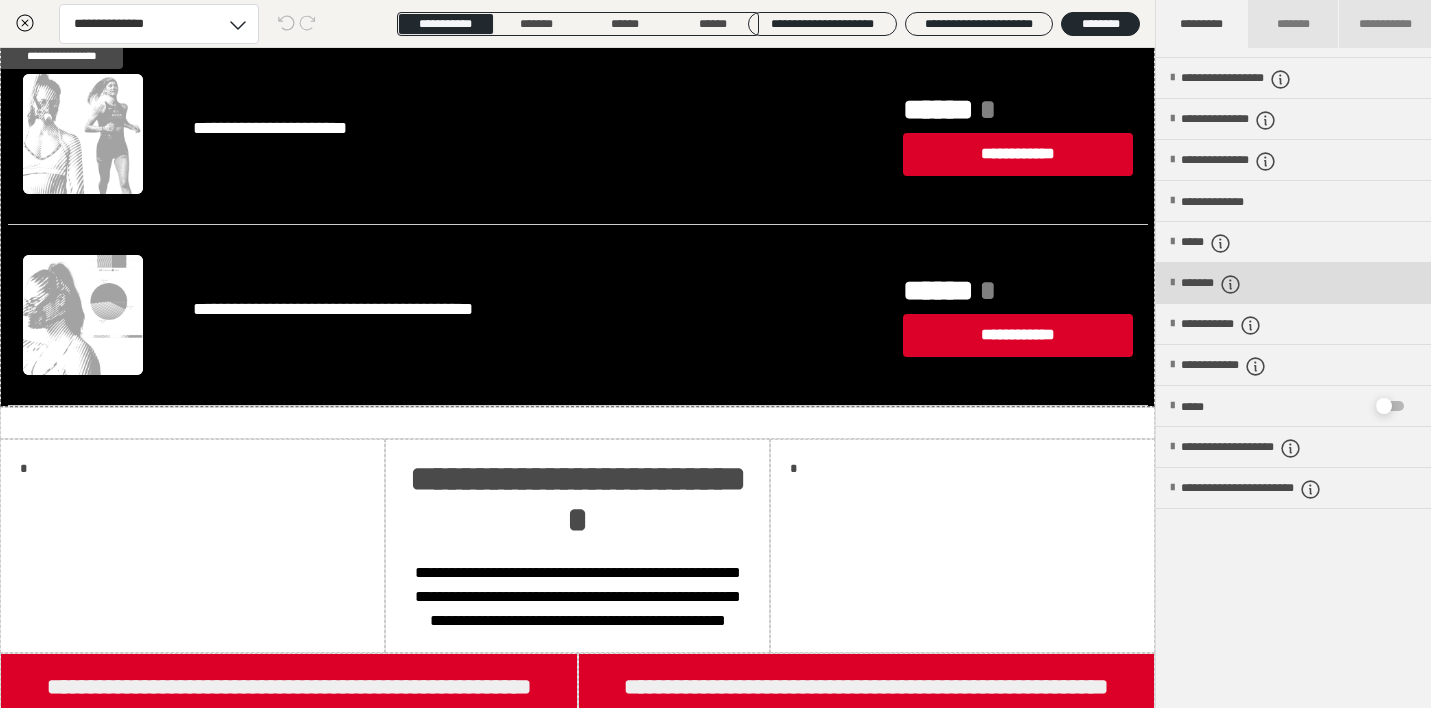 click on "*******" at bounding box center [1293, 283] 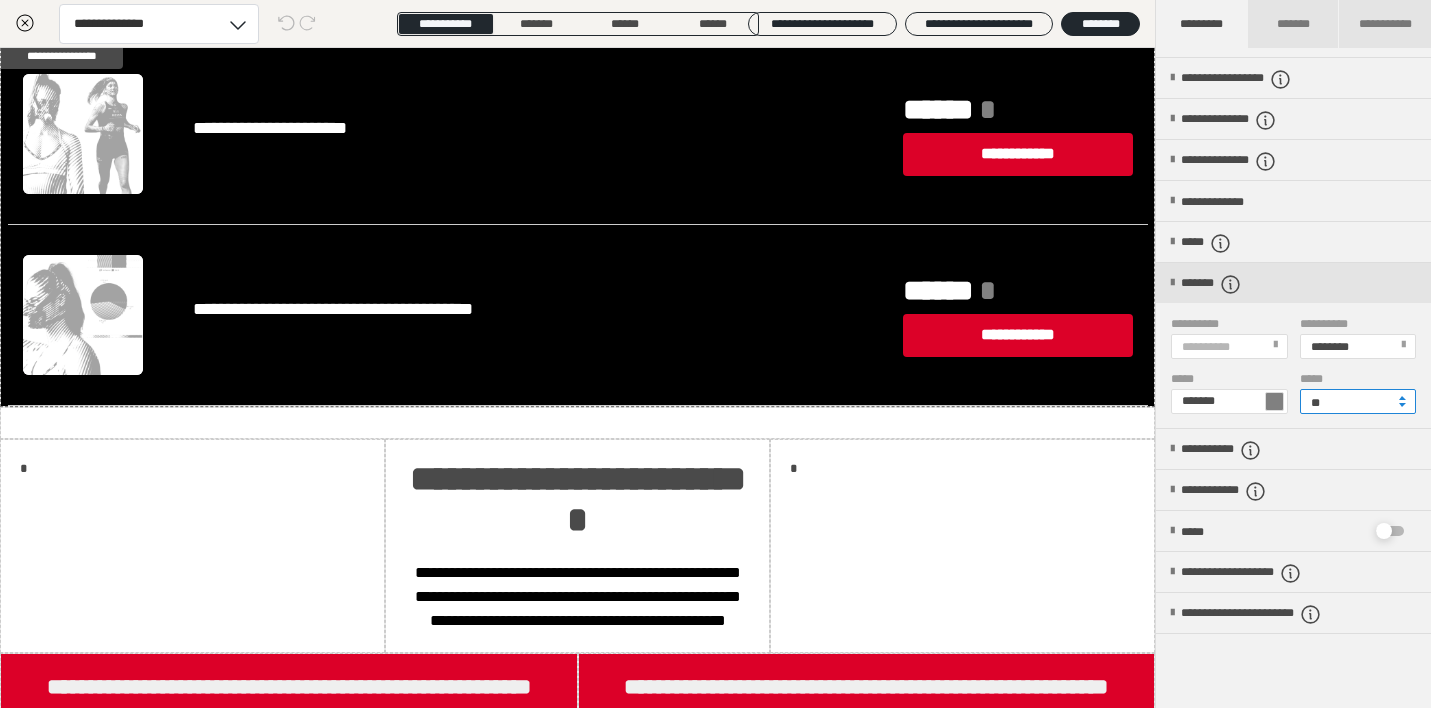 drag, startPoint x: 1349, startPoint y: 407, endPoint x: 1293, endPoint y: 396, distance: 57.070133 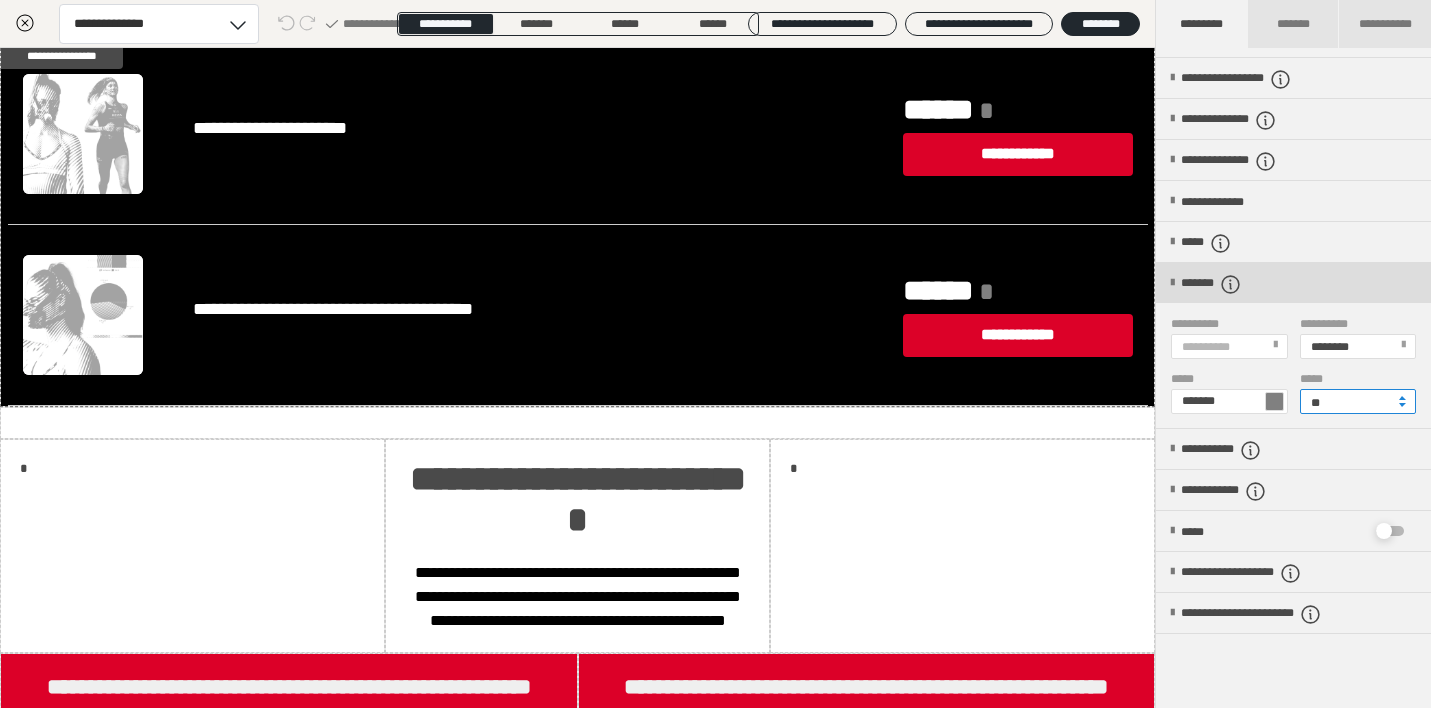 type on "**" 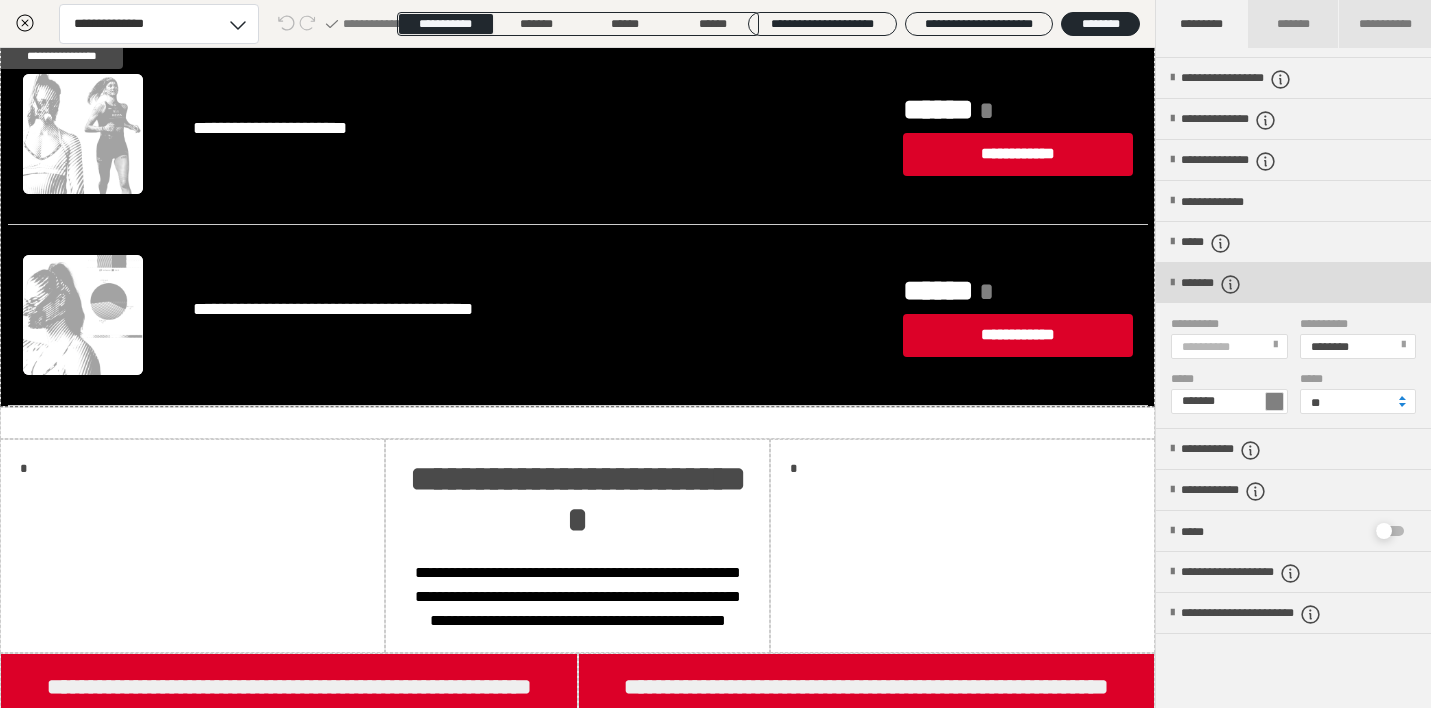 click at bounding box center [1172, 283] 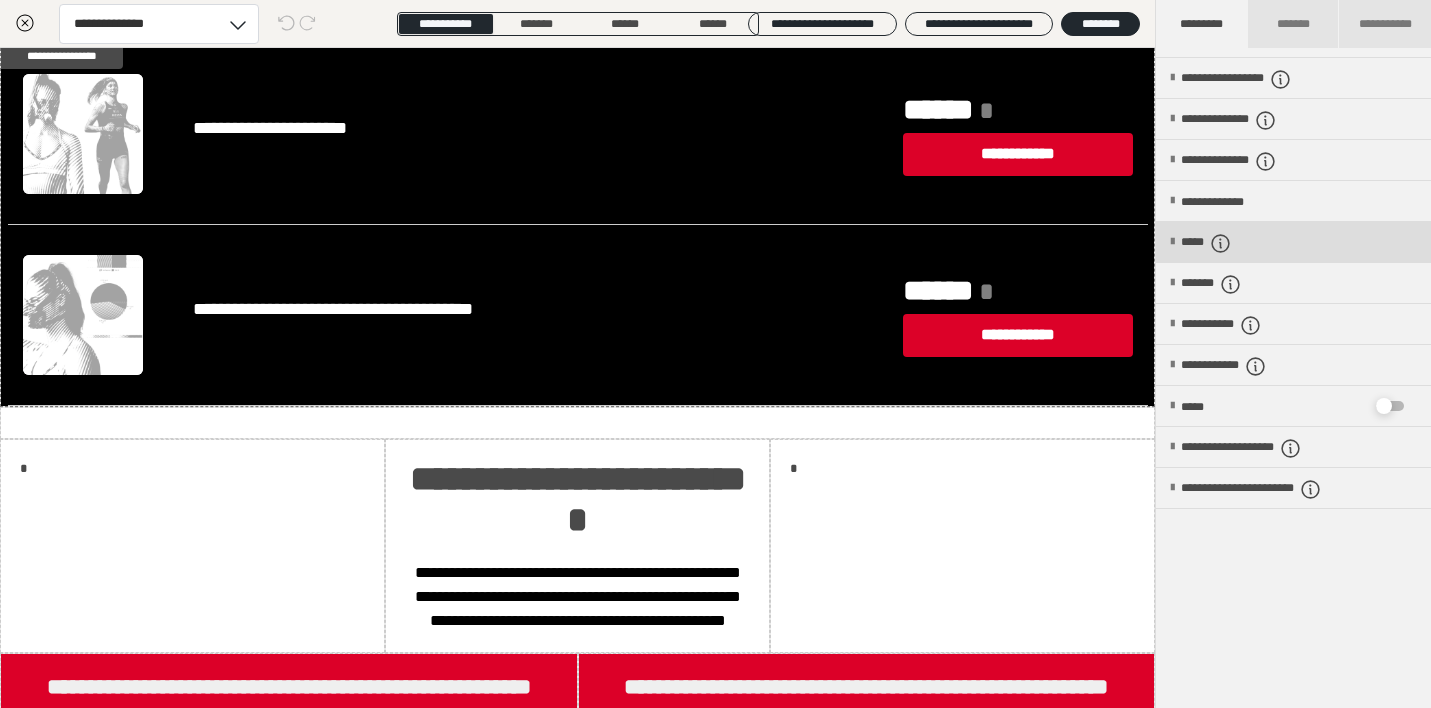 click at bounding box center (1172, 242) 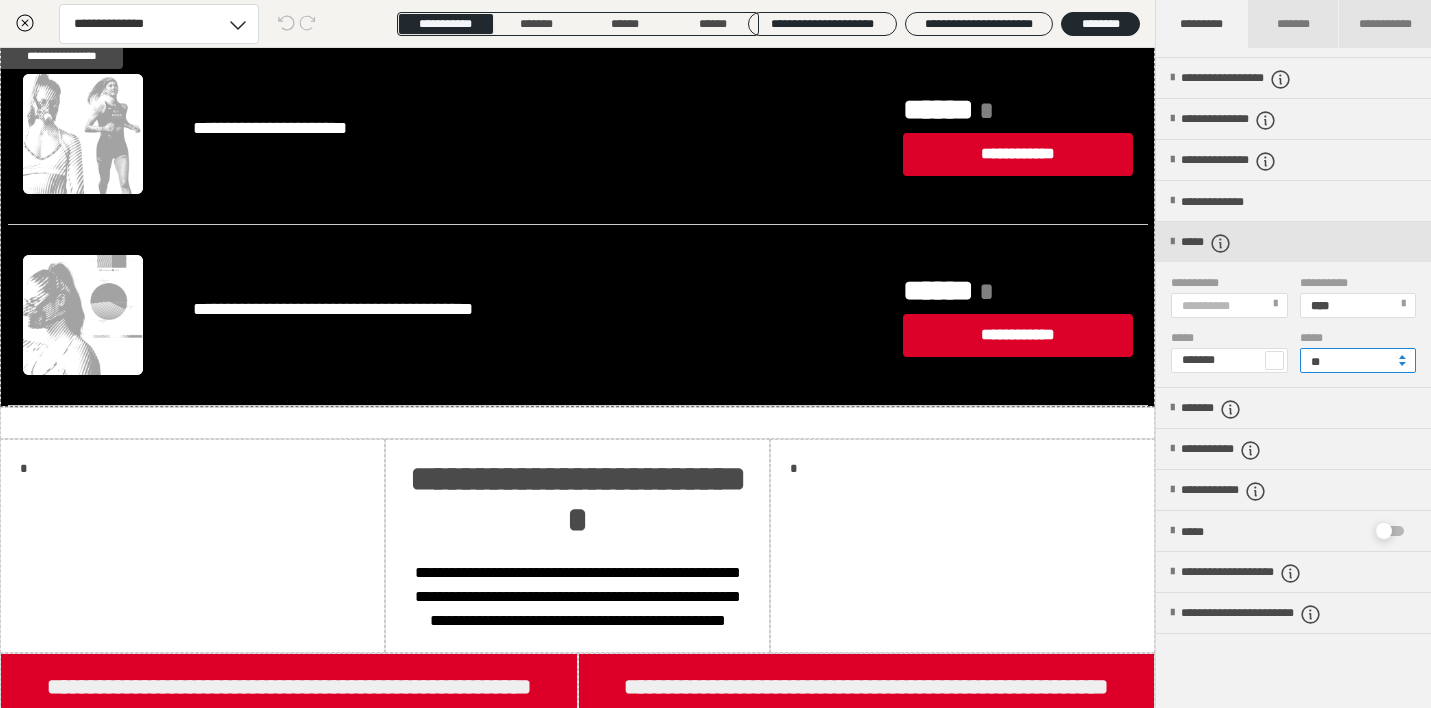 drag, startPoint x: 1331, startPoint y: 363, endPoint x: 1293, endPoint y: 358, distance: 38.327538 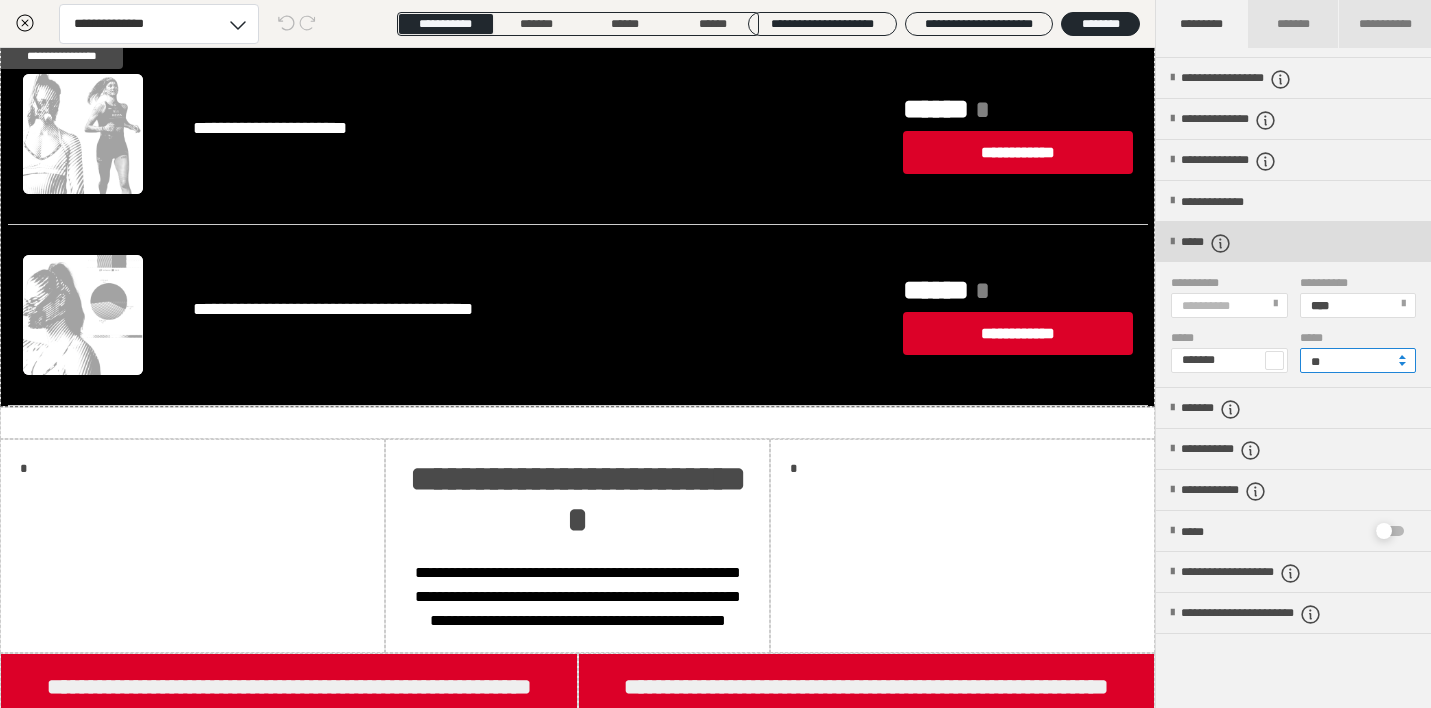type on "**" 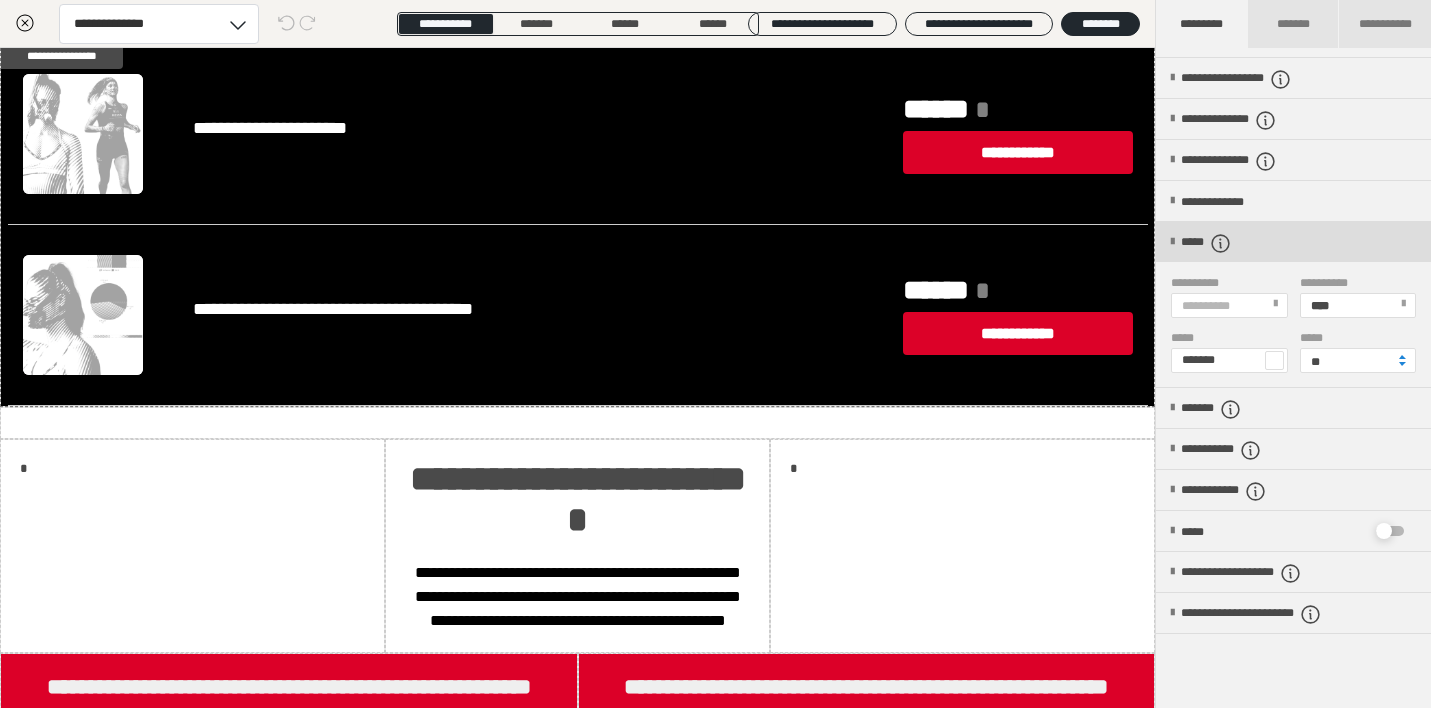 click at bounding box center (1172, 242) 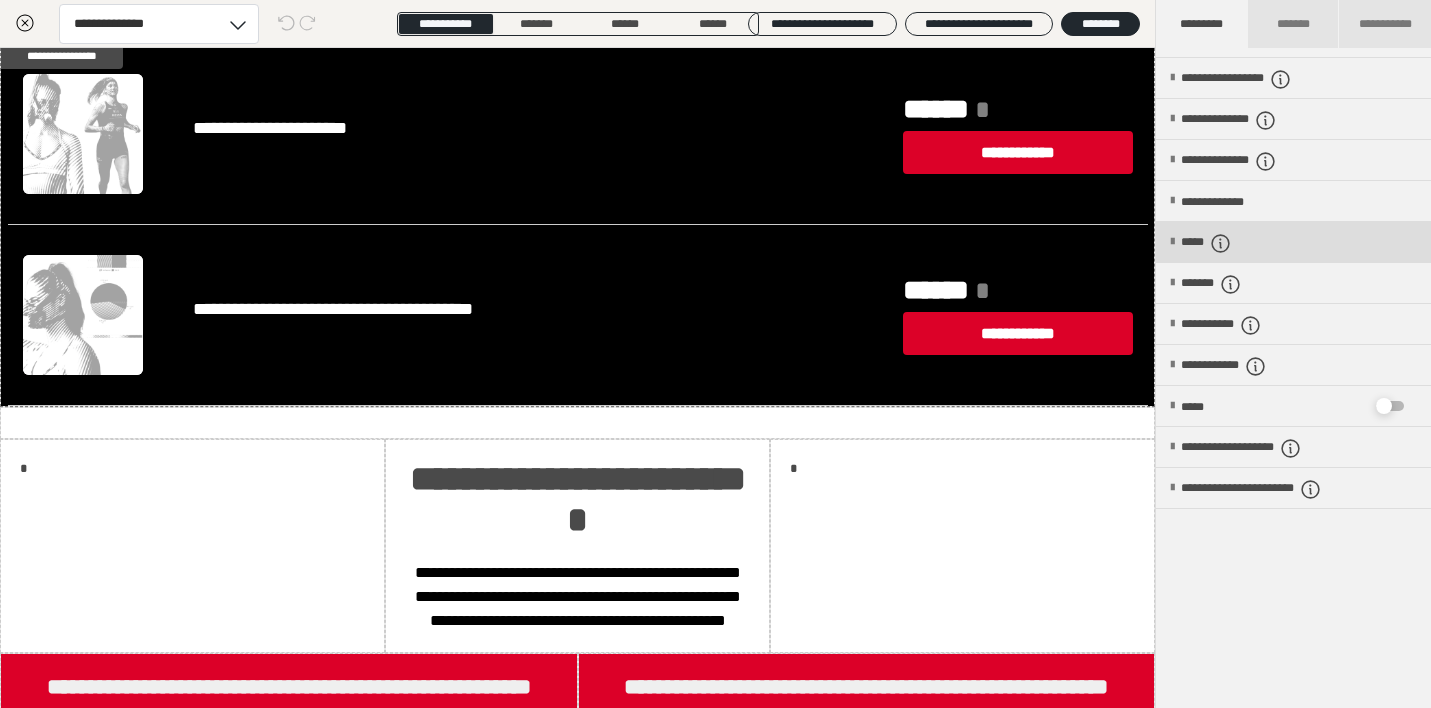 click on "*****" at bounding box center [1293, 242] 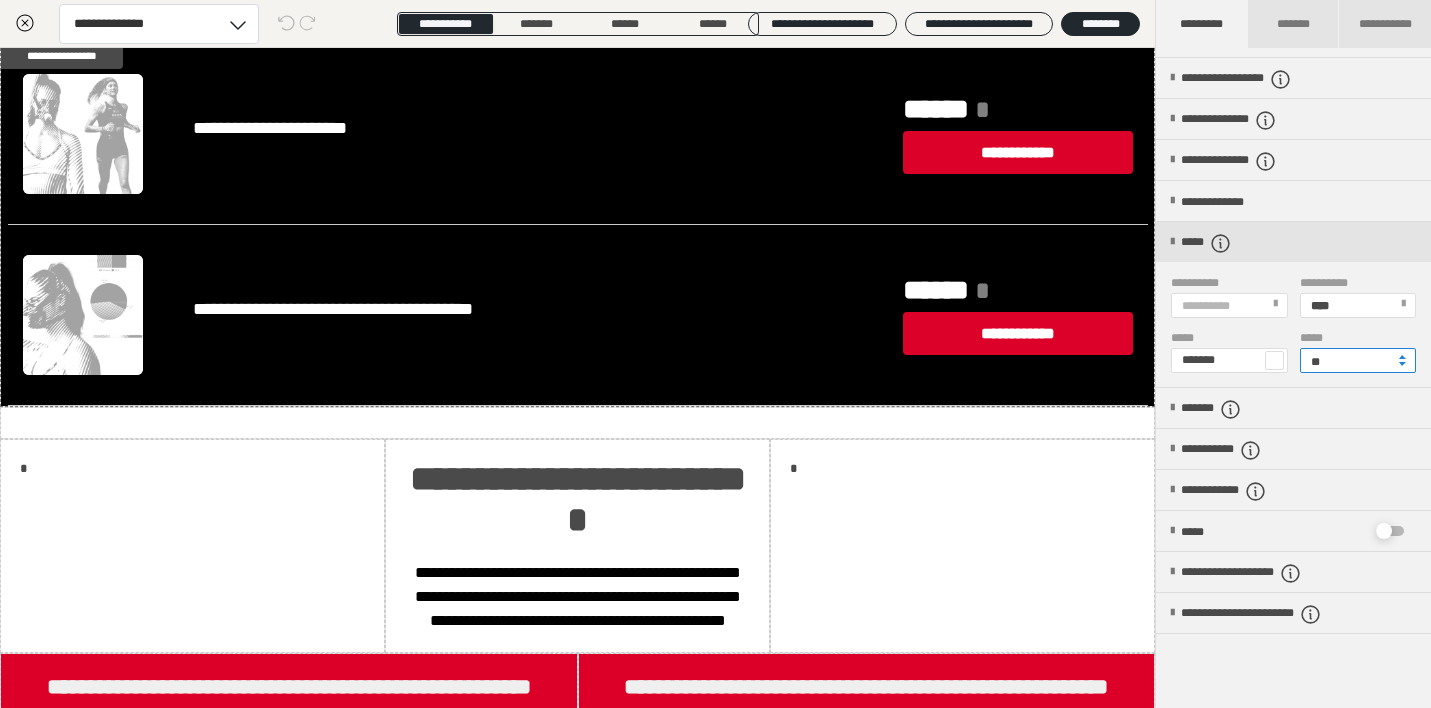 drag, startPoint x: 1338, startPoint y: 360, endPoint x: 1291, endPoint y: 351, distance: 47.853943 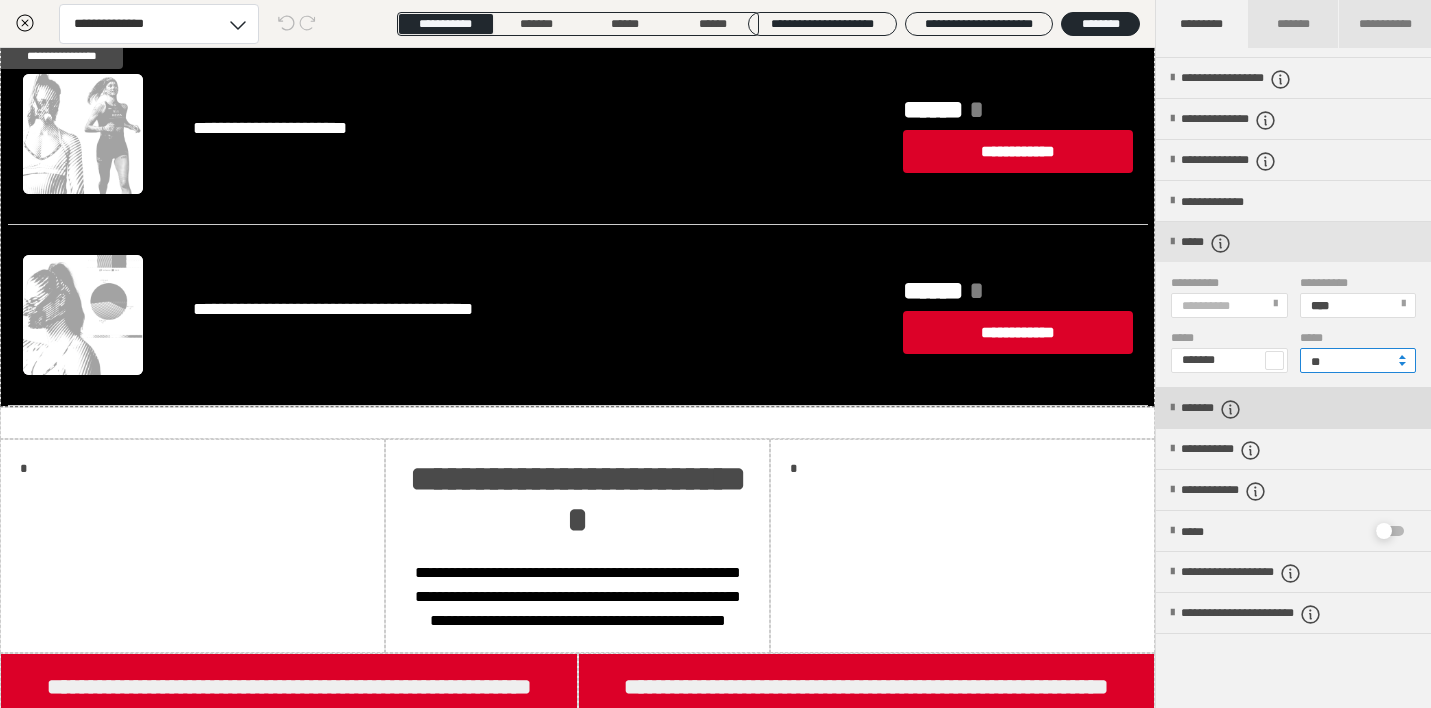 type on "**" 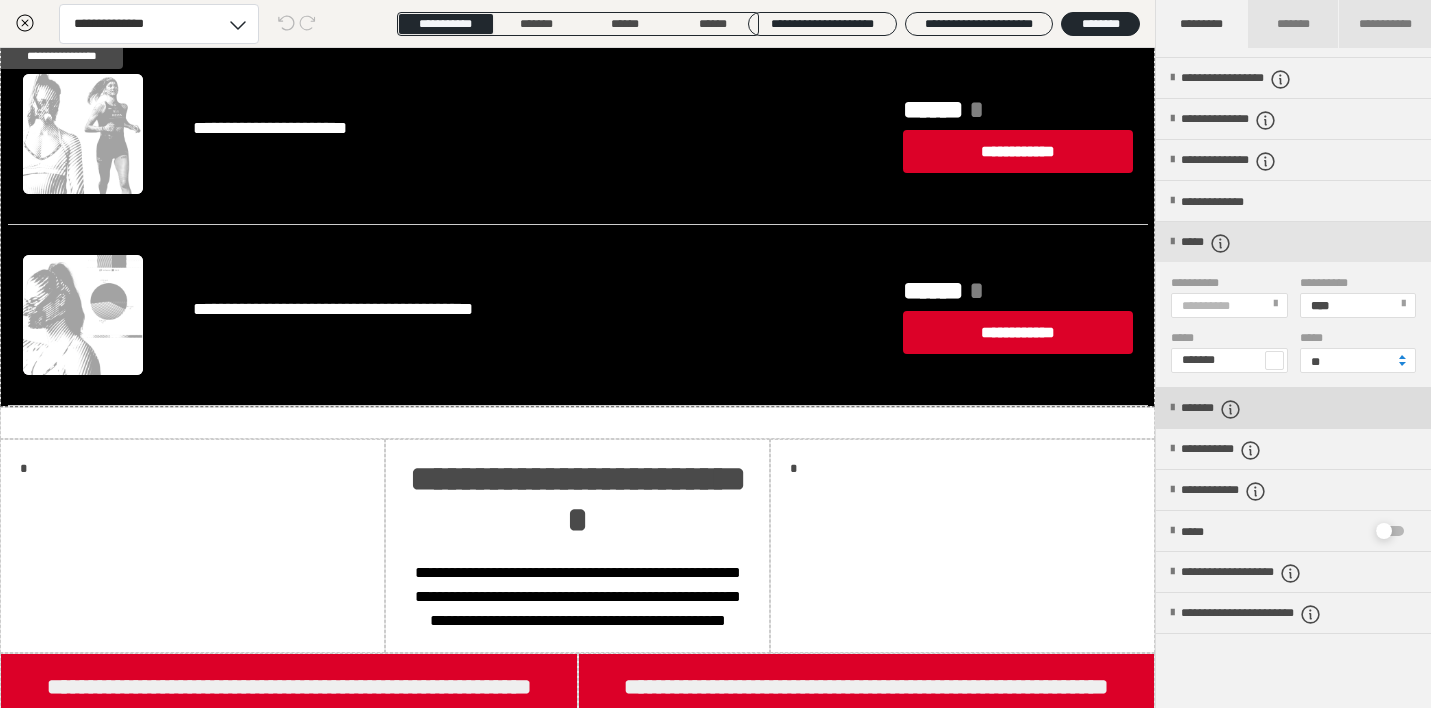 click at bounding box center [1172, 408] 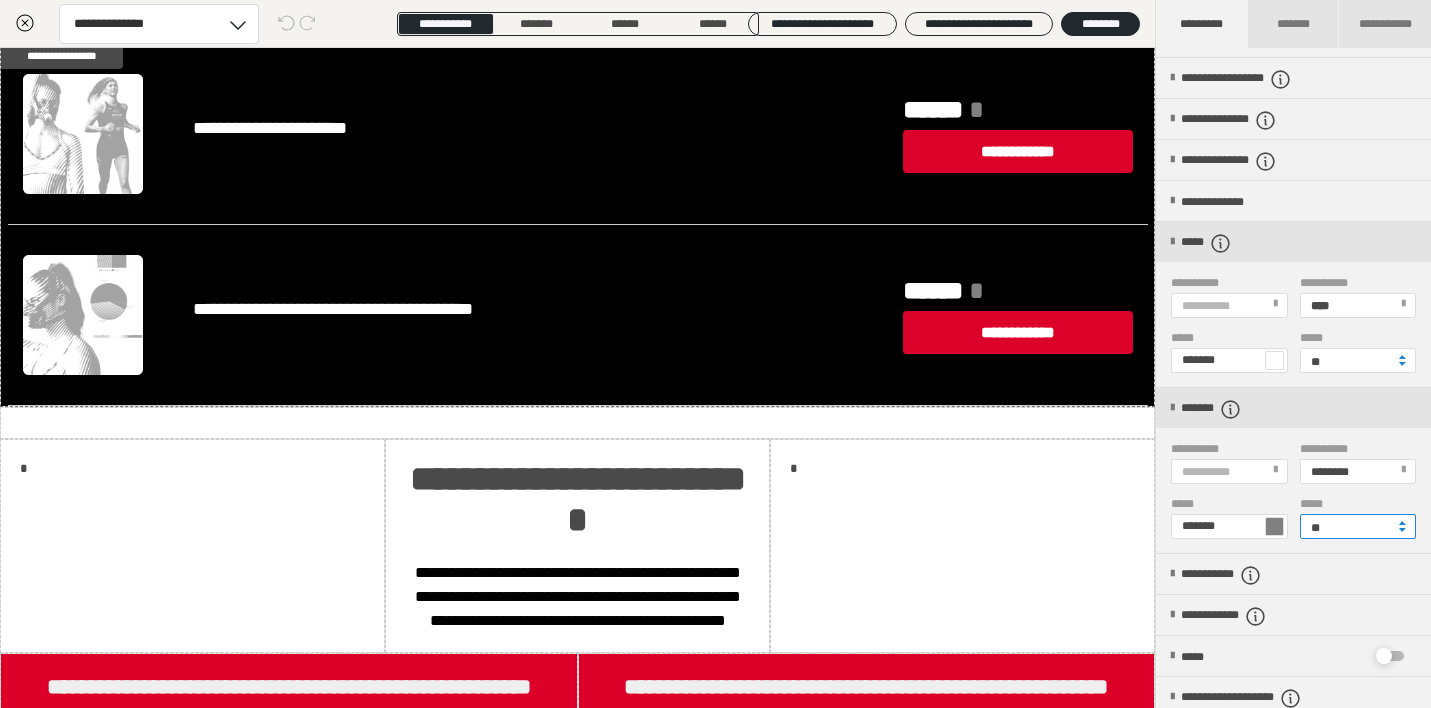 click on "**" at bounding box center [1358, 526] 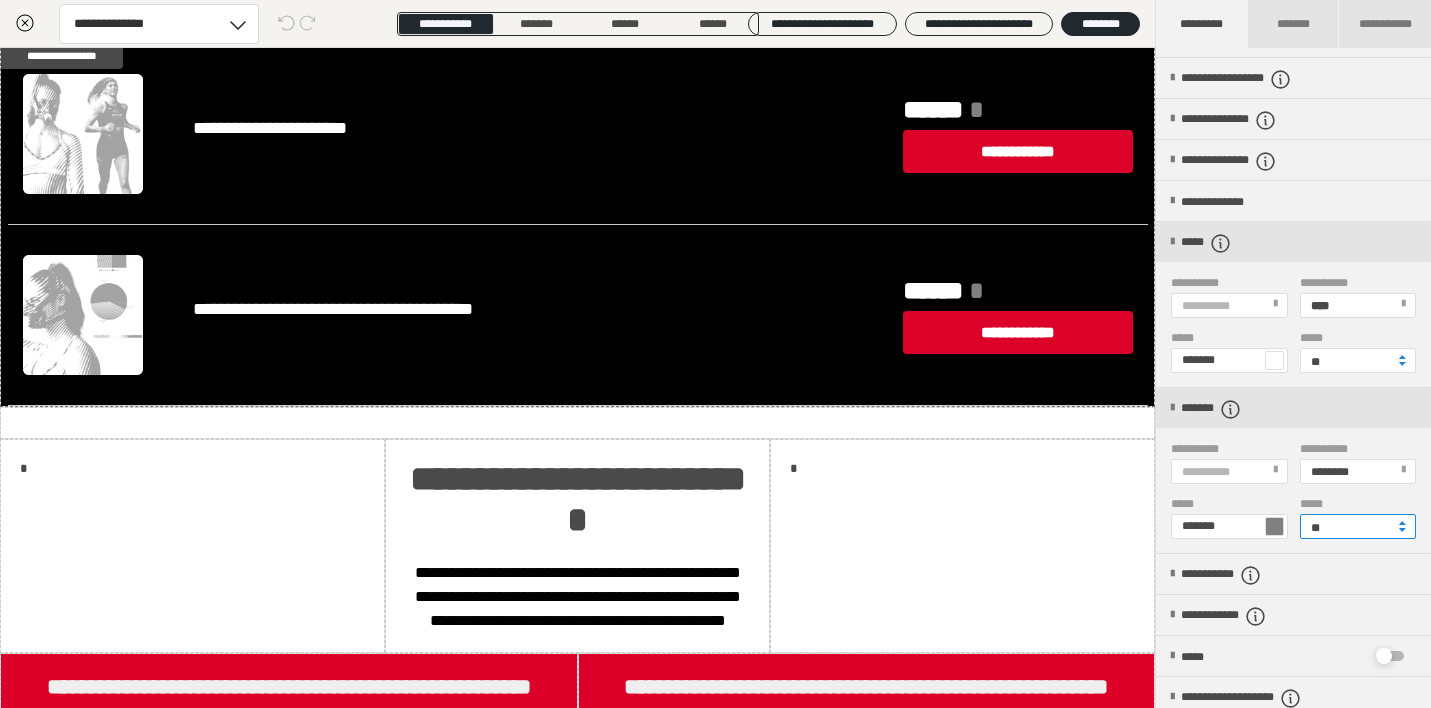 drag, startPoint x: 1331, startPoint y: 528, endPoint x: 1269, endPoint y: 508, distance: 65.14599 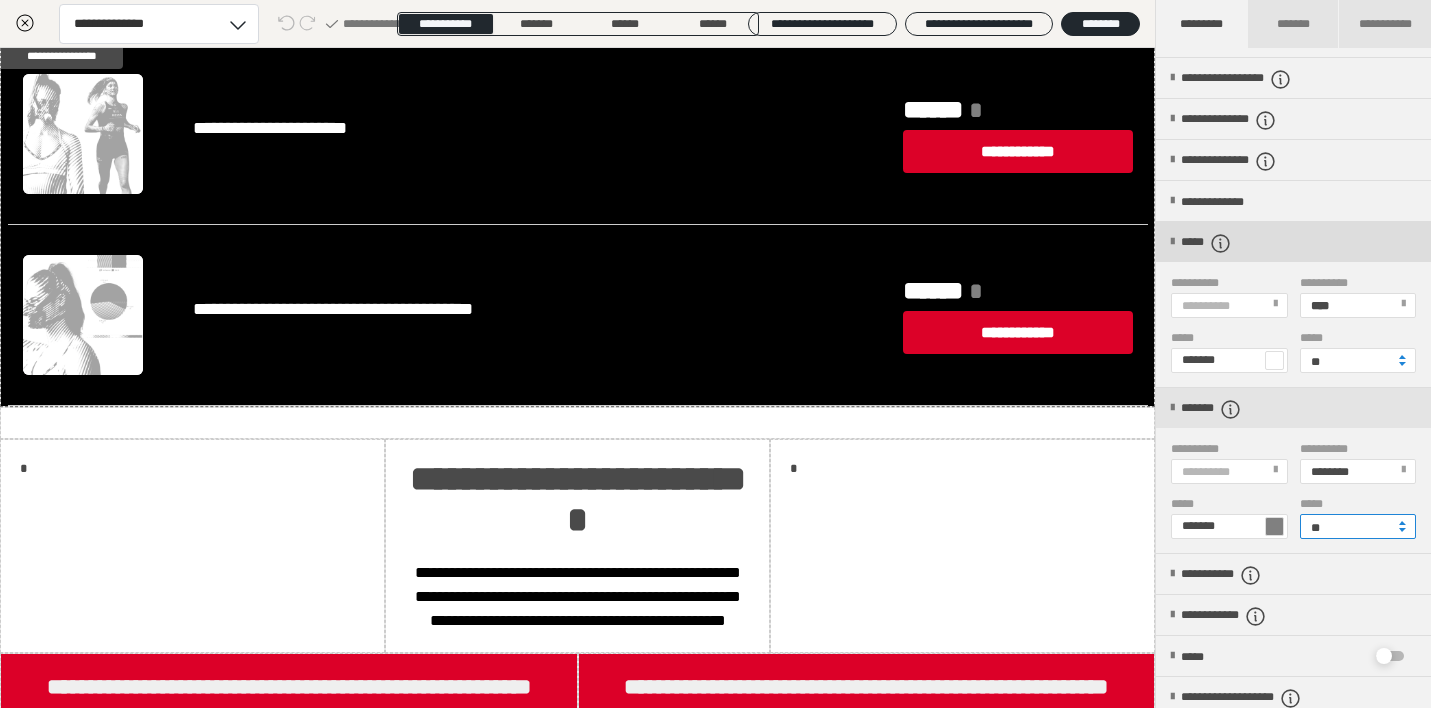 type on "**" 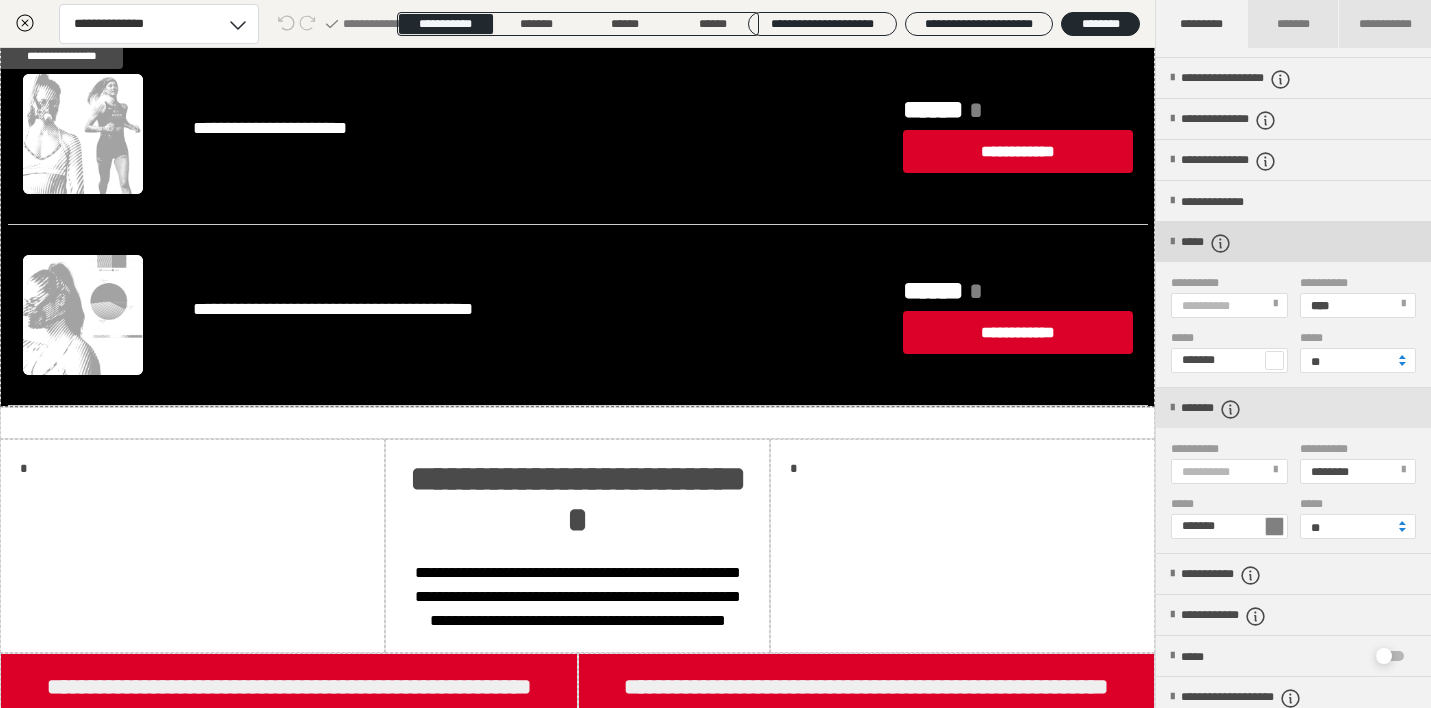 click on "*****" at bounding box center (1293, 242) 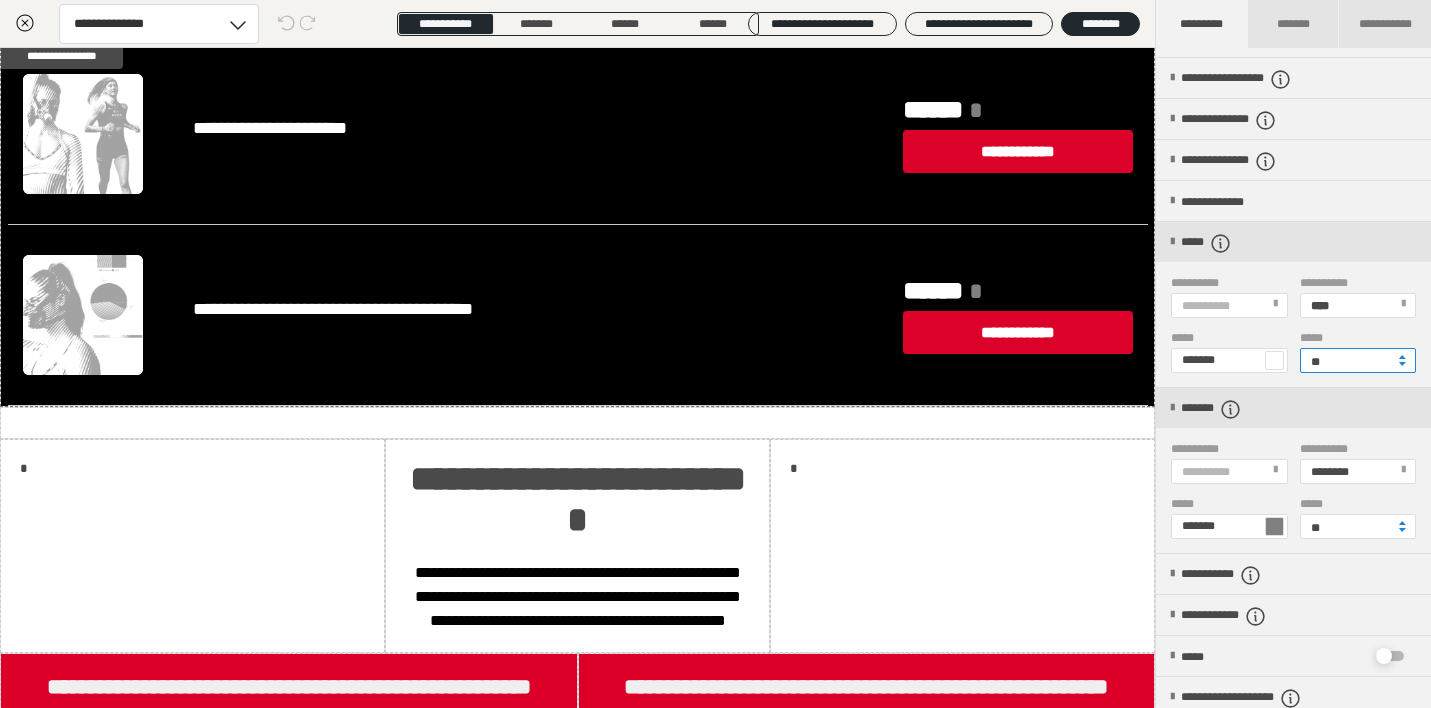 click on "**" at bounding box center [1358, 360] 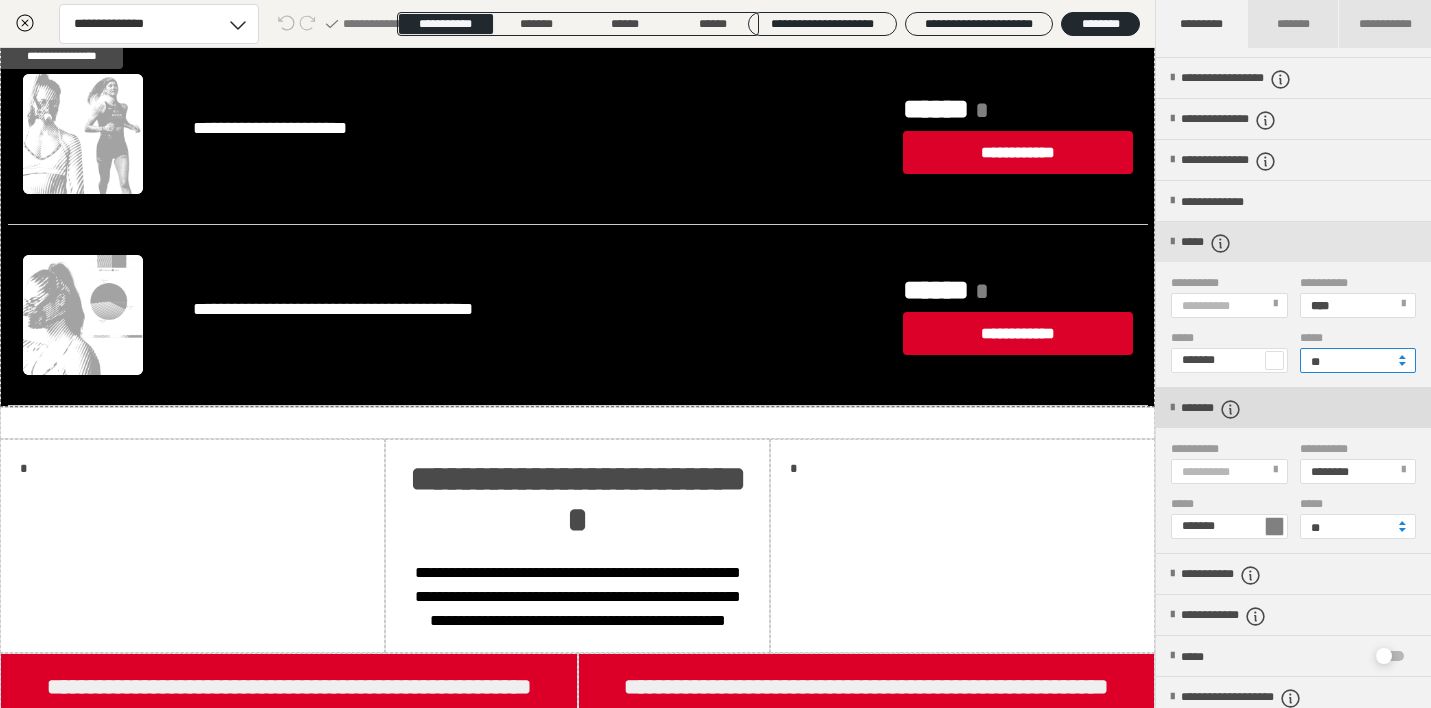 type on "**" 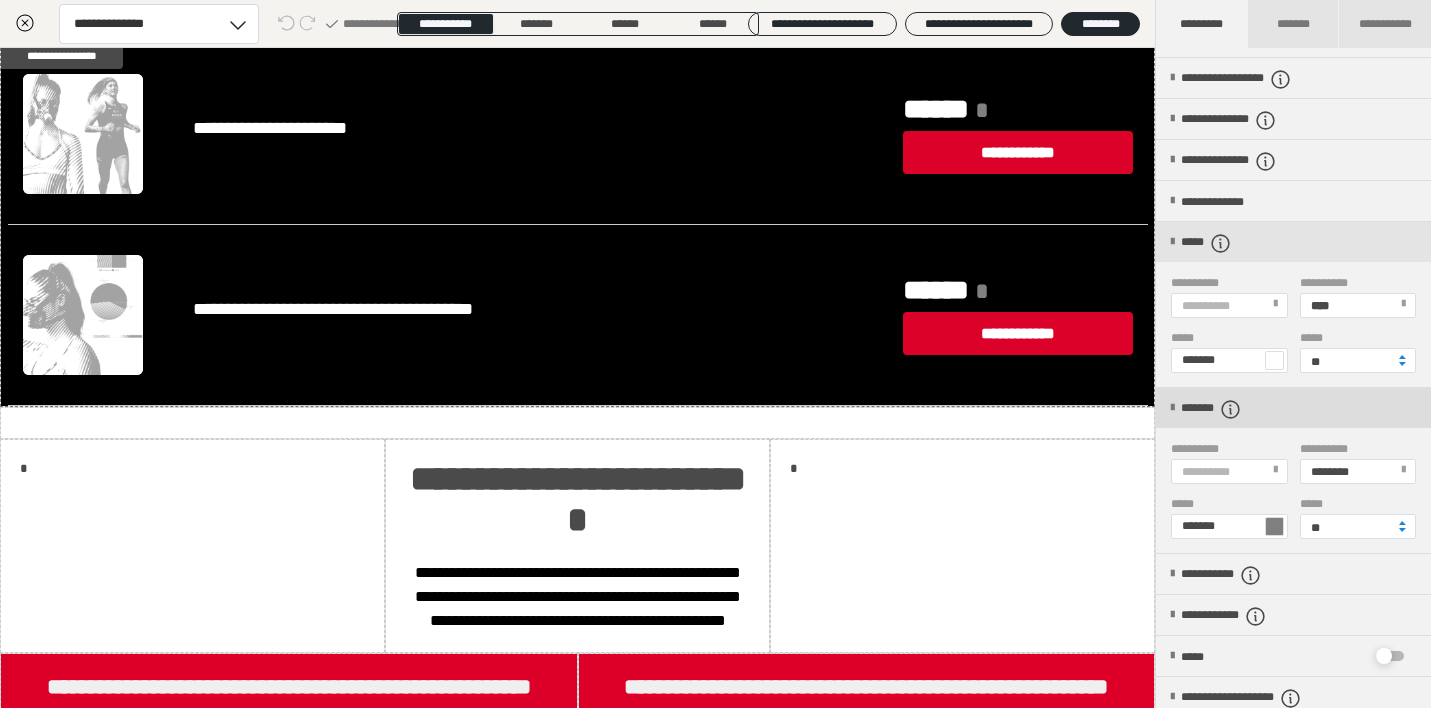 click at bounding box center (1172, 408) 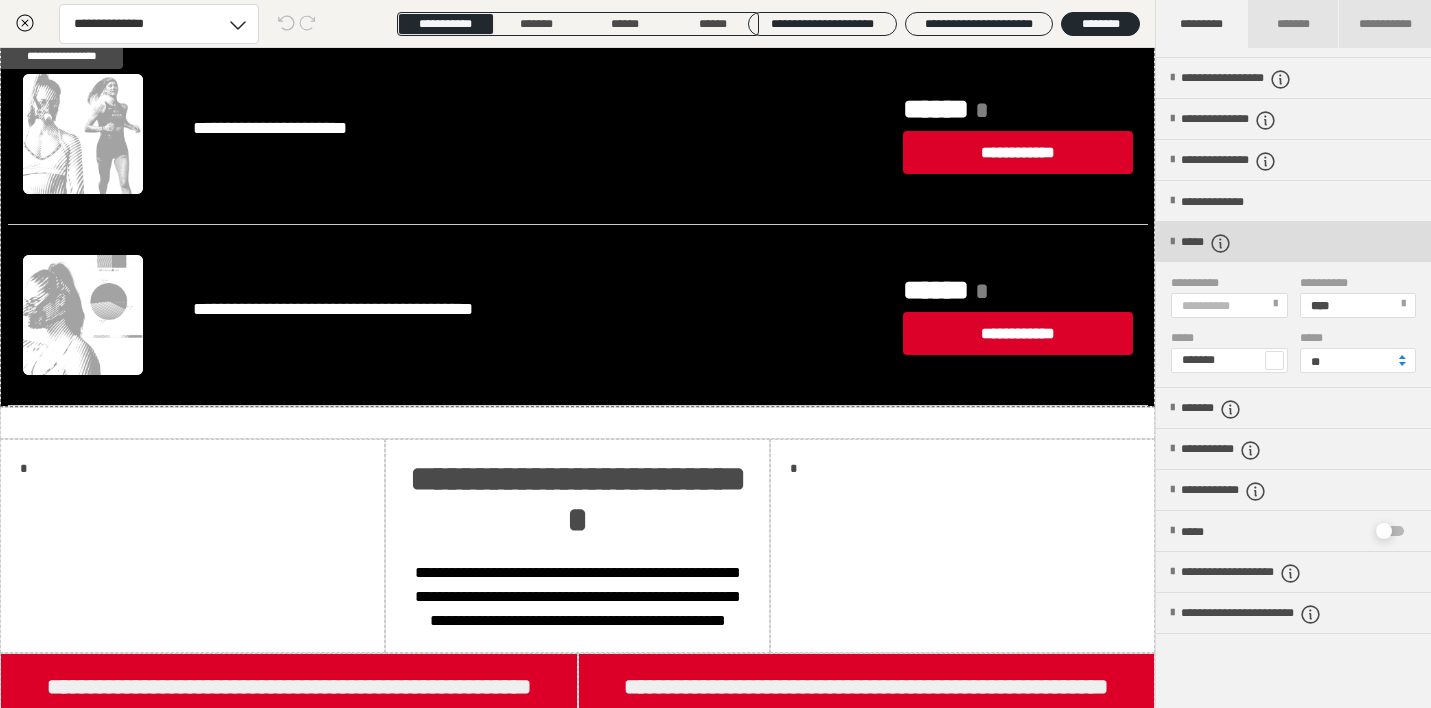 click at bounding box center (1172, 242) 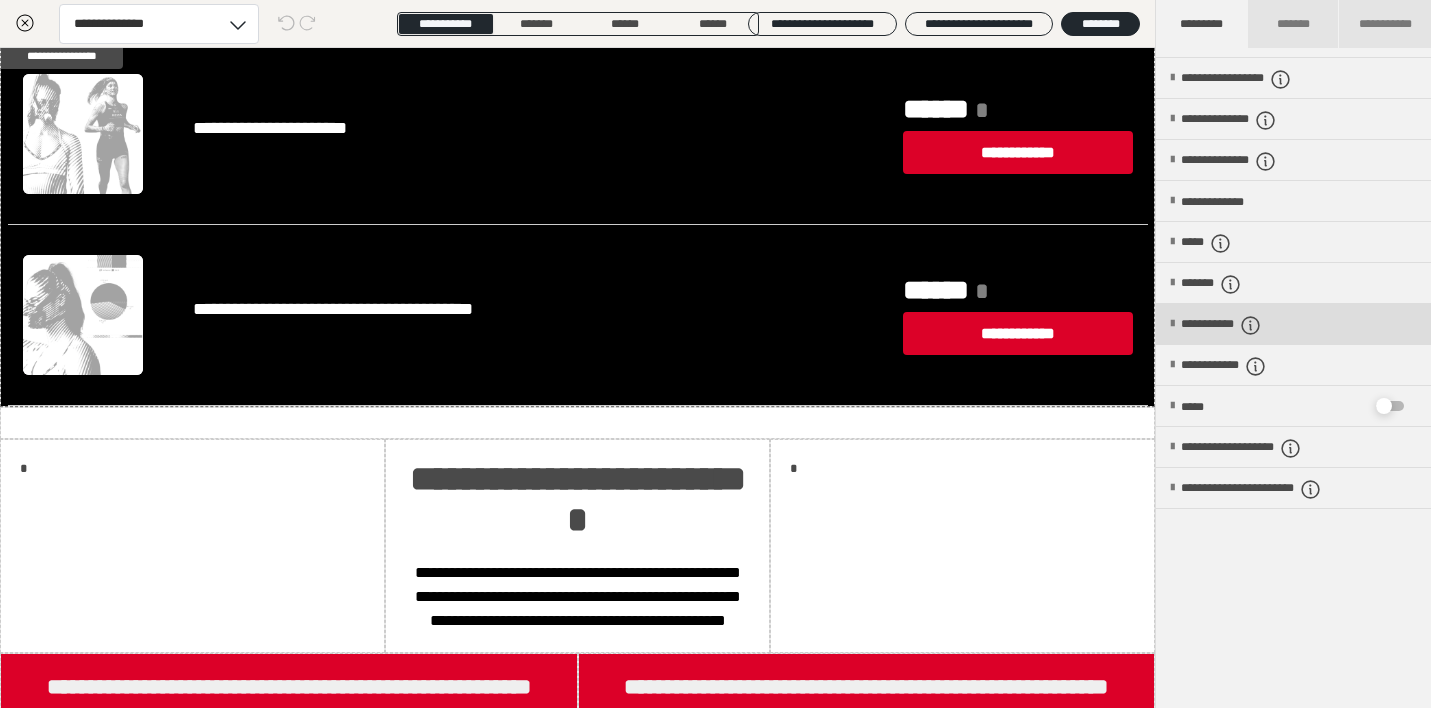 click at bounding box center [1172, 324] 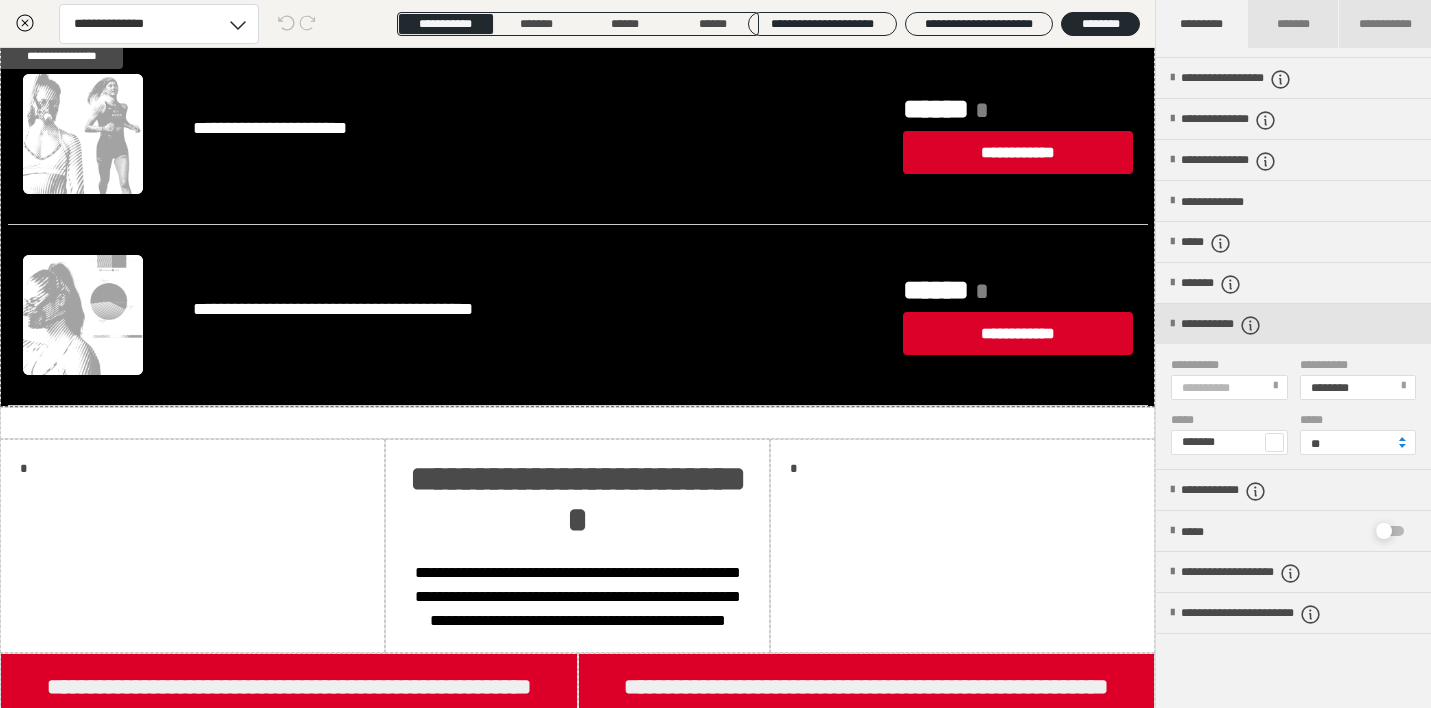 scroll, scrollTop: 254, scrollLeft: 0, axis: vertical 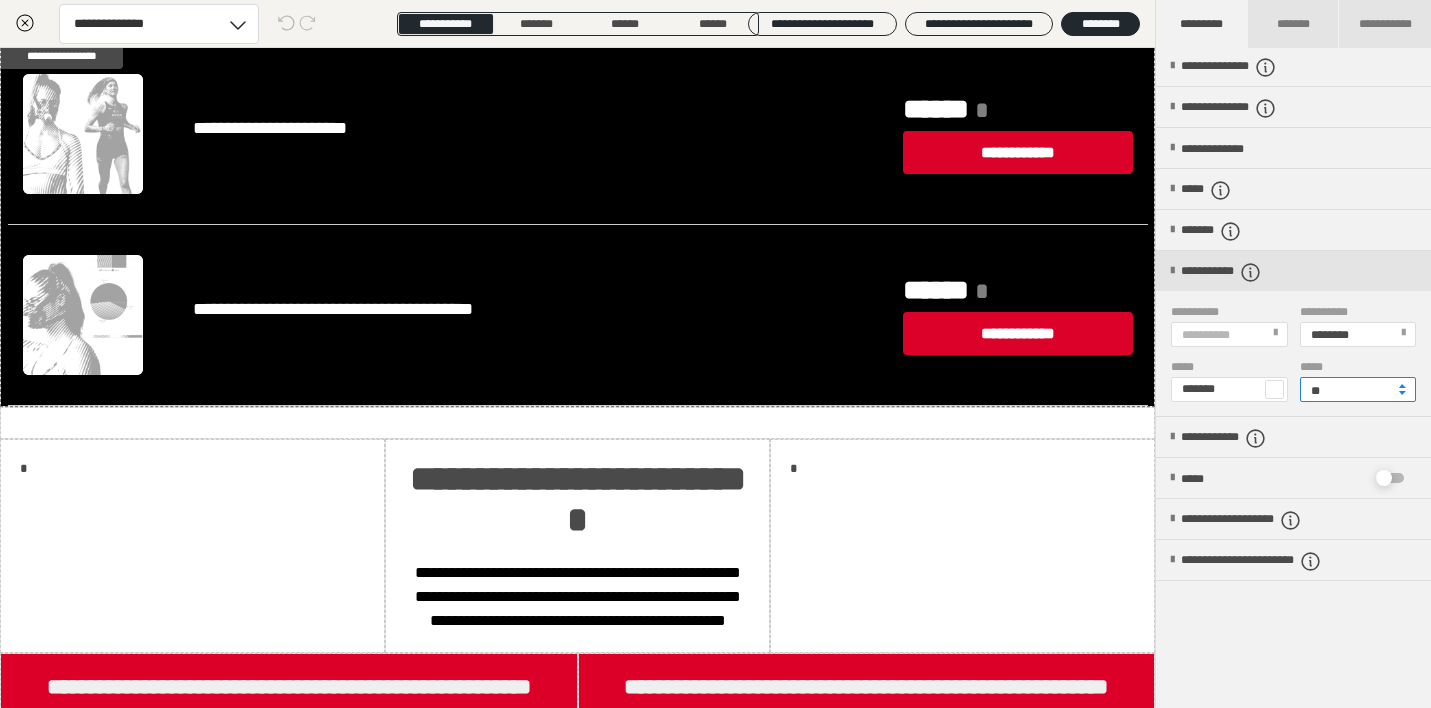 click on "**" at bounding box center [1358, 389] 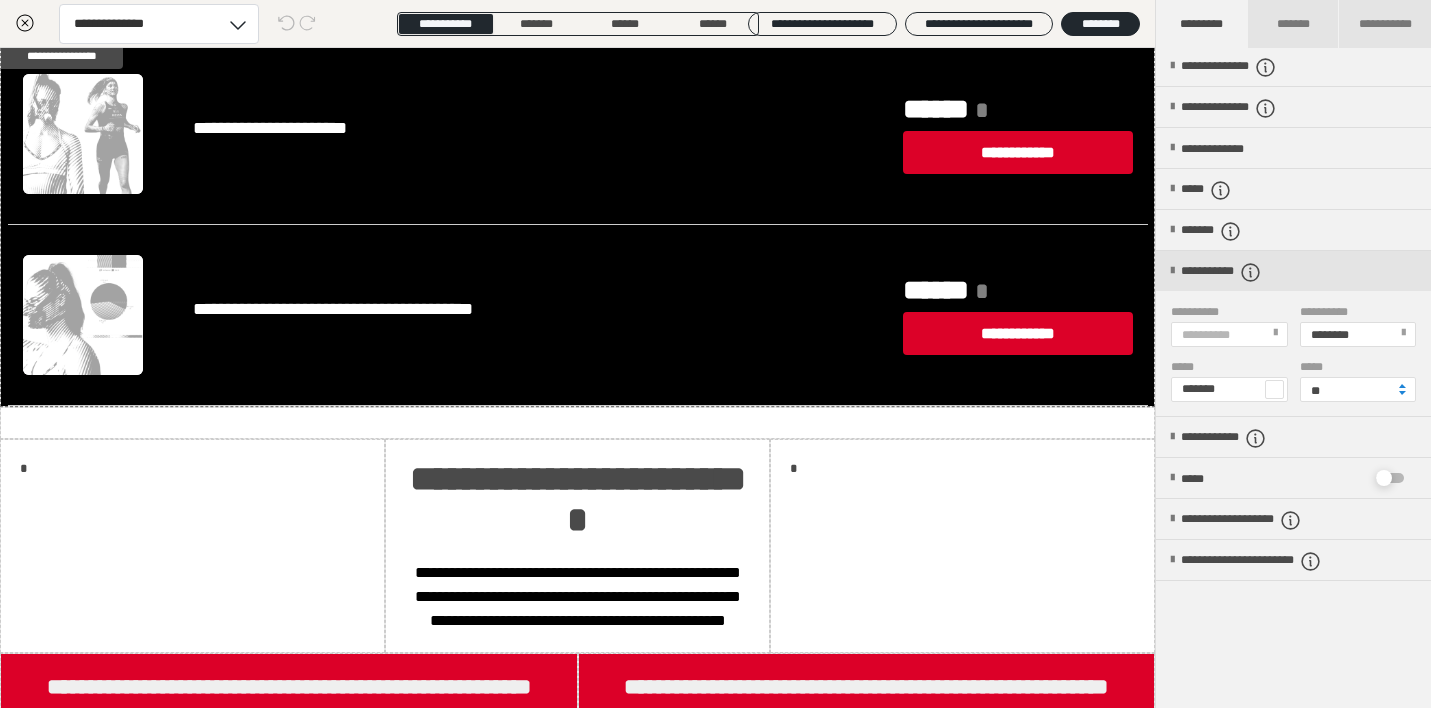 click at bounding box center [1274, 389] 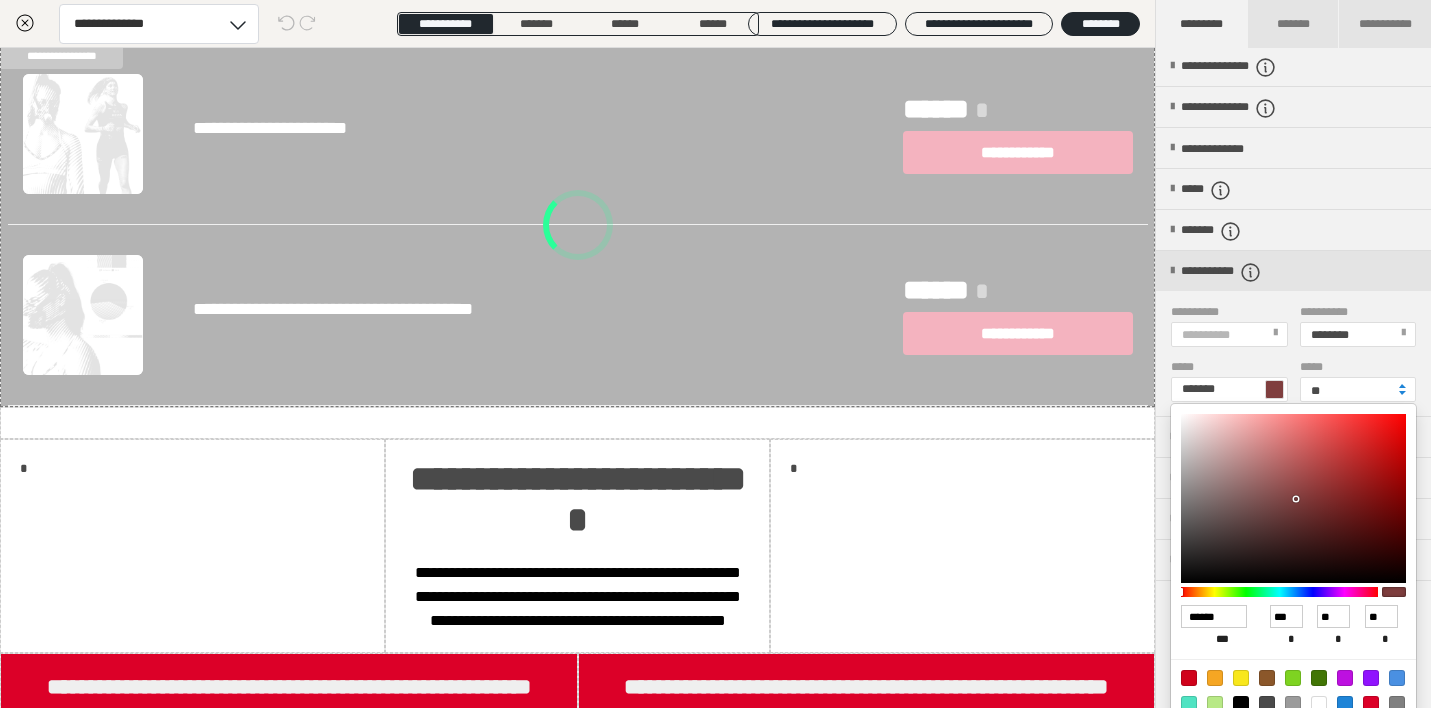 type on "*******" 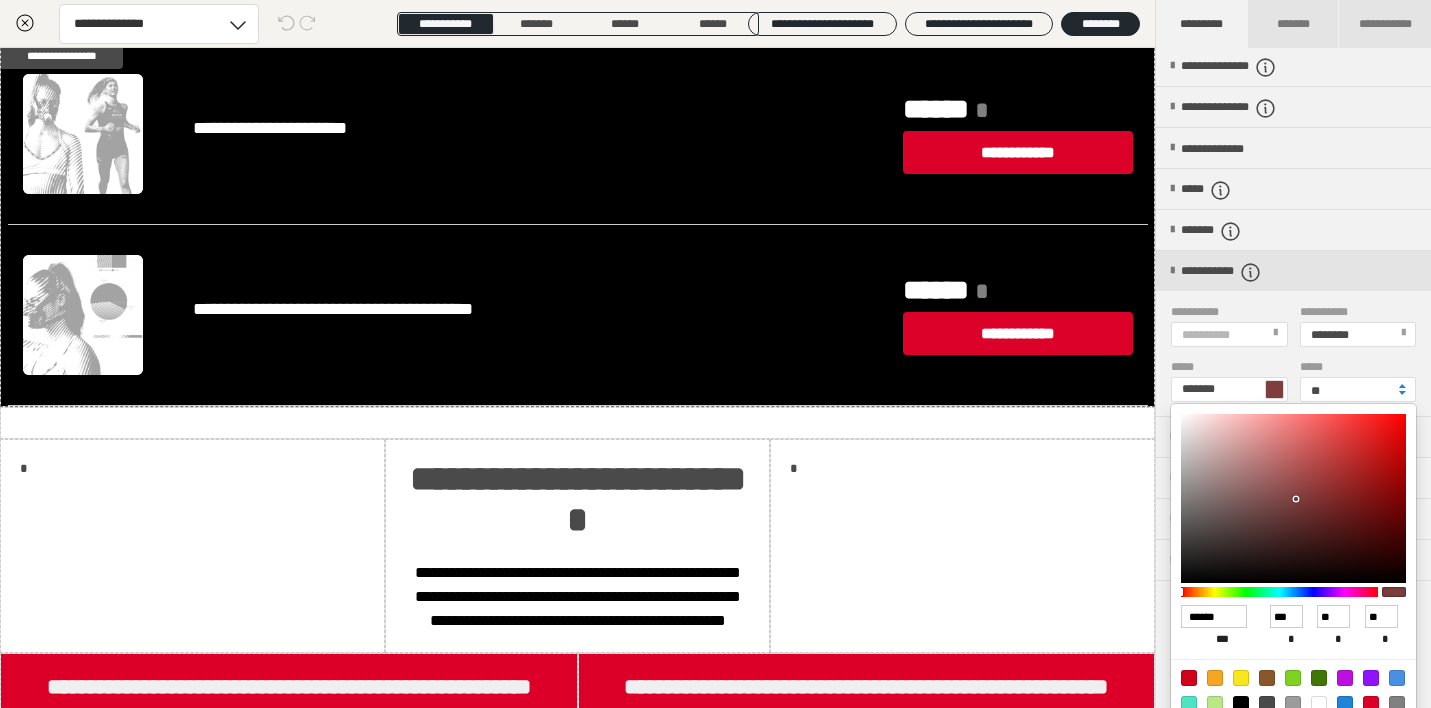 click at bounding box center [715, 354] 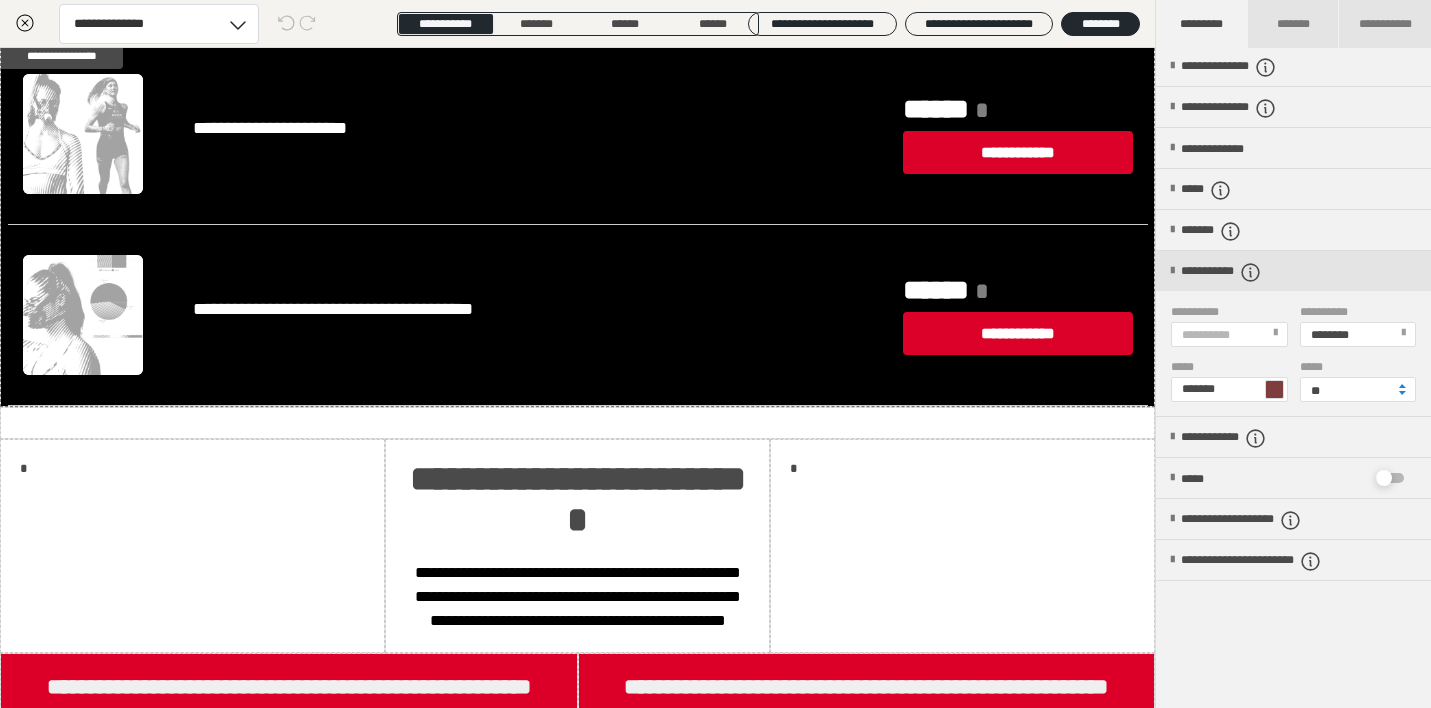 click at bounding box center [1274, 389] 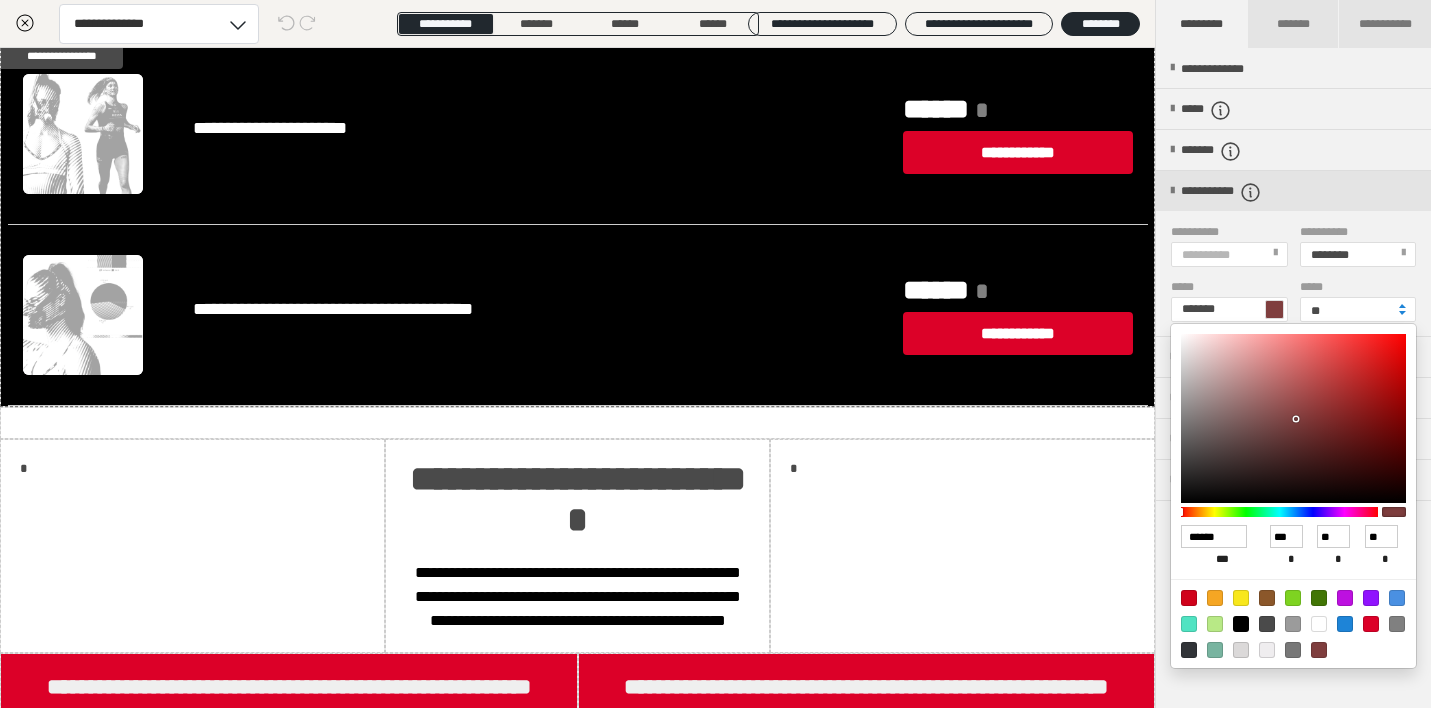 scroll, scrollTop: 373, scrollLeft: 0, axis: vertical 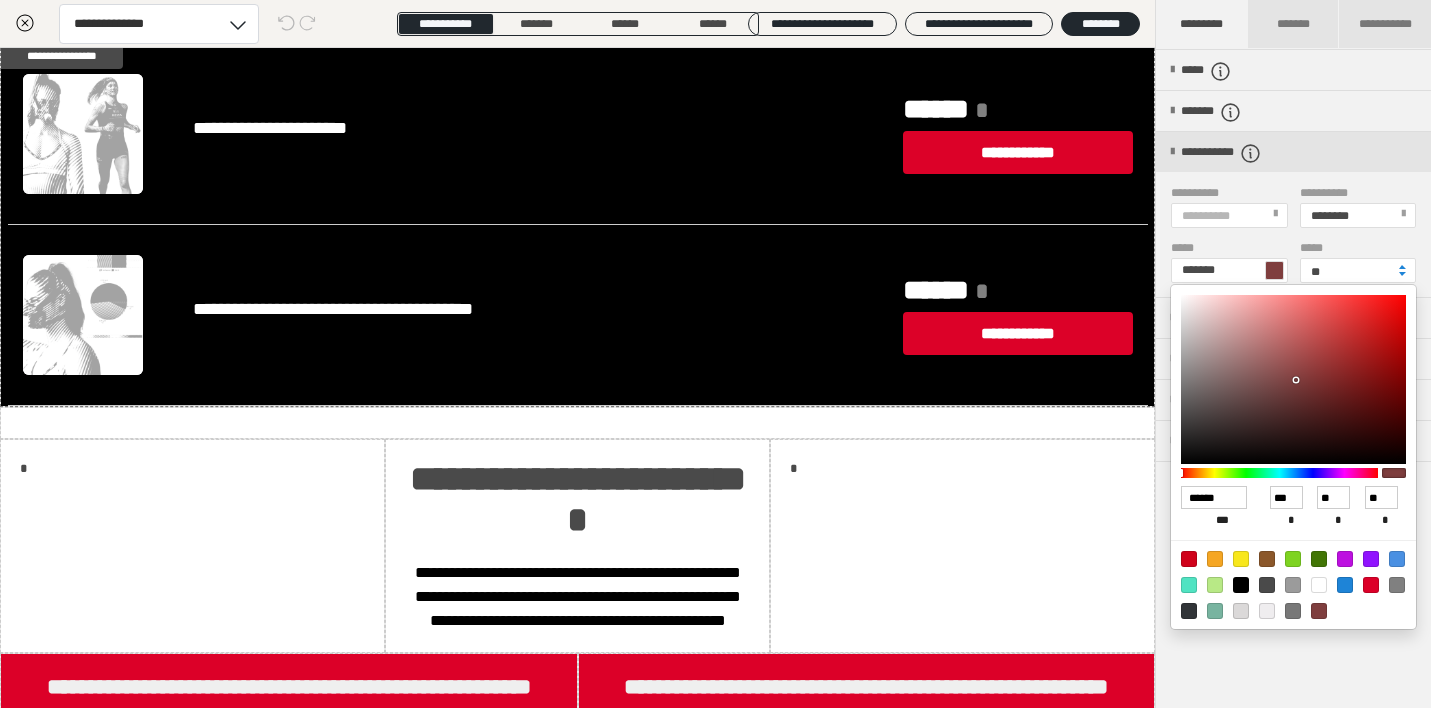 click at bounding box center (1241, 559) 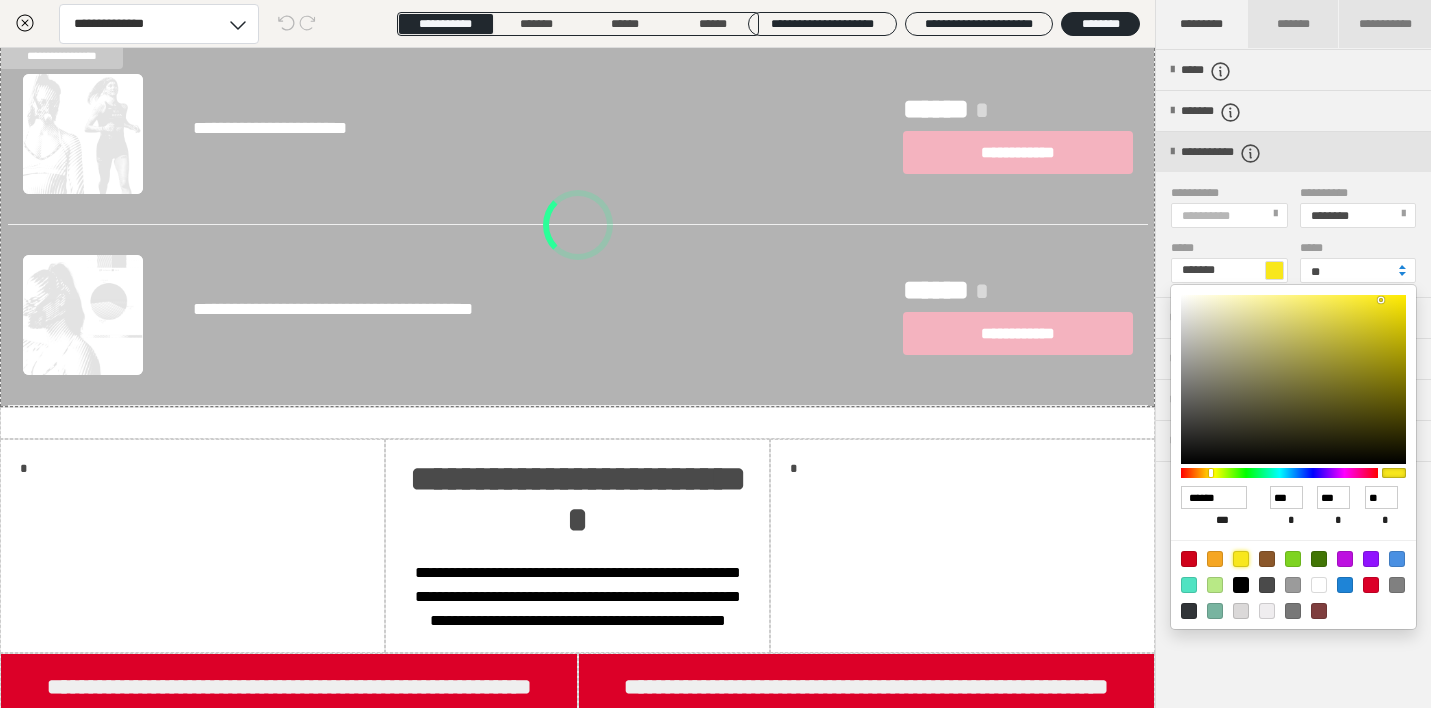 type on "*******" 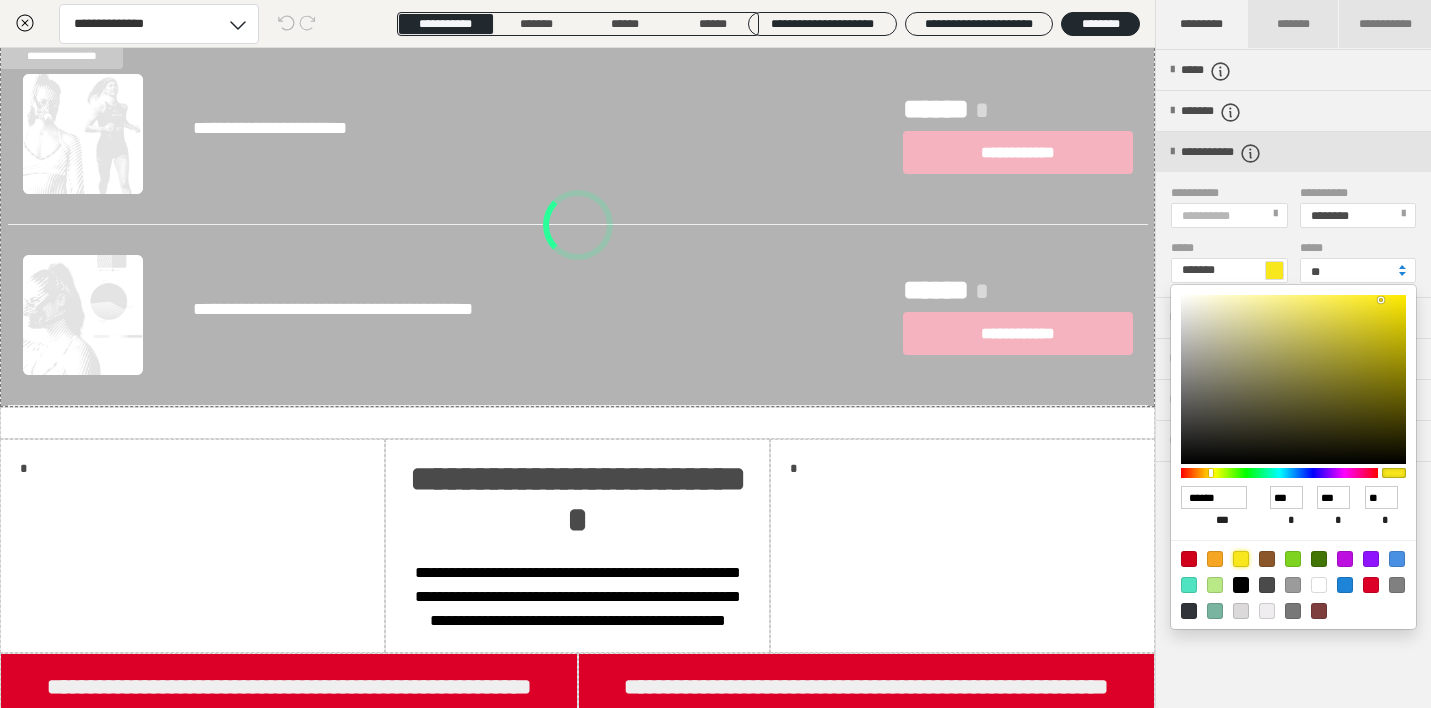 type on "******" 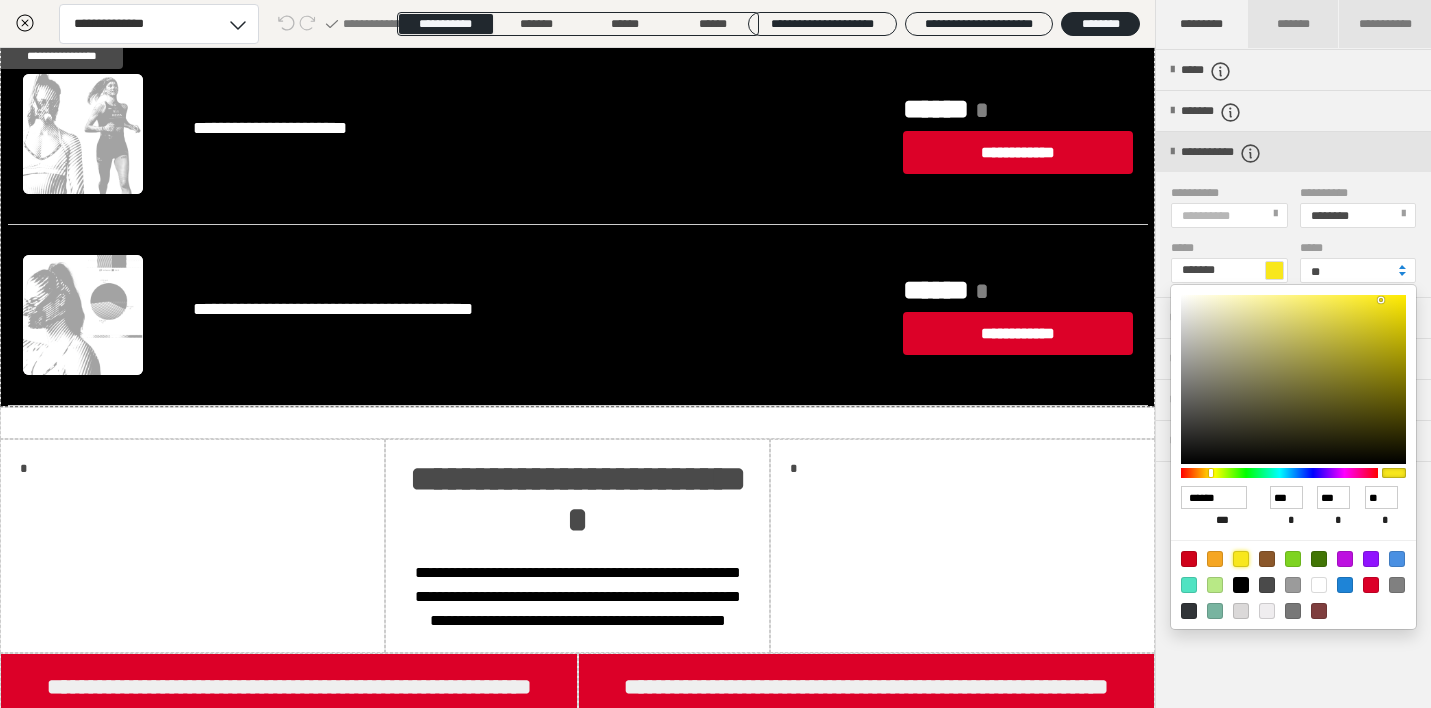 click at bounding box center (1319, 585) 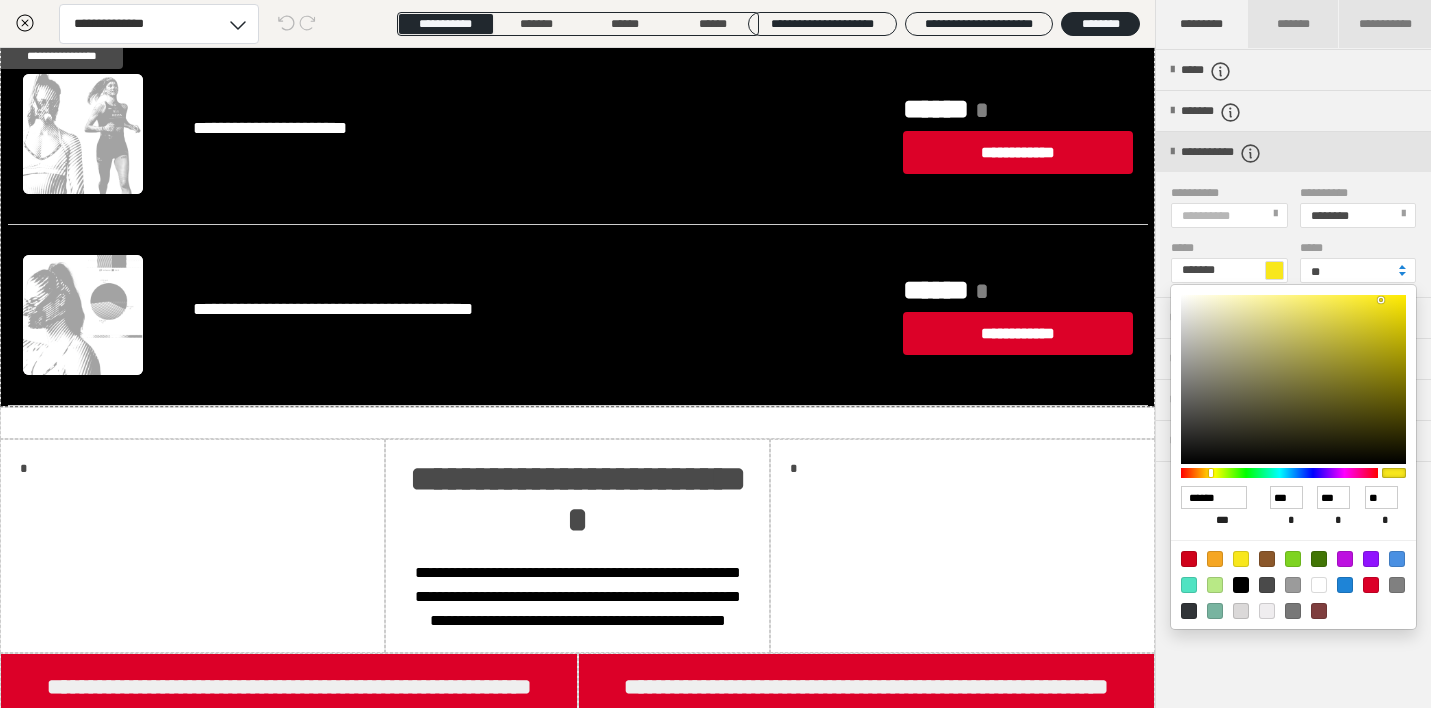 type on "*******" 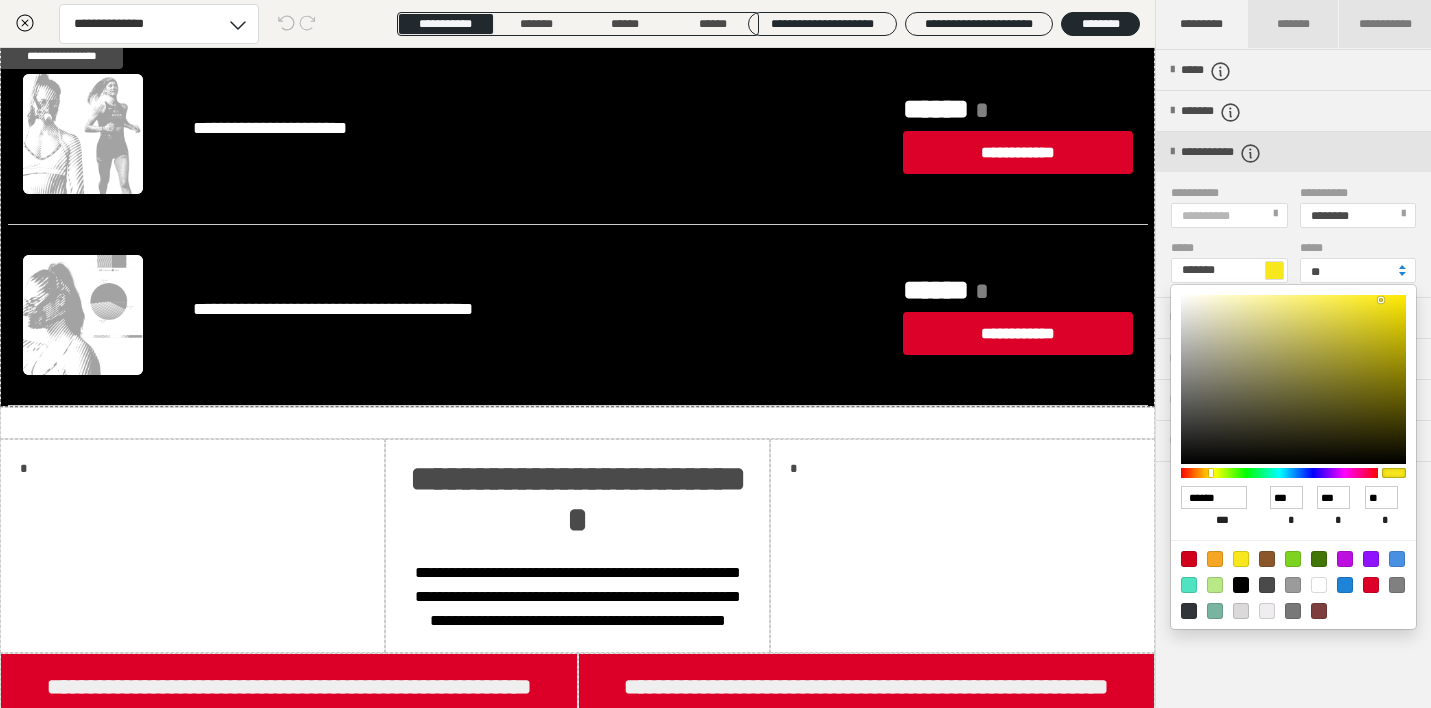 type on "******" 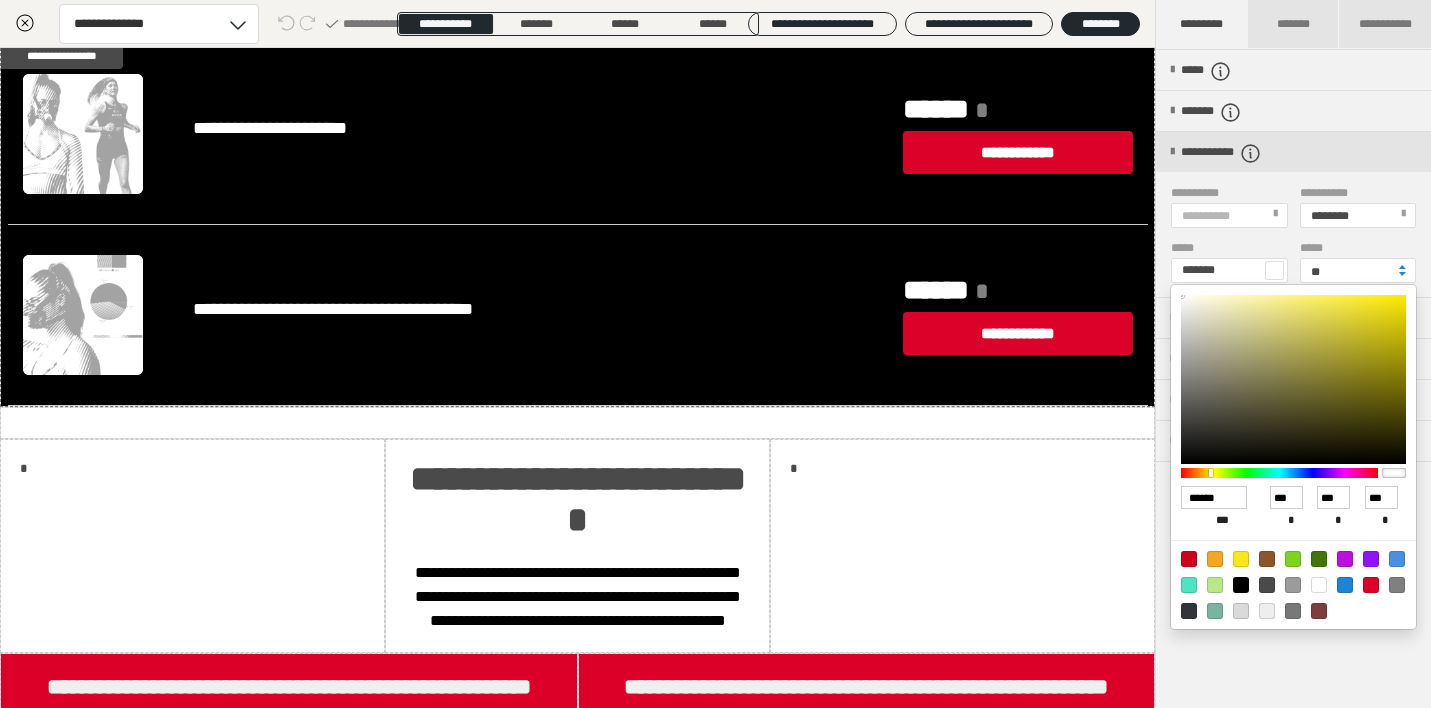 click at bounding box center [715, 354] 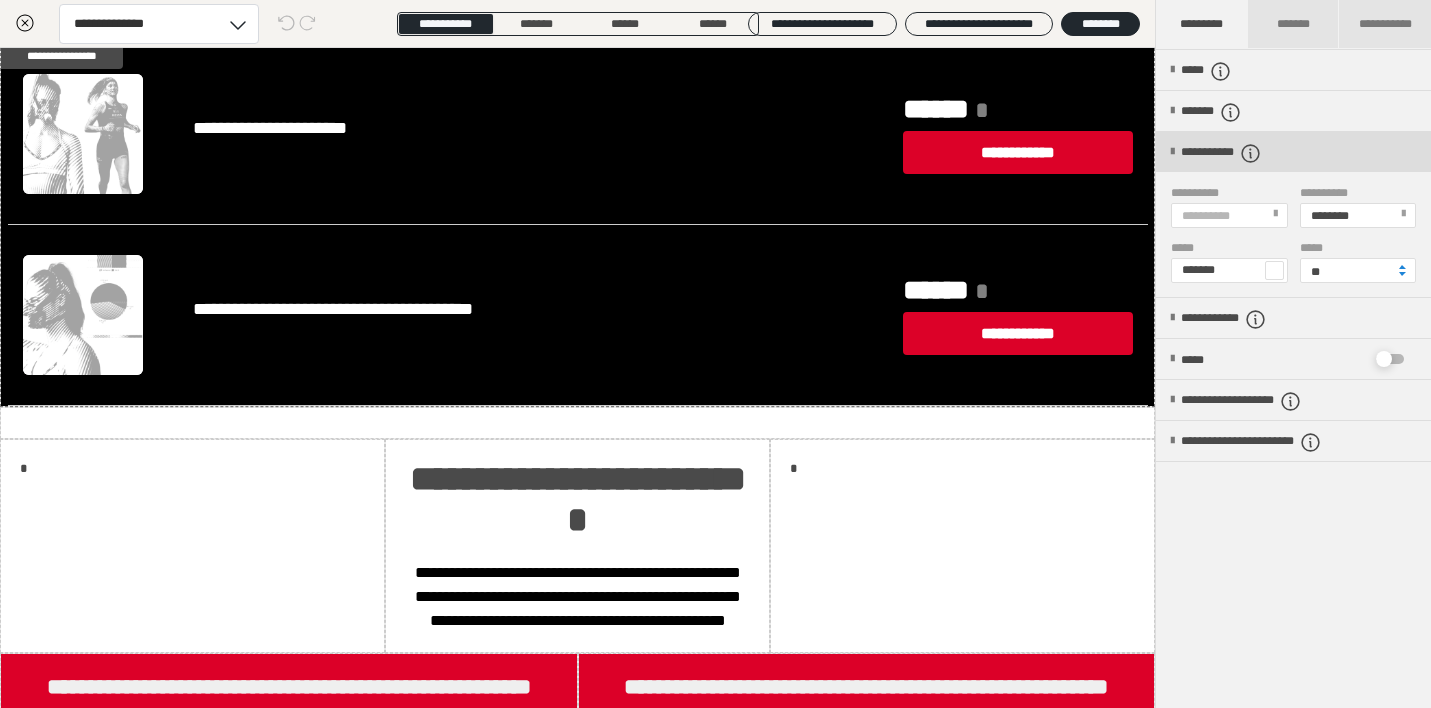 click at bounding box center (1172, 152) 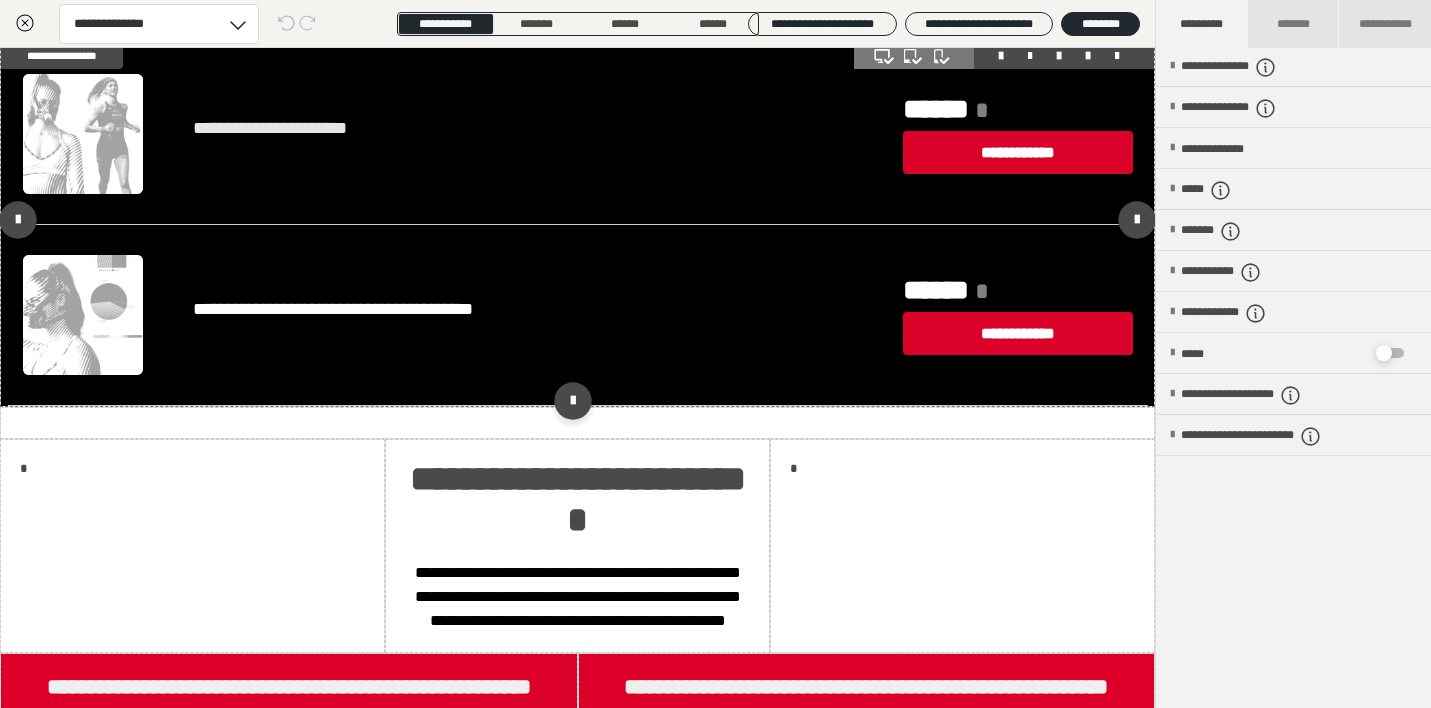 click on "**********" at bounding box center (528, 134) 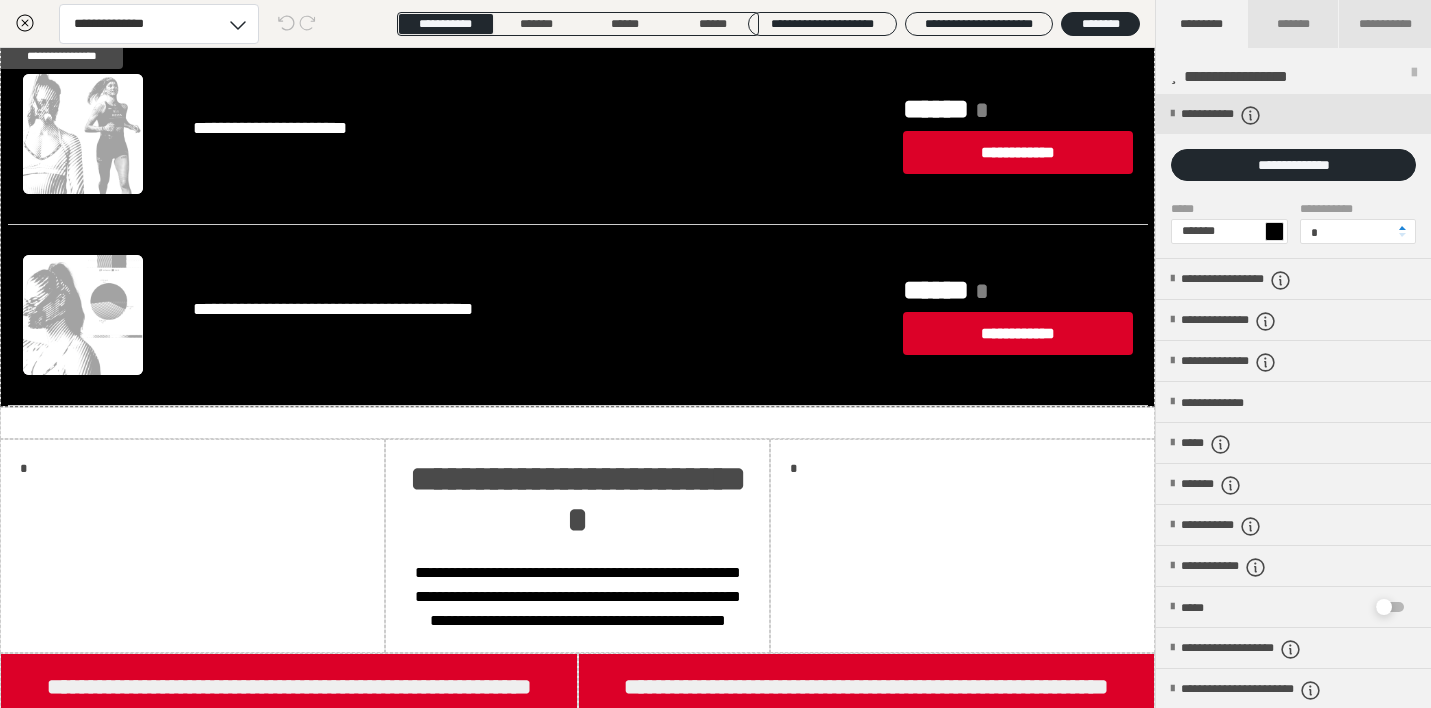 scroll, scrollTop: 0, scrollLeft: 0, axis: both 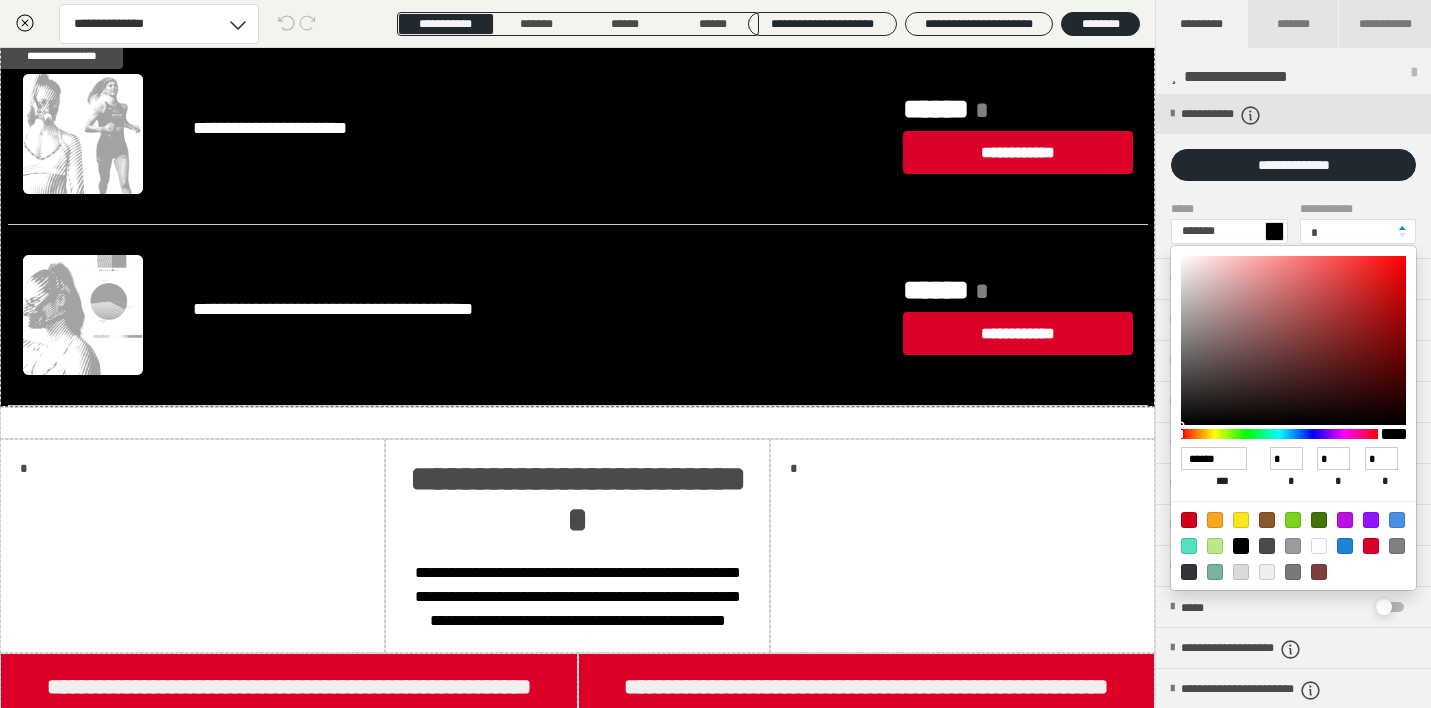 click at bounding box center (1319, 546) 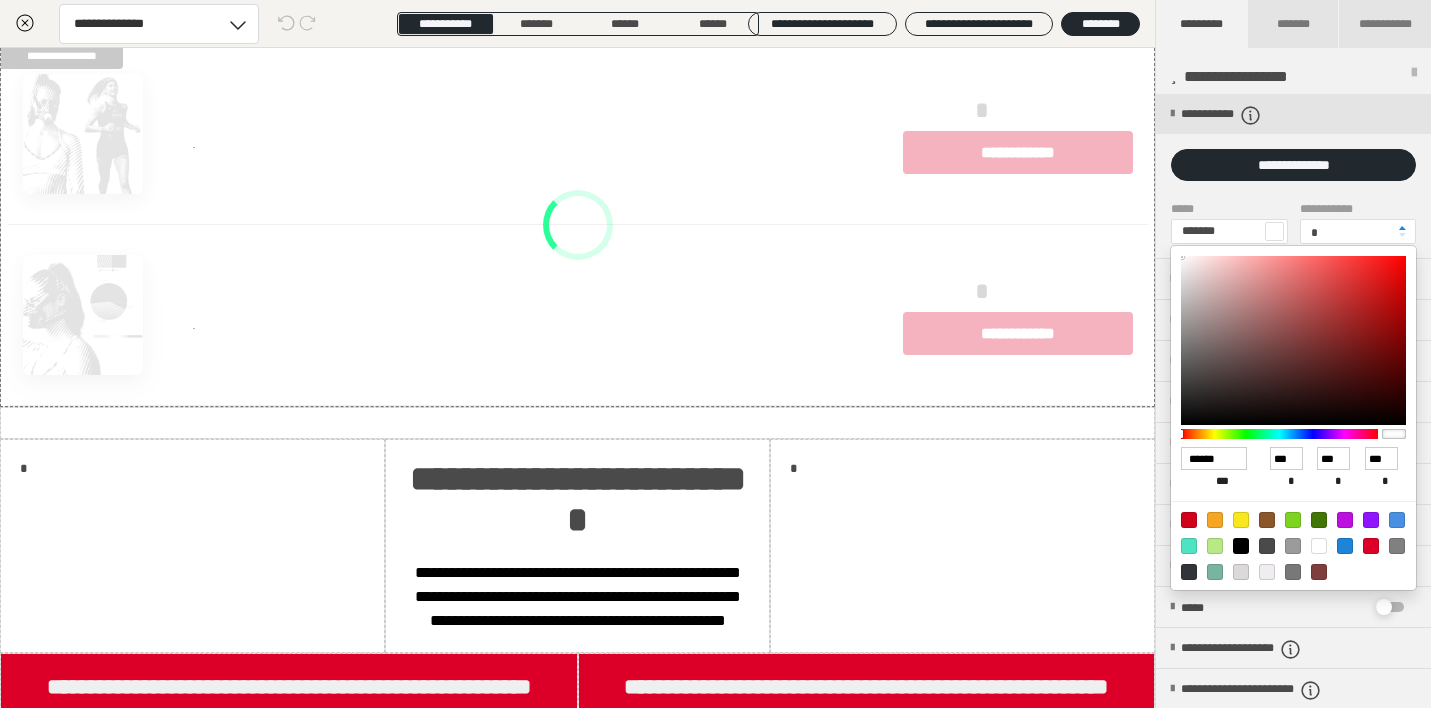 type on "*******" 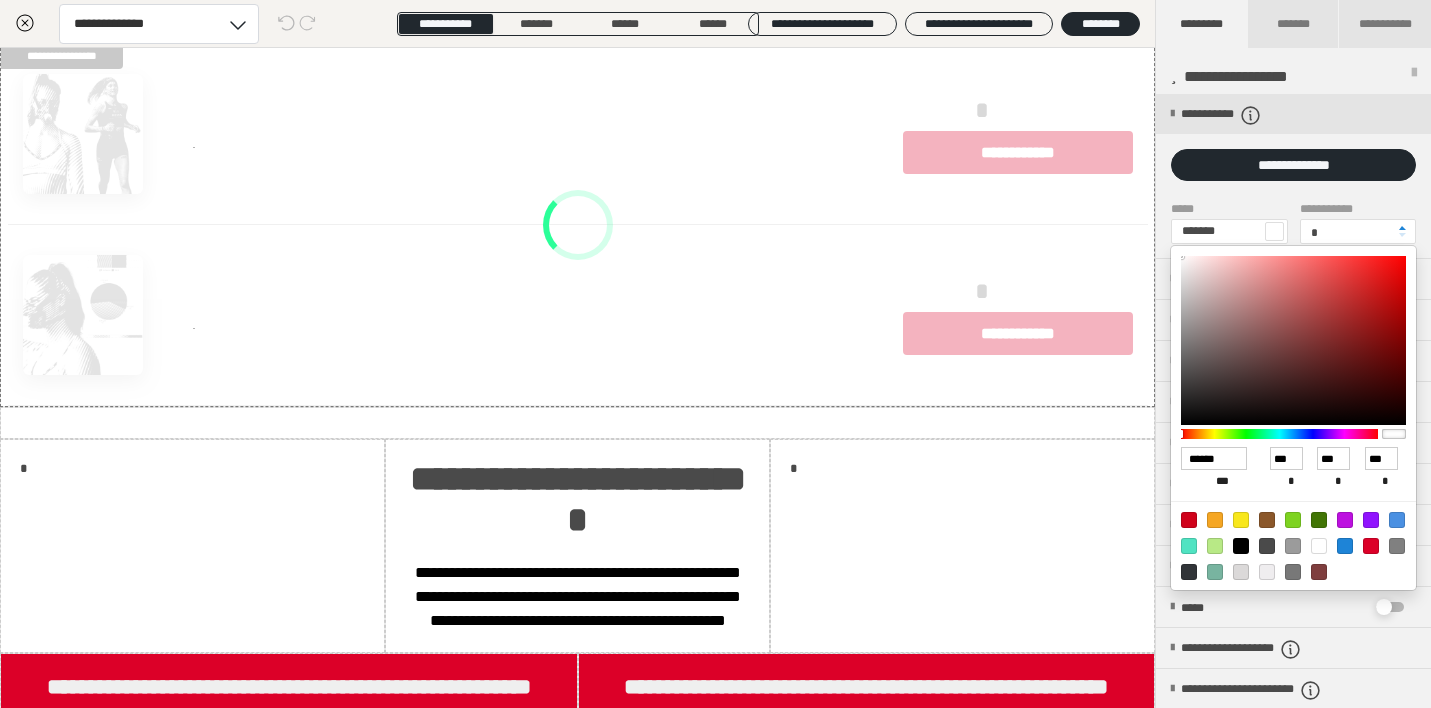 type on "******" 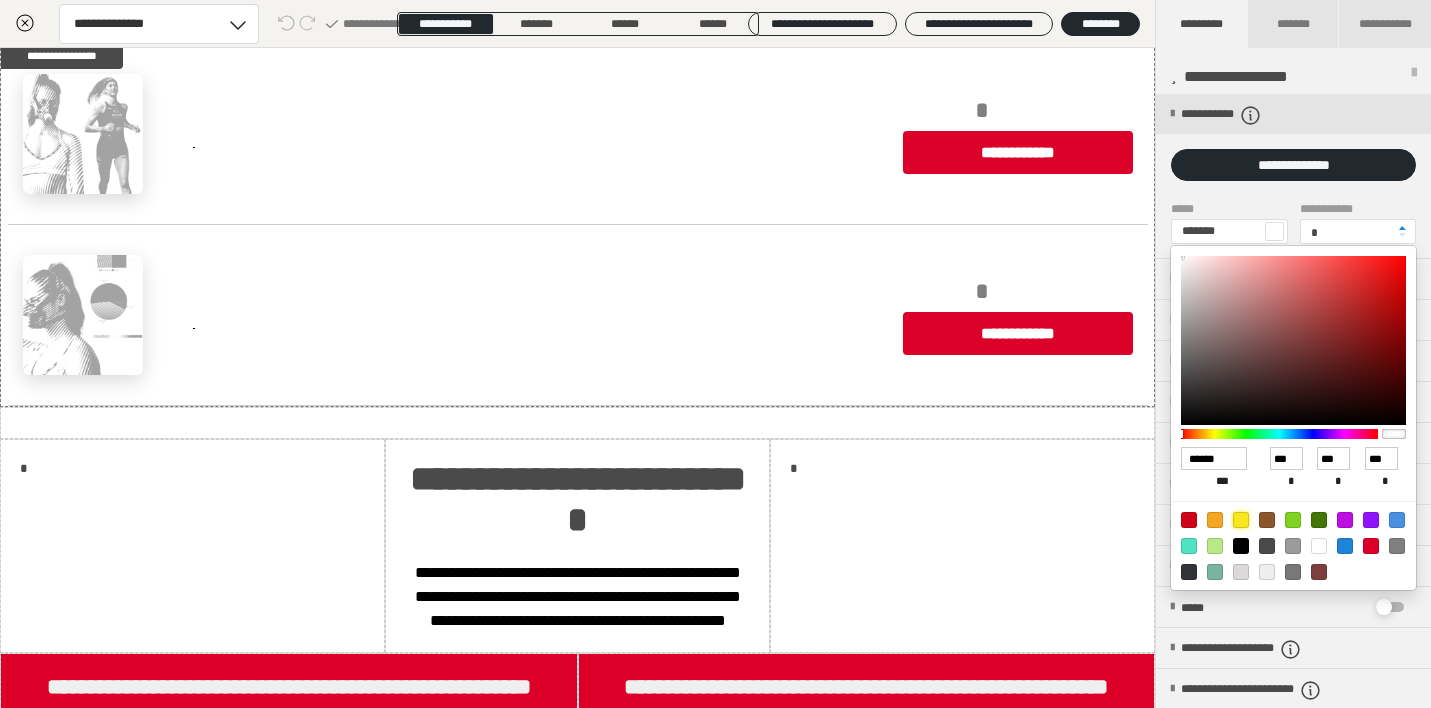 click at bounding box center [1241, 520] 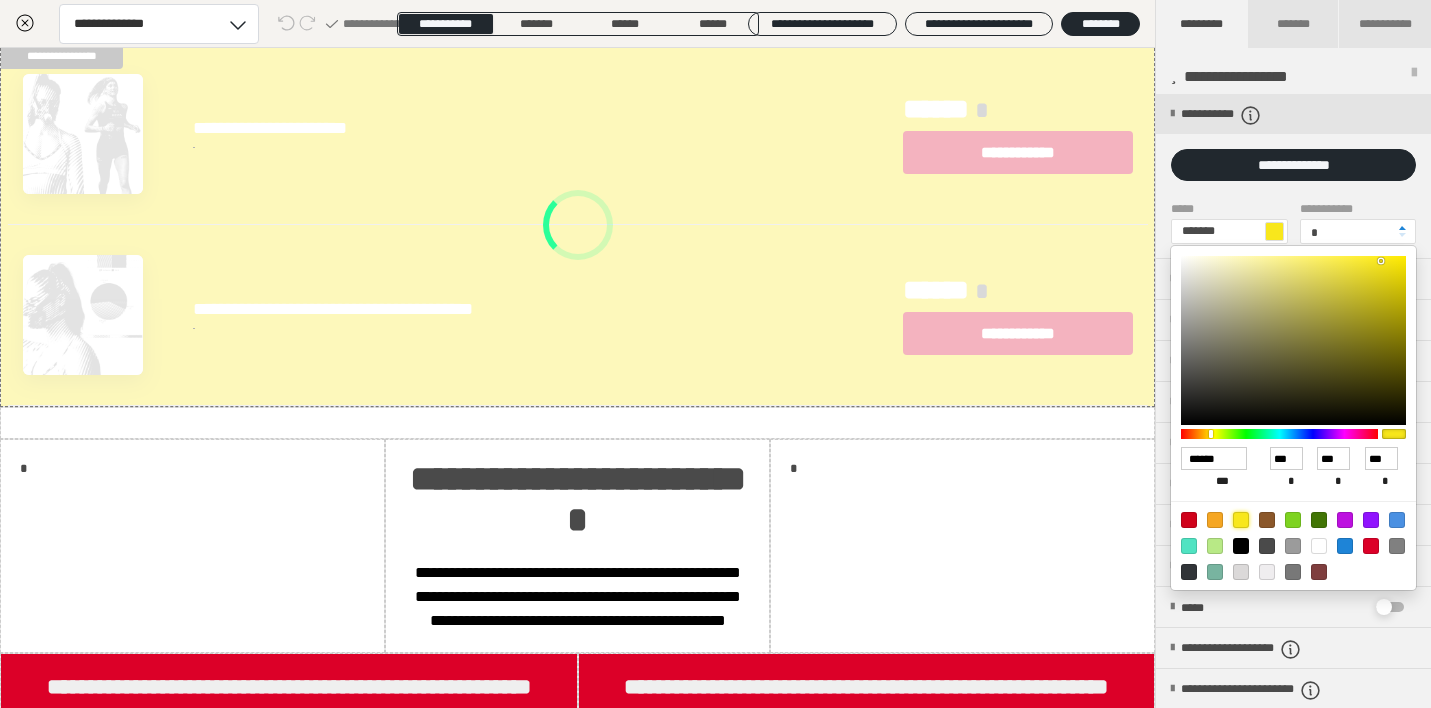 type on "*******" 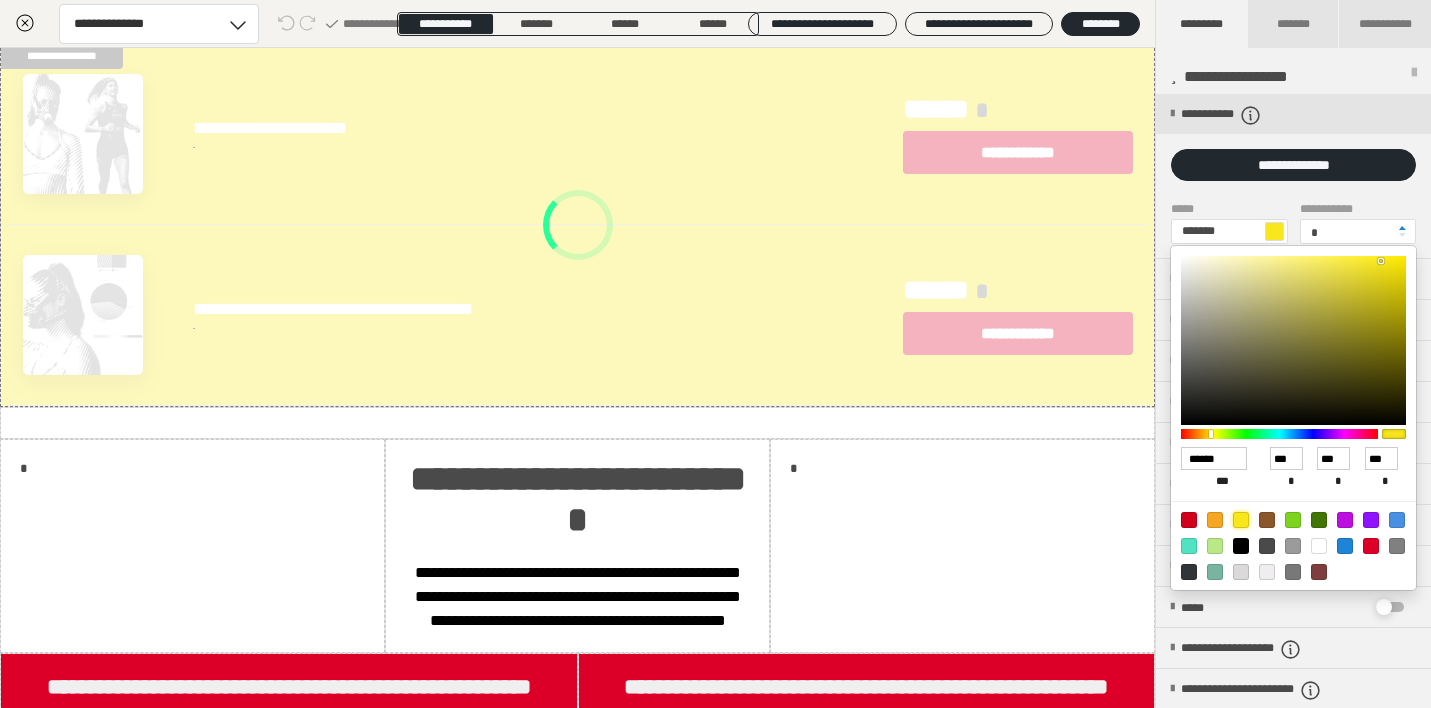 type on "******" 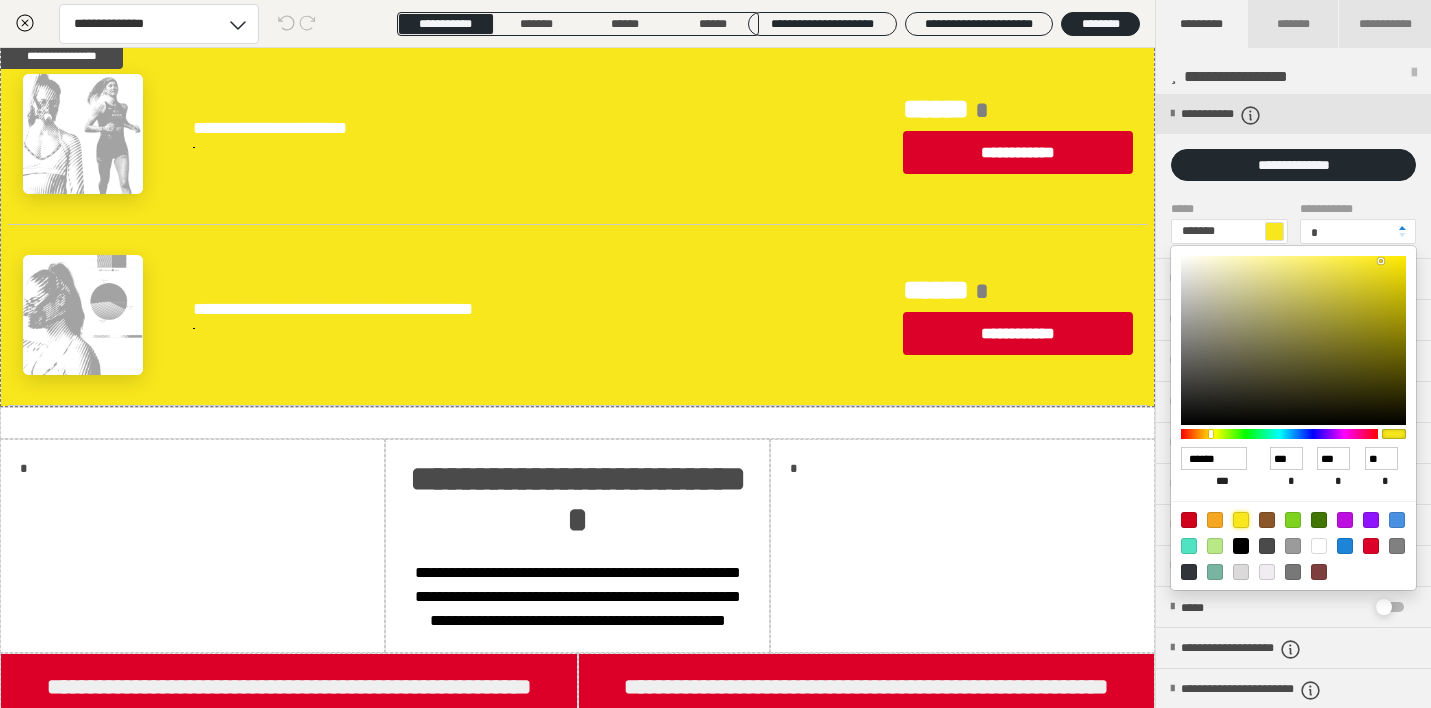 click at bounding box center [1241, 546] 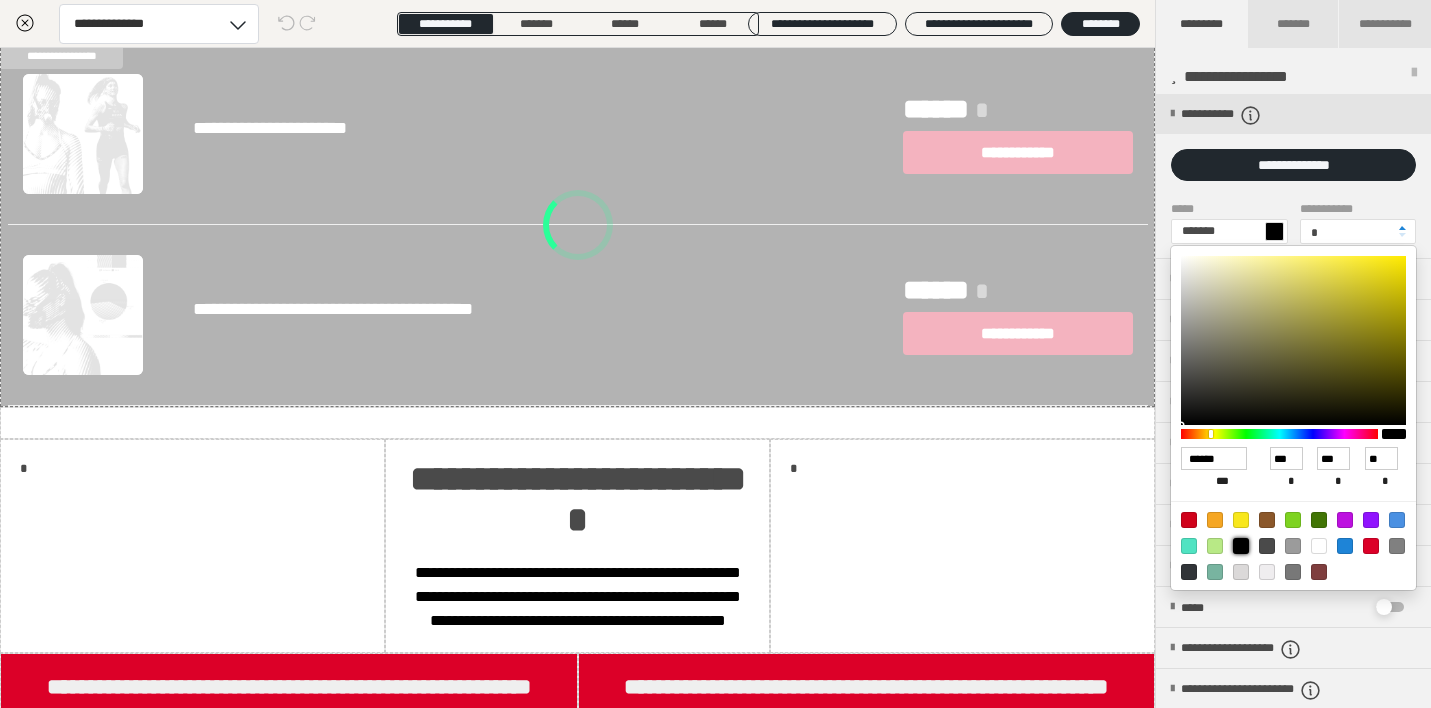 type on "*******" 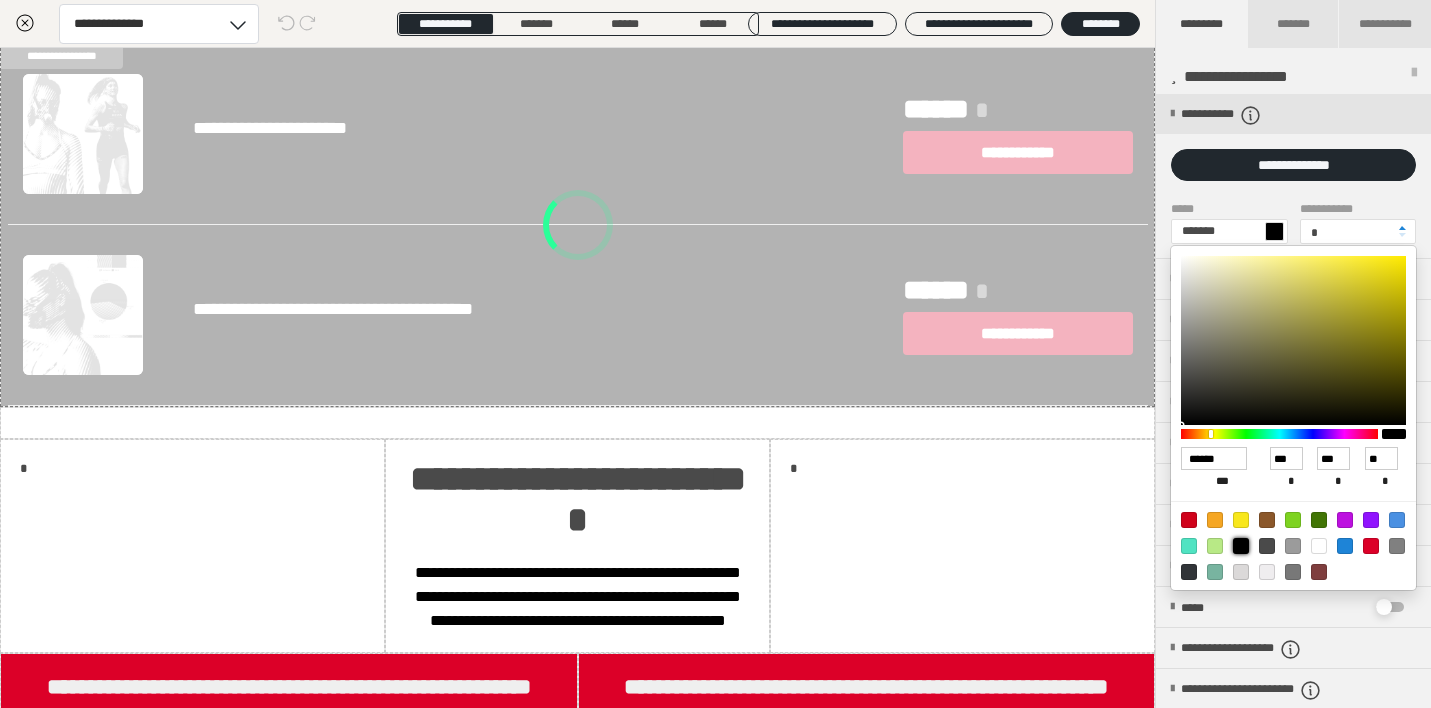 type on "******" 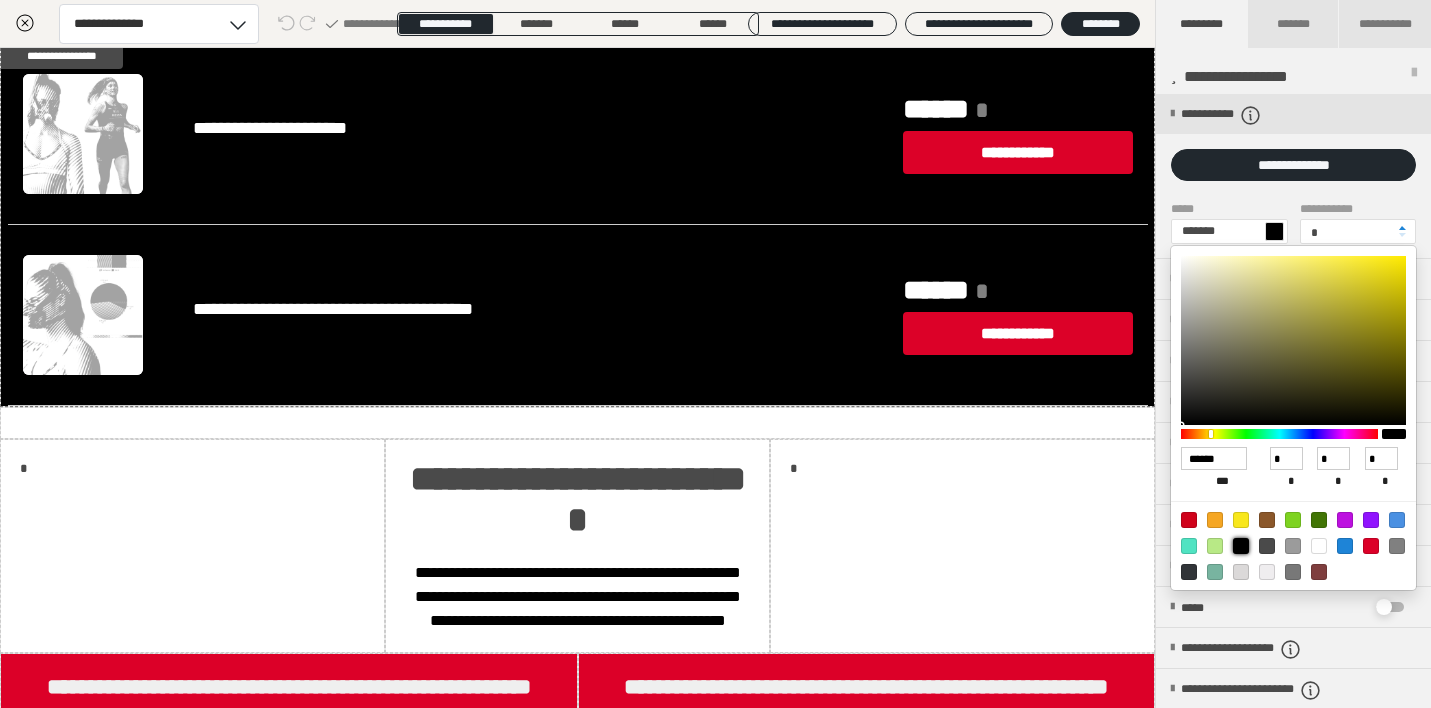 click at bounding box center (715, 354) 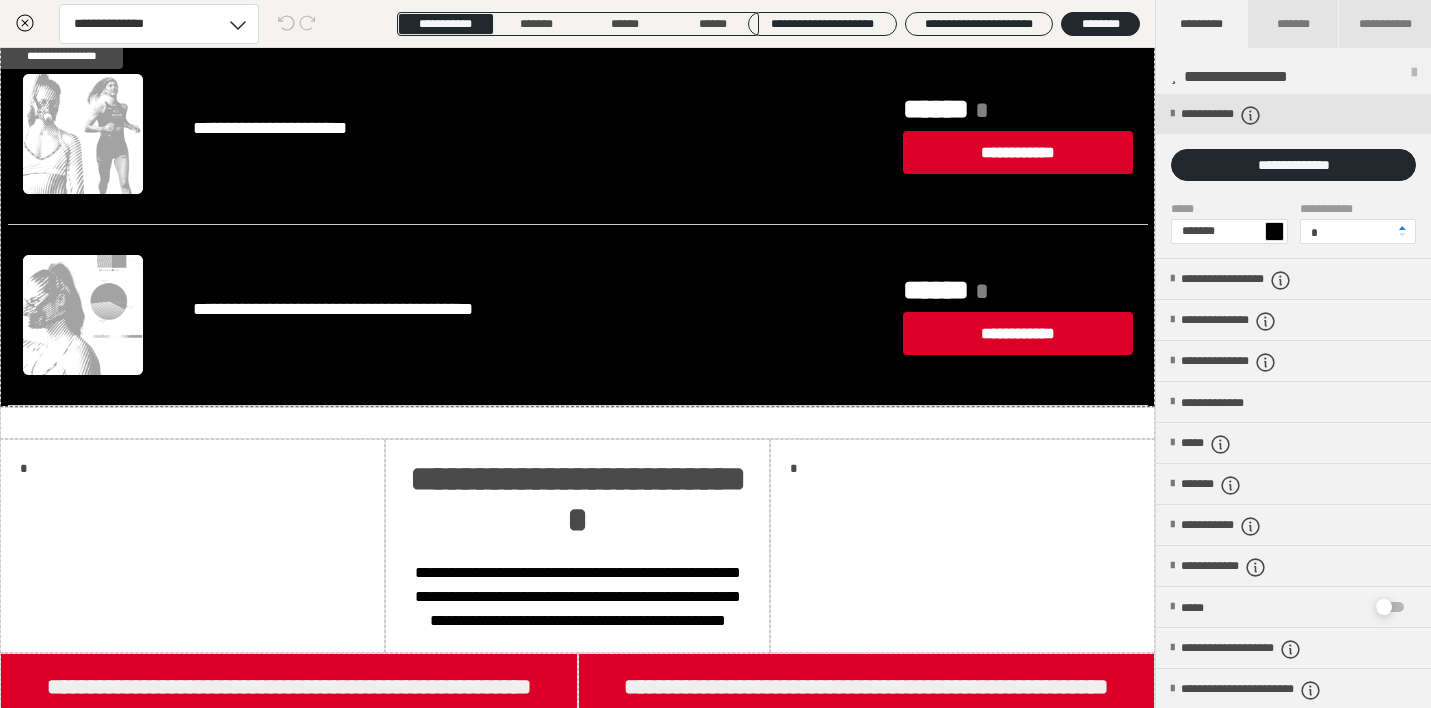 click on "**********" at bounding box center (303, 128) 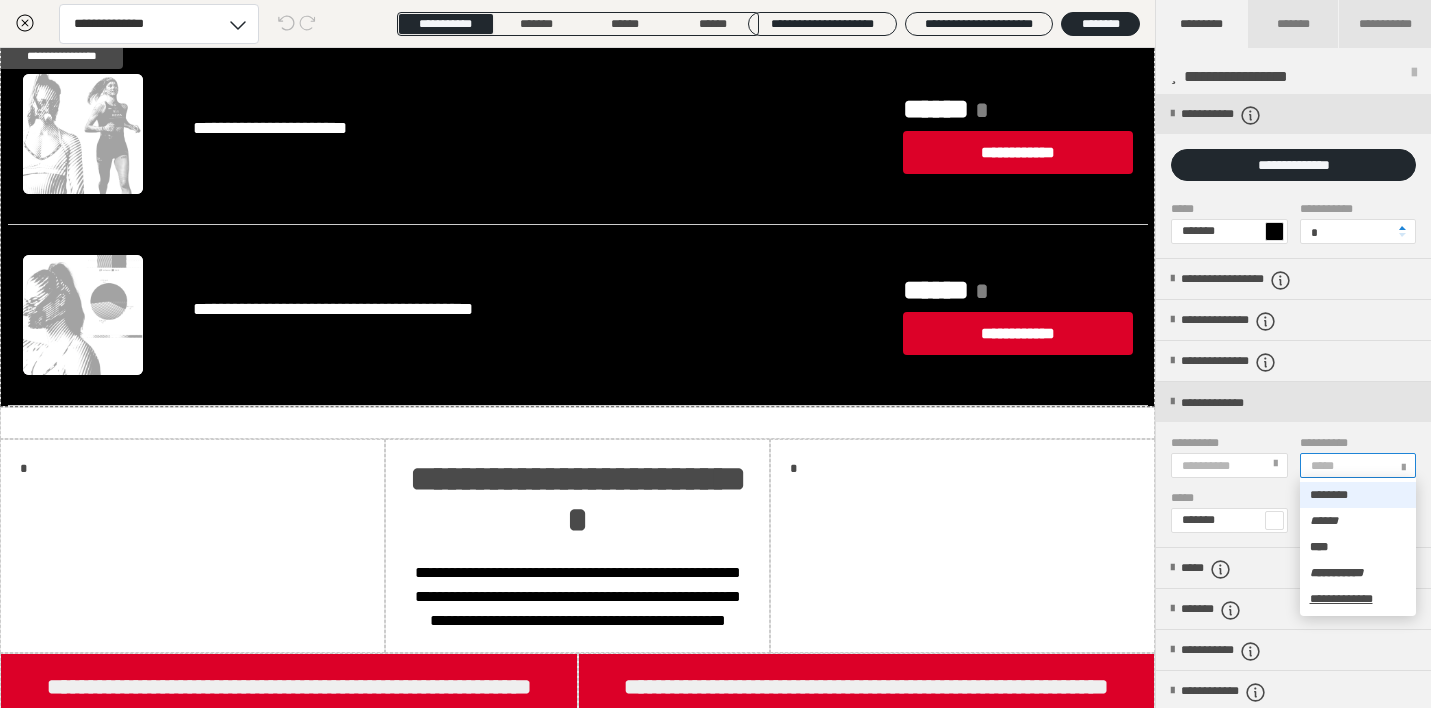 click on "*****" at bounding box center [1325, 466] 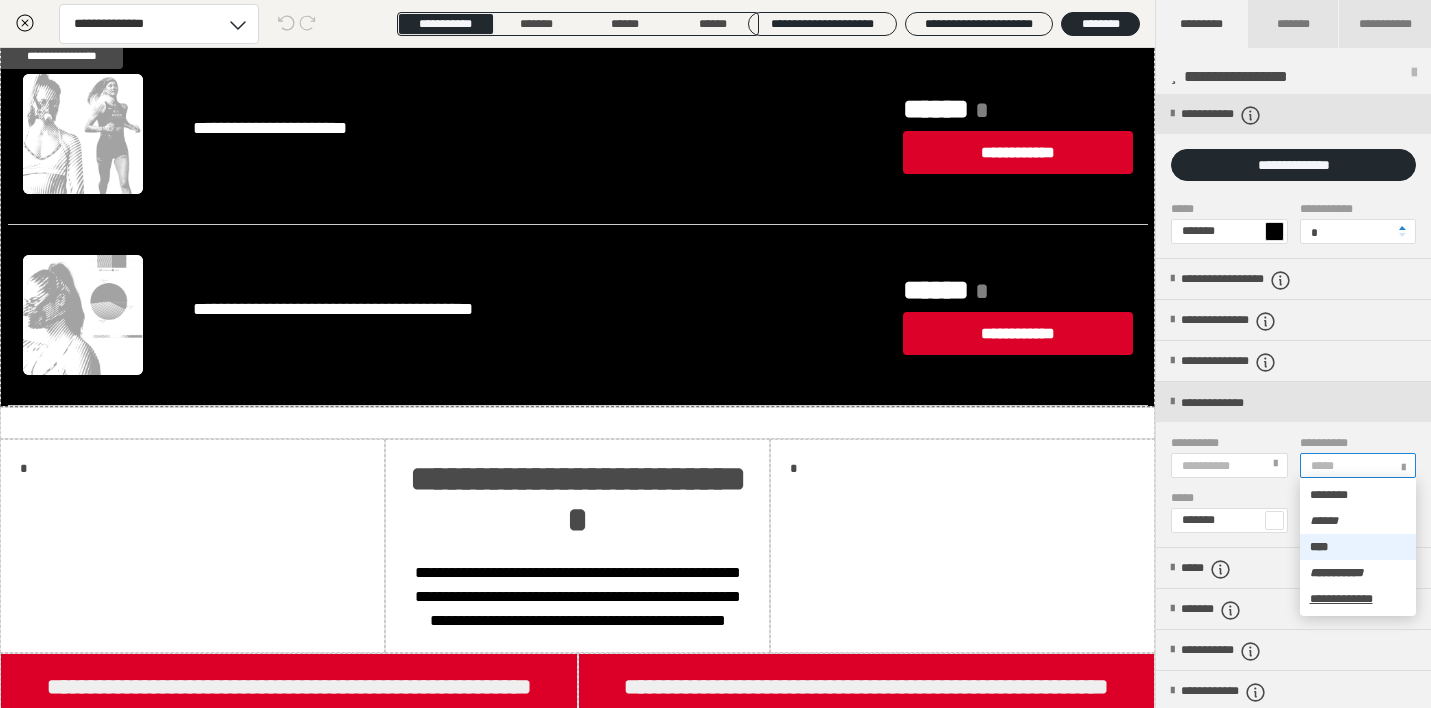 click on "****" at bounding box center (1358, 547) 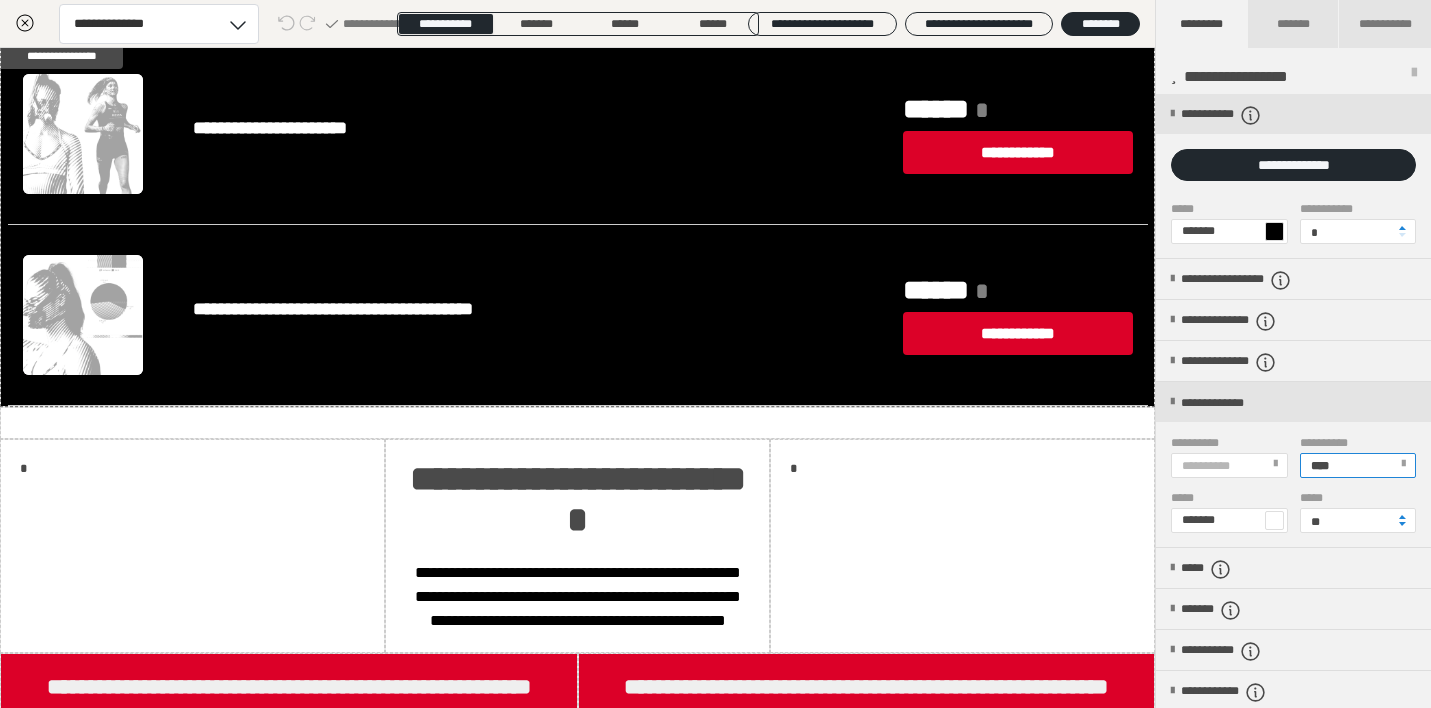 click on "**********" at bounding box center [1228, 465] 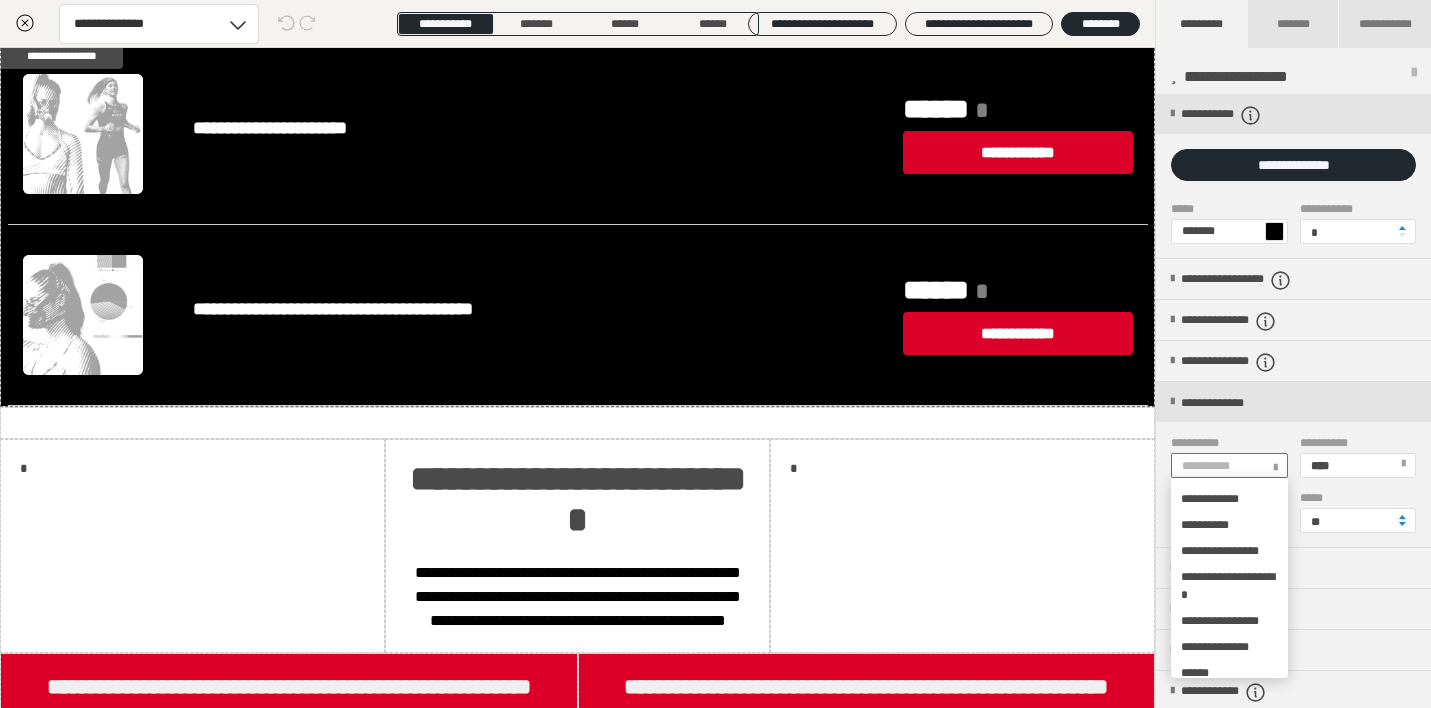 scroll, scrollTop: 1628, scrollLeft: 0, axis: vertical 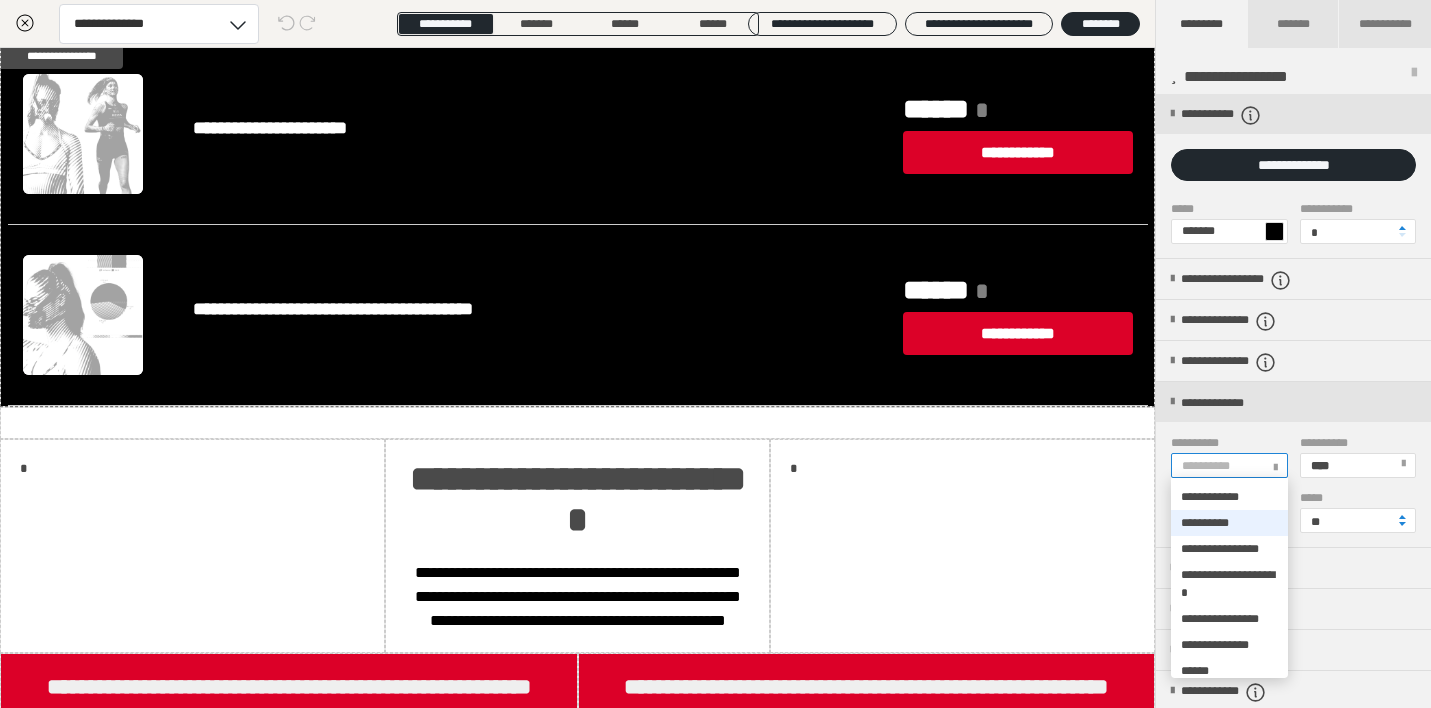 click on "**********" at bounding box center (1205, 523) 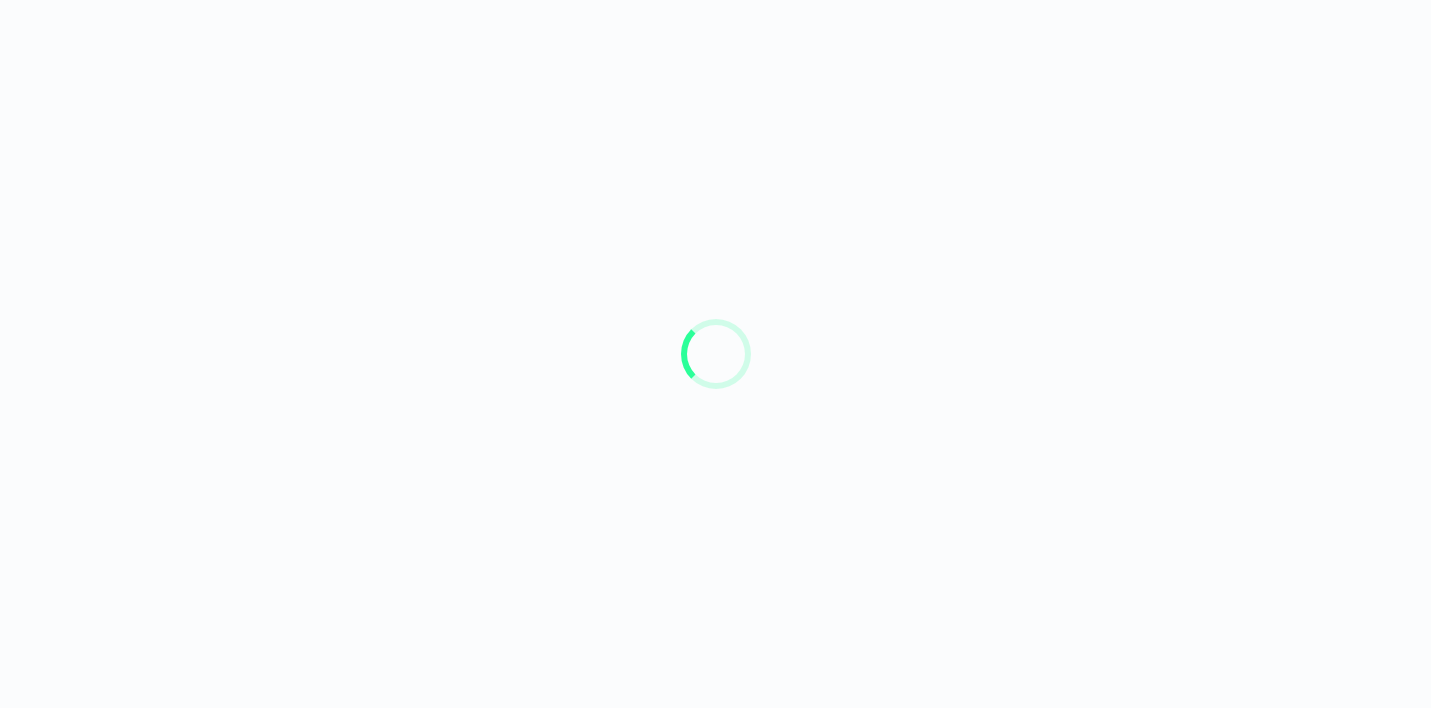 scroll, scrollTop: 0, scrollLeft: 0, axis: both 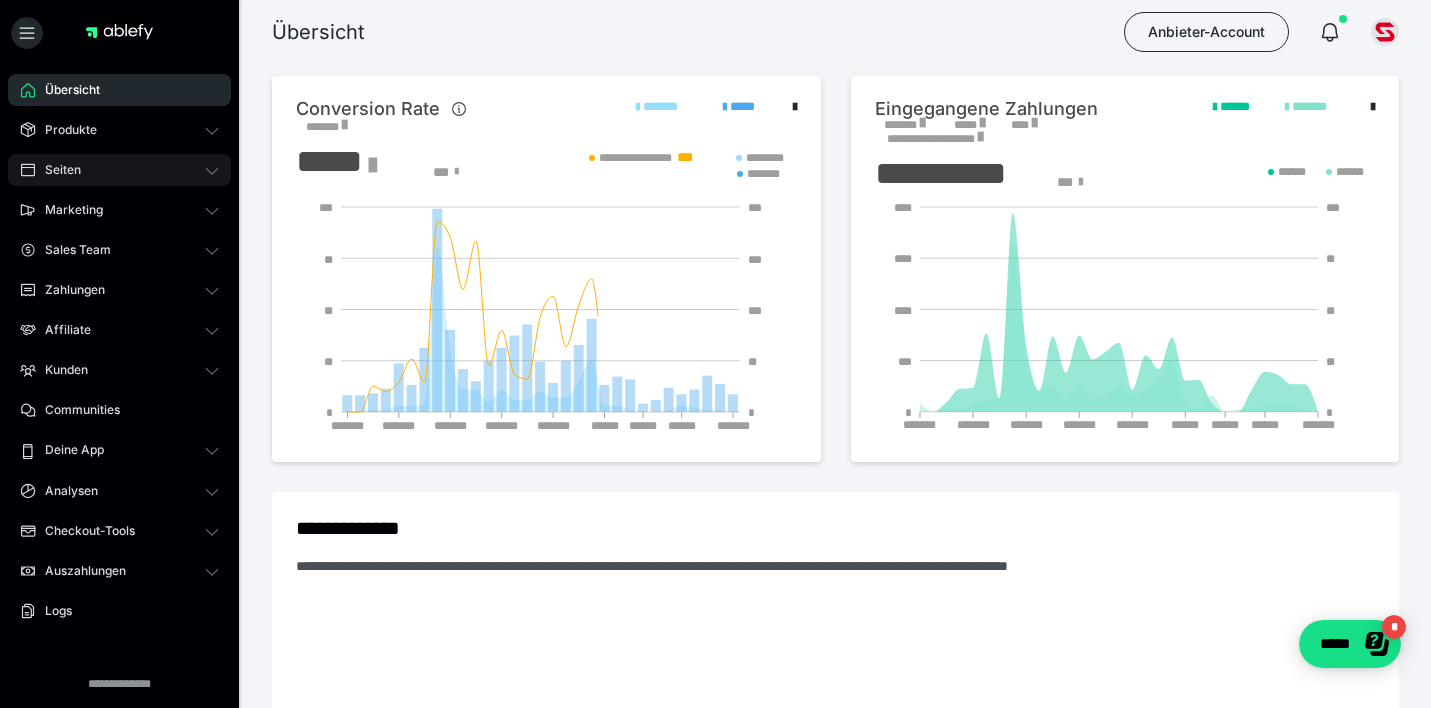 click on "Seiten" at bounding box center [119, 170] 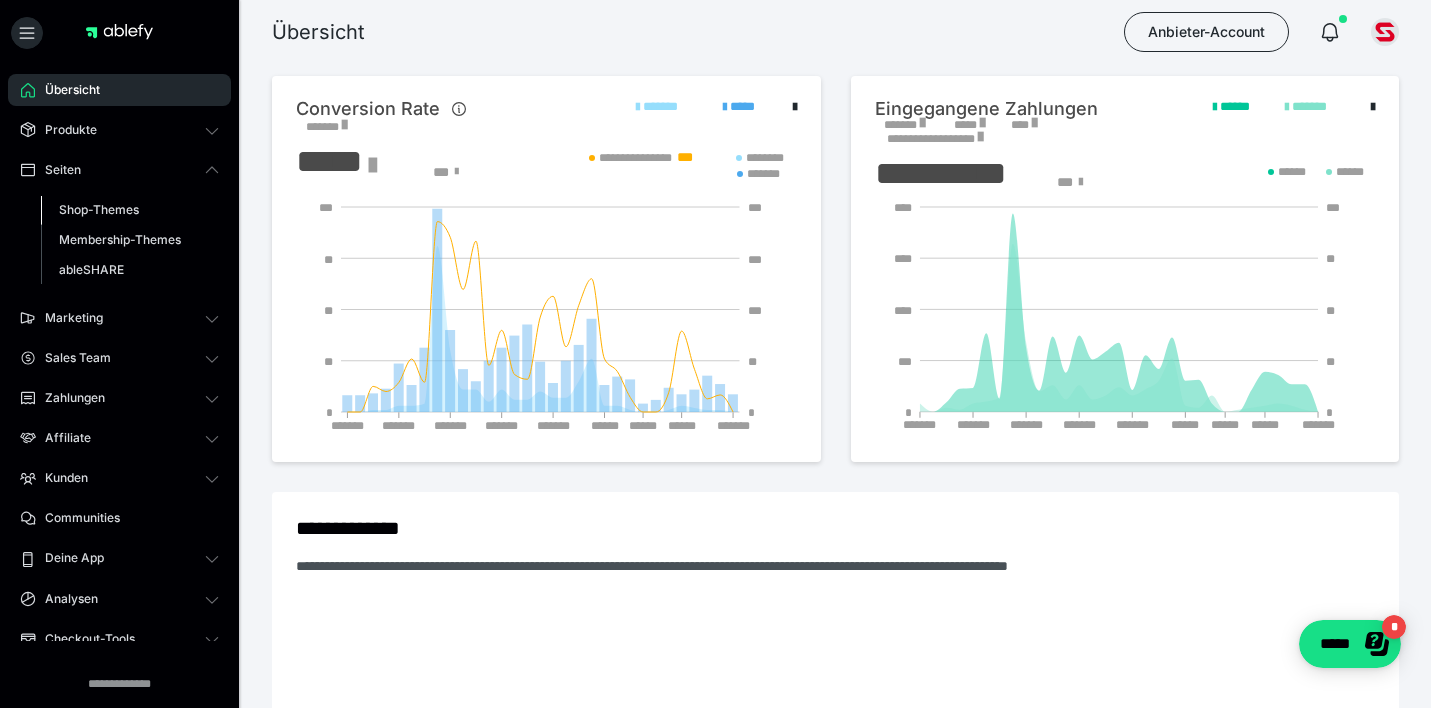 click on "Shop-Themes" at bounding box center (99, 209) 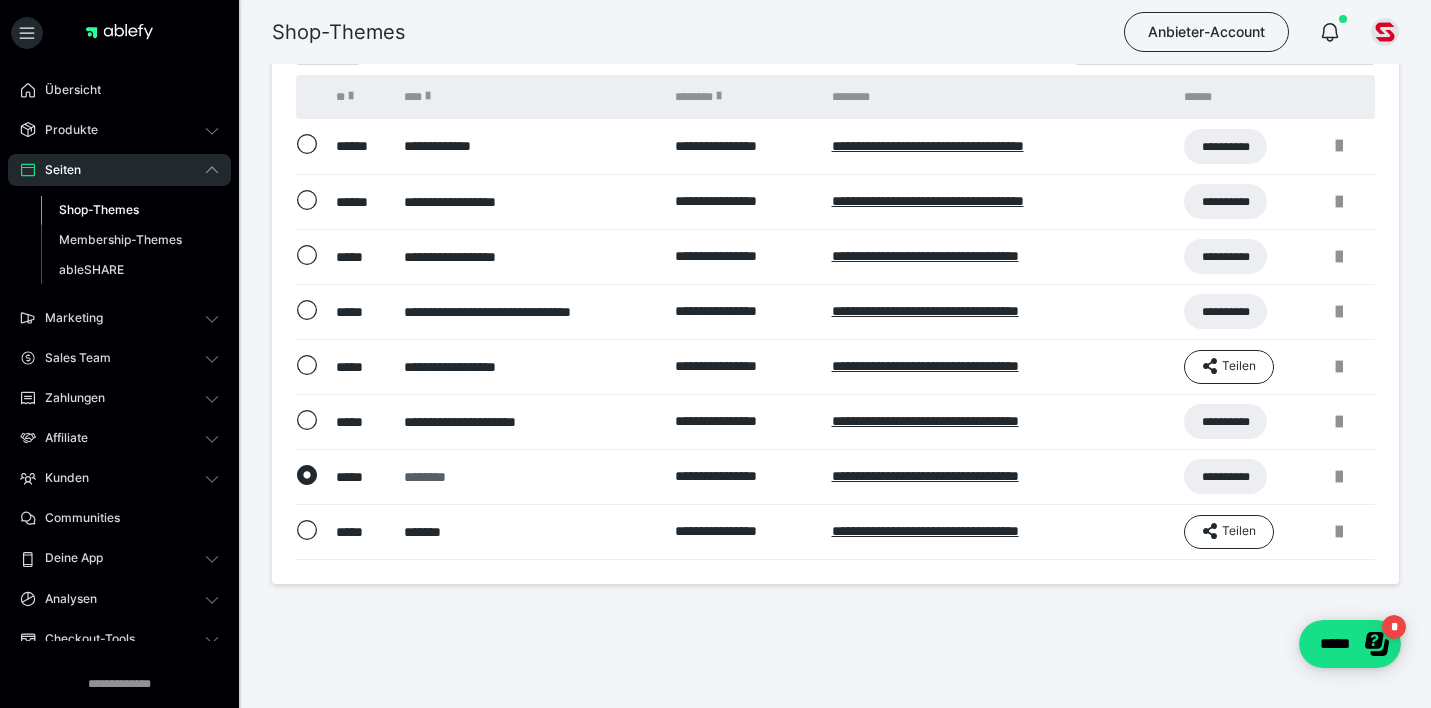 scroll, scrollTop: 115, scrollLeft: 0, axis: vertical 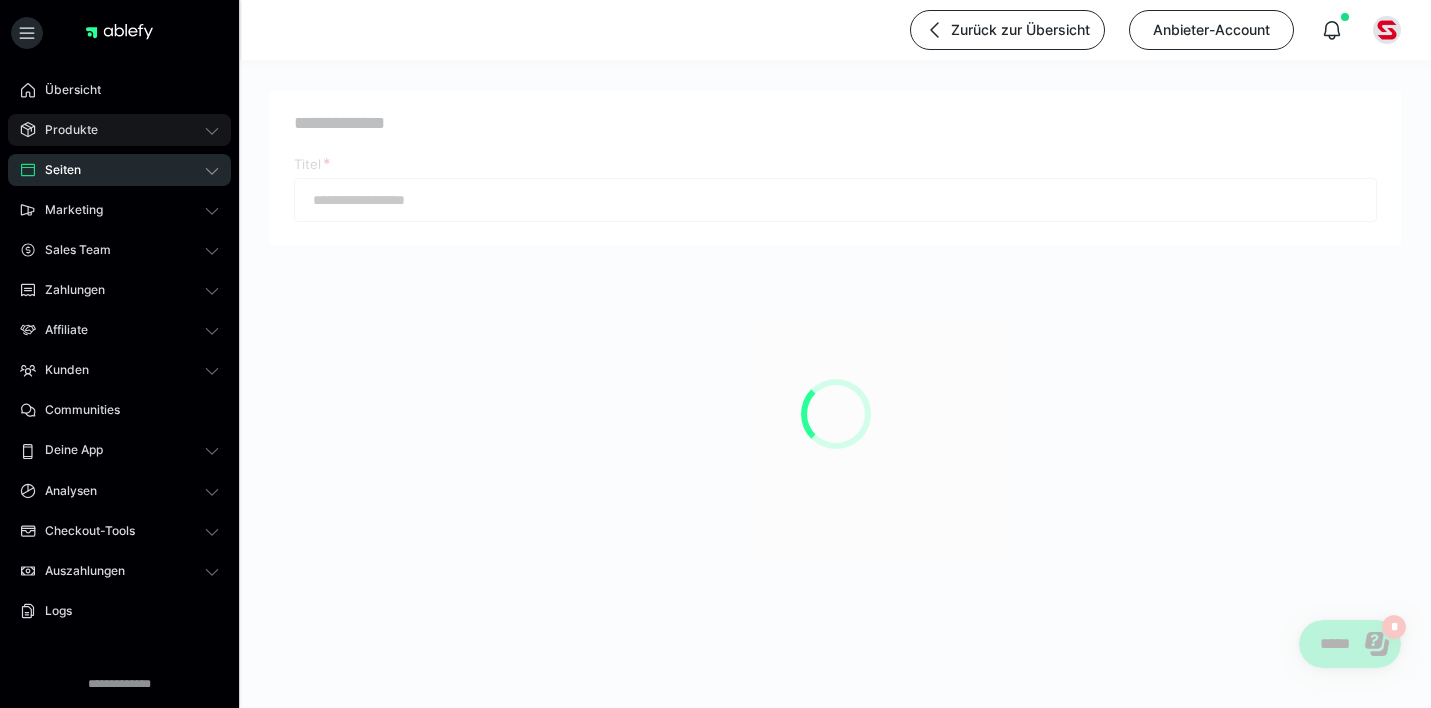 type on "********" 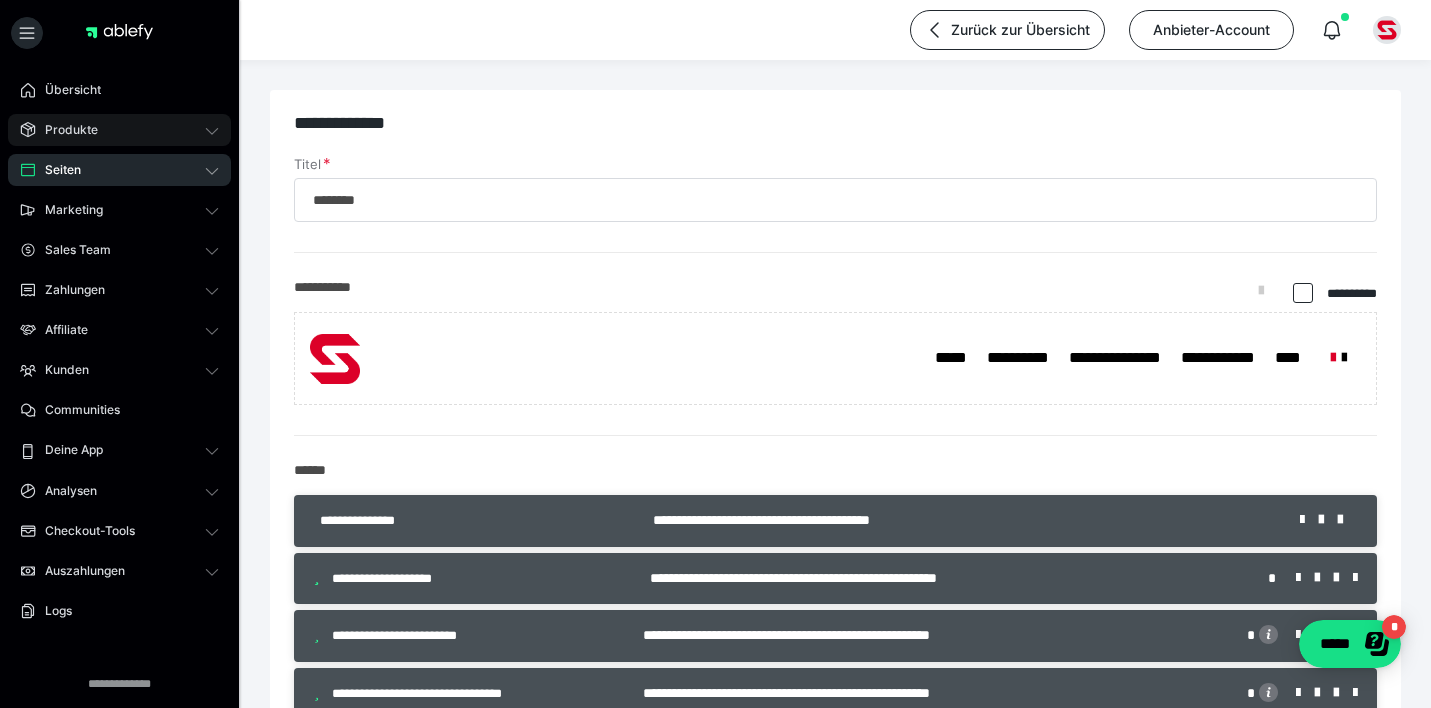 click on "Produkte" at bounding box center (119, 130) 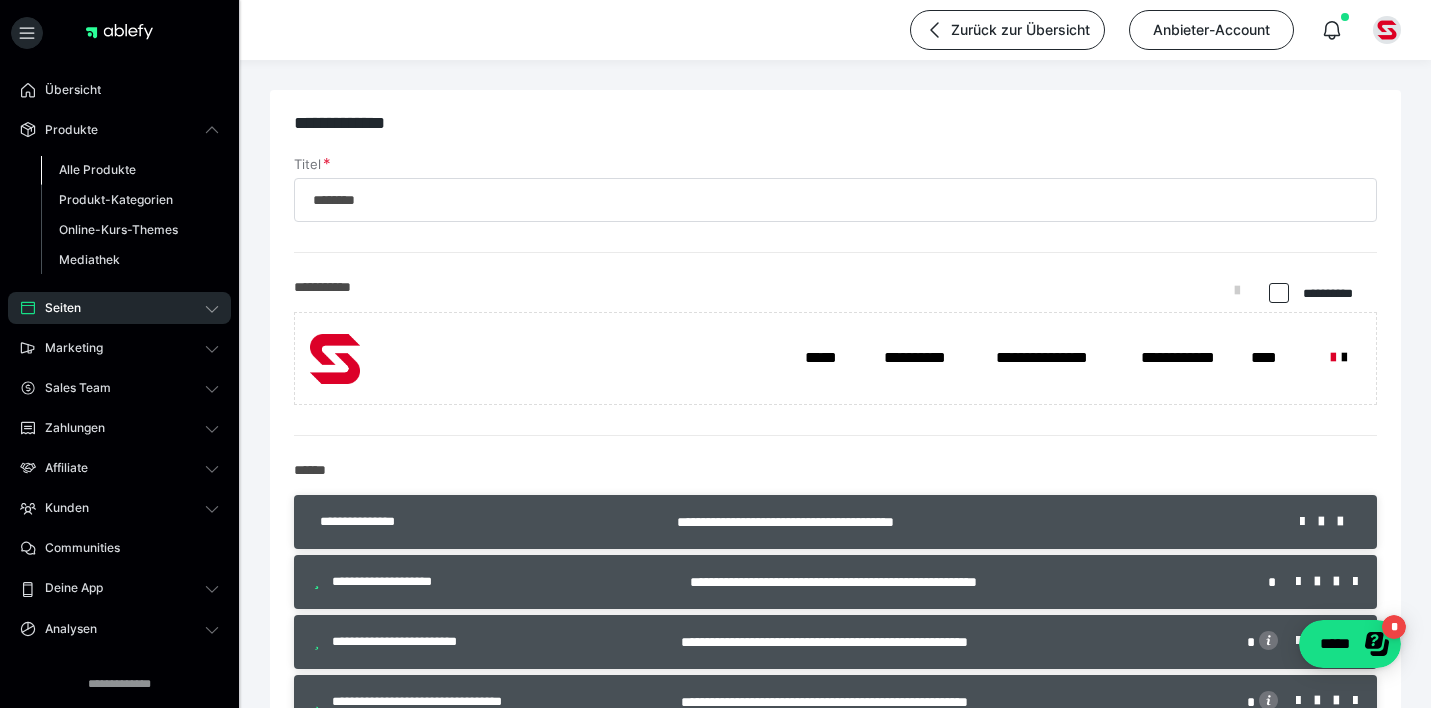 click on "Alle Produkte" at bounding box center [97, 169] 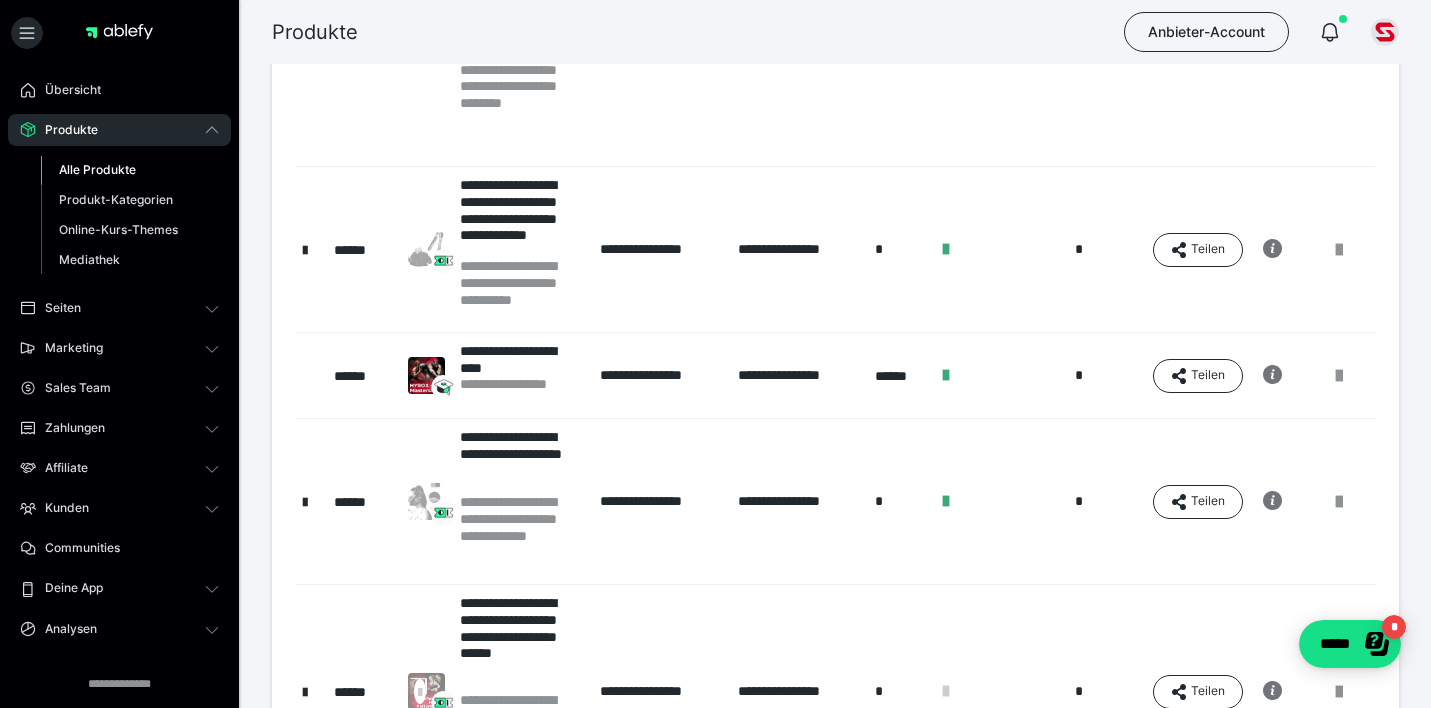 scroll, scrollTop: 356, scrollLeft: 0, axis: vertical 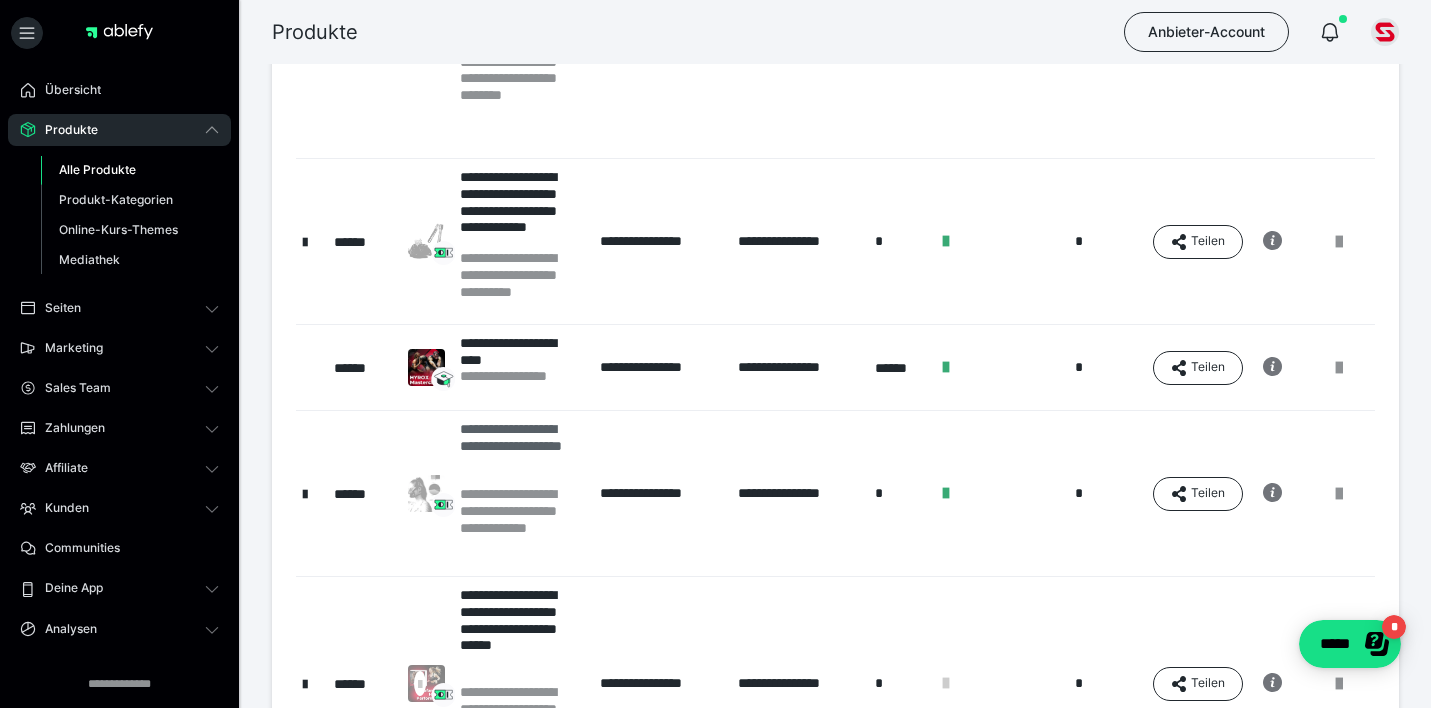 click on "**********" at bounding box center [520, 453] 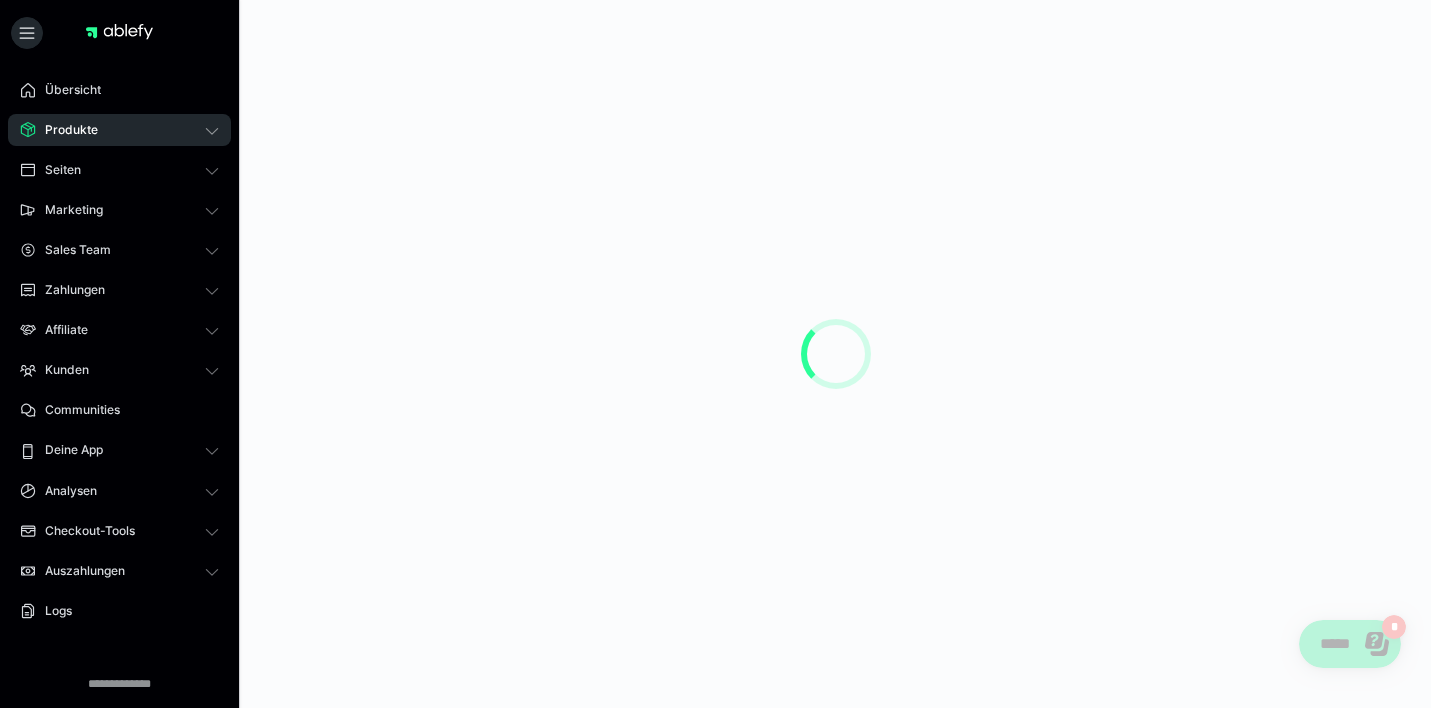 scroll, scrollTop: 0, scrollLeft: 0, axis: both 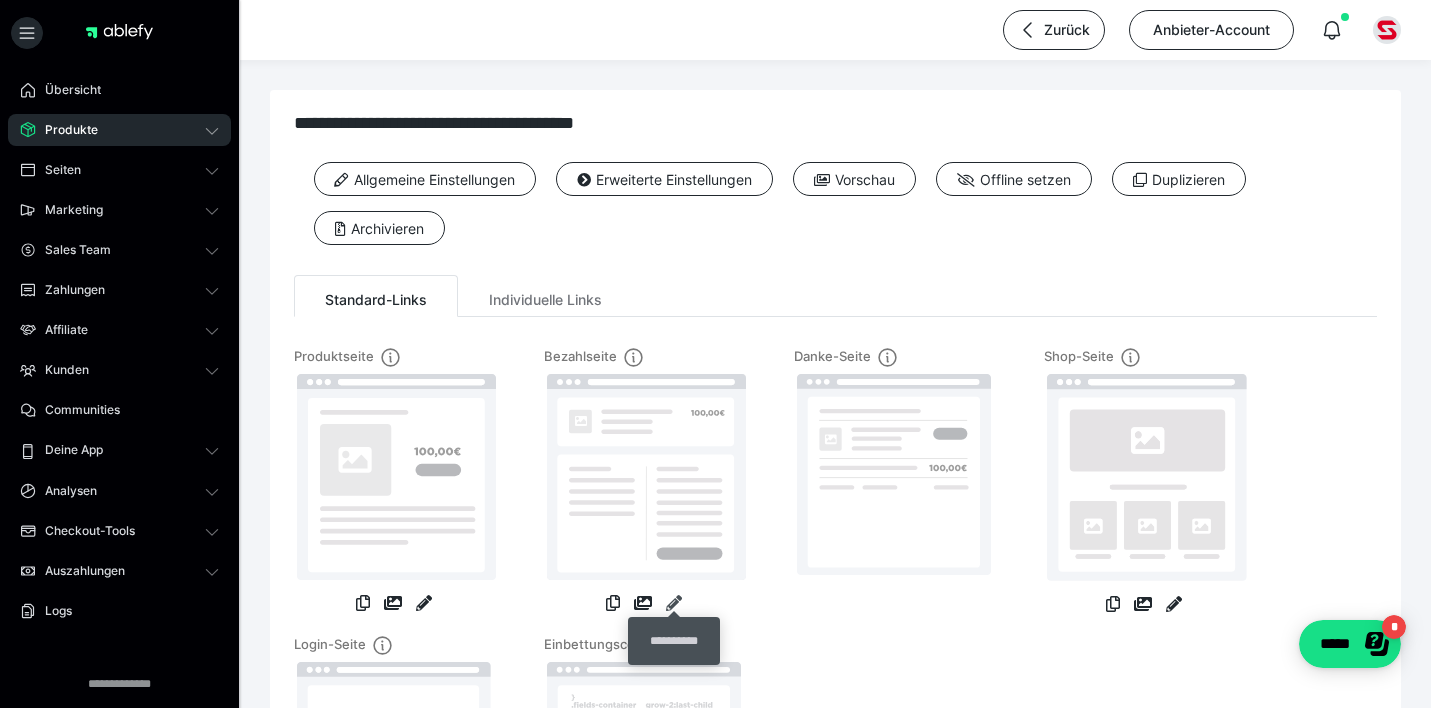 click at bounding box center (674, 603) 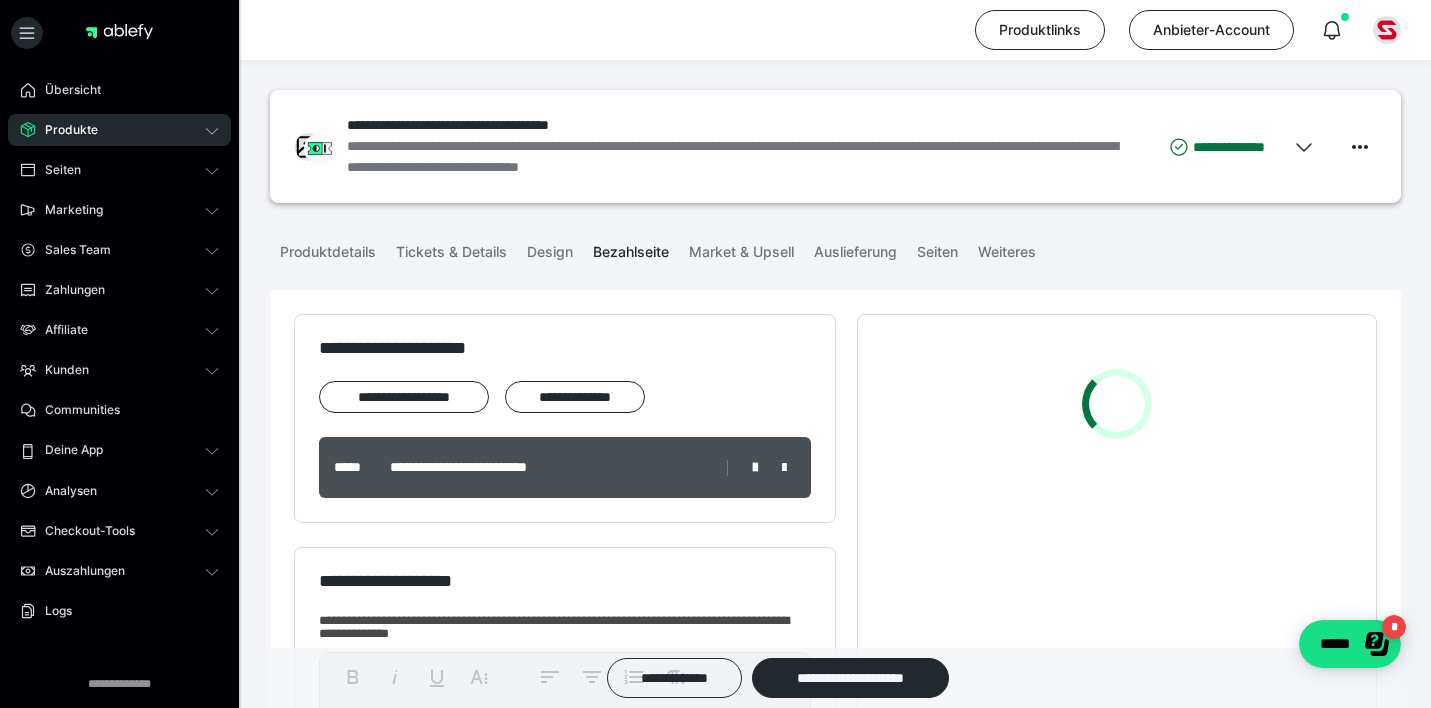 click on "Bezahlseite" at bounding box center [631, 248] 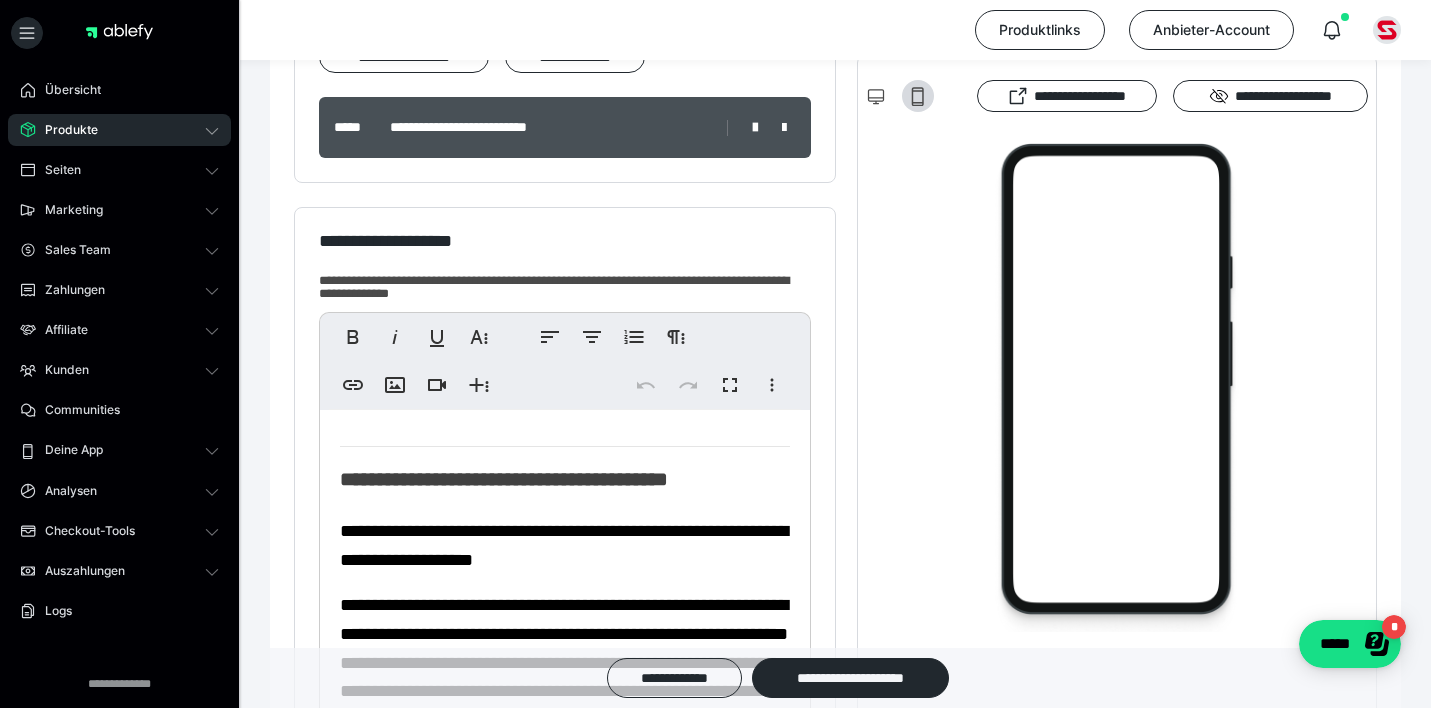scroll, scrollTop: 535, scrollLeft: 0, axis: vertical 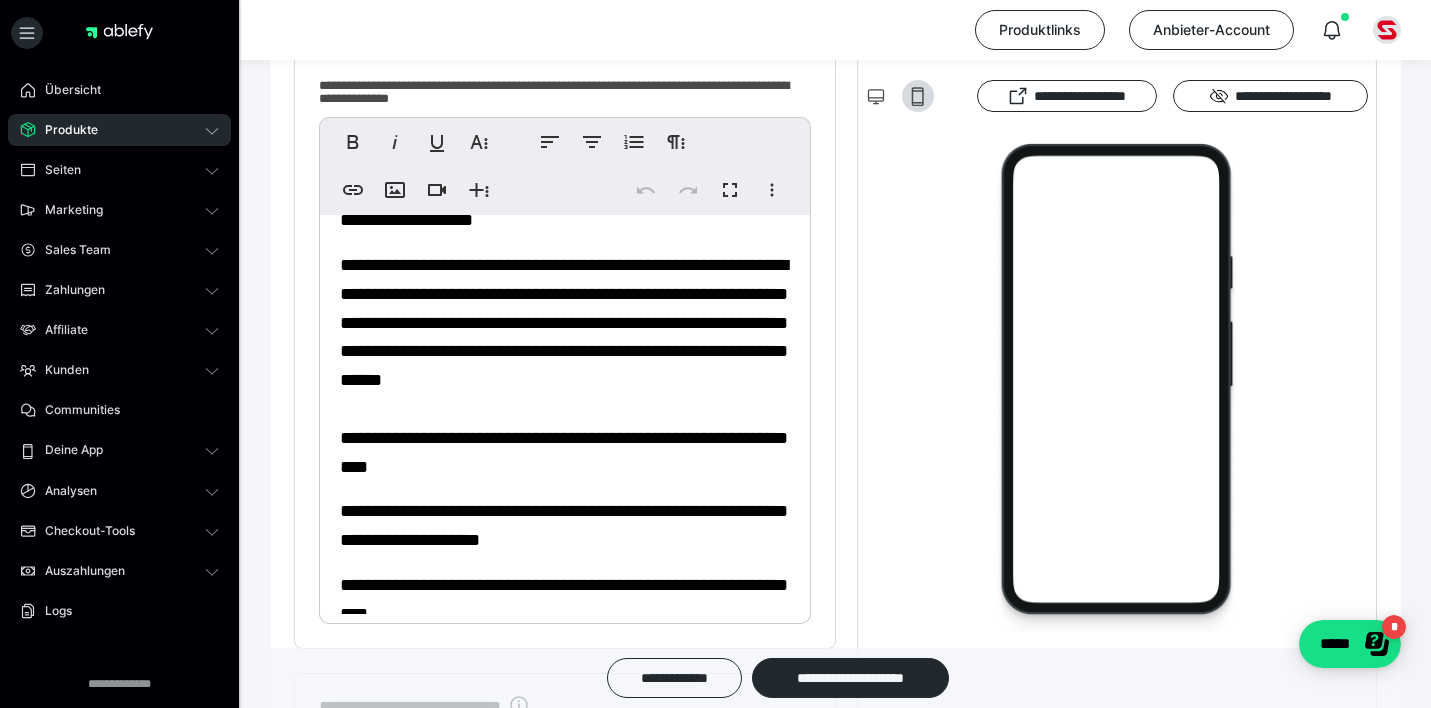 click on "**********" at bounding box center (564, 452) 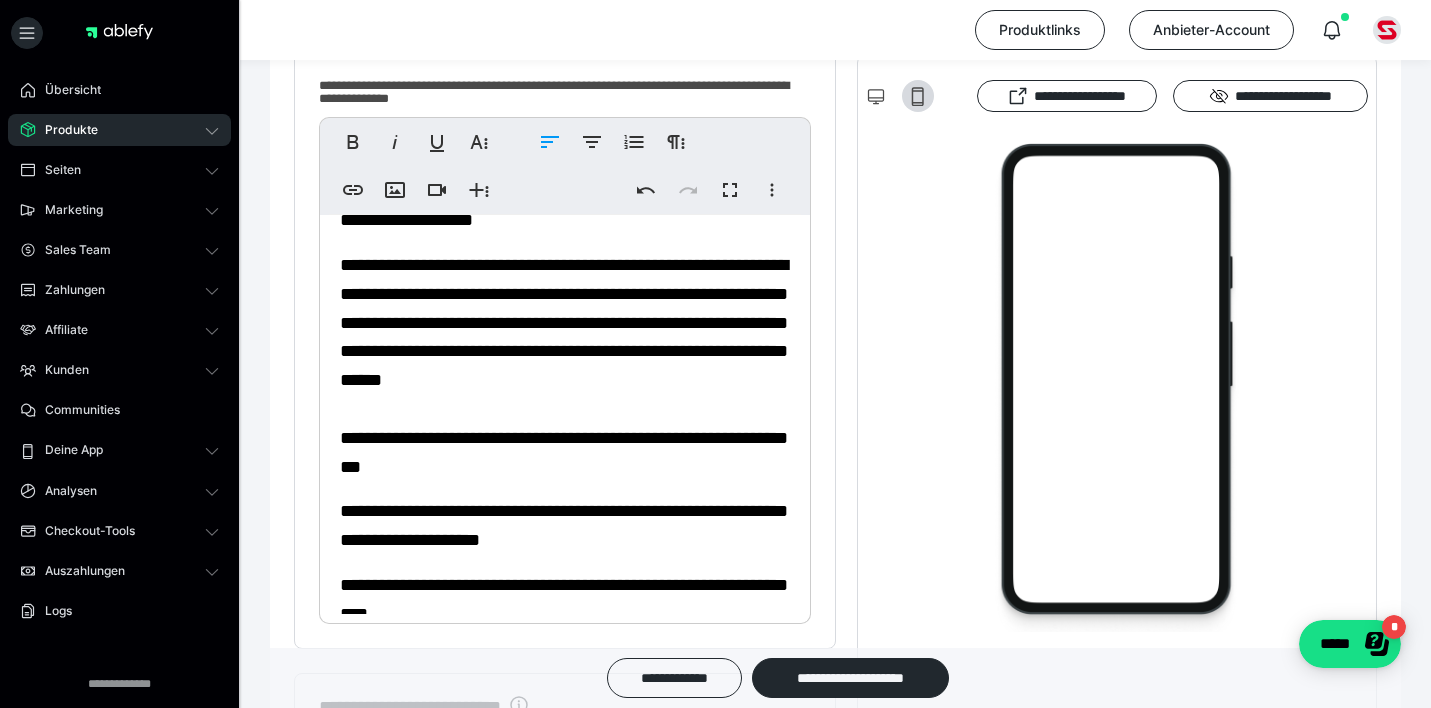 type 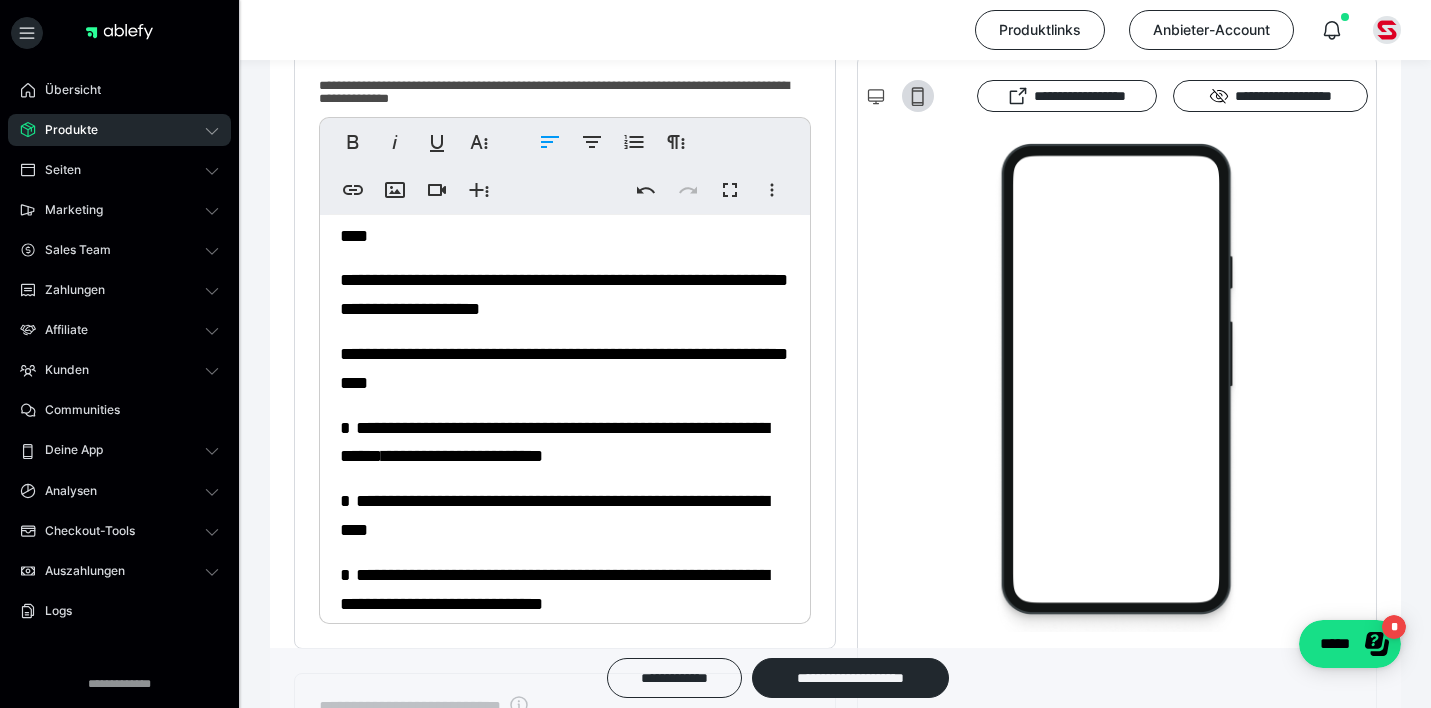 scroll, scrollTop: 456, scrollLeft: 0, axis: vertical 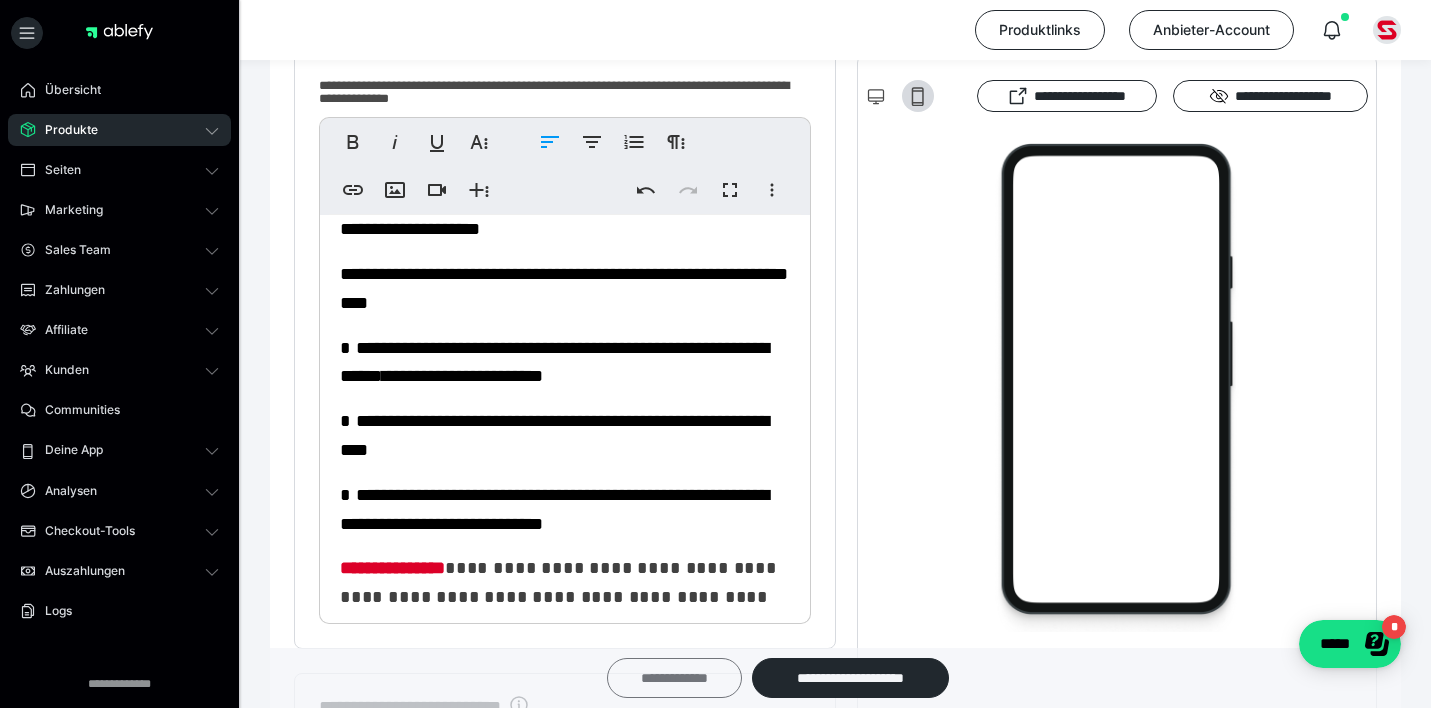 click on "**********" at bounding box center [674, 678] 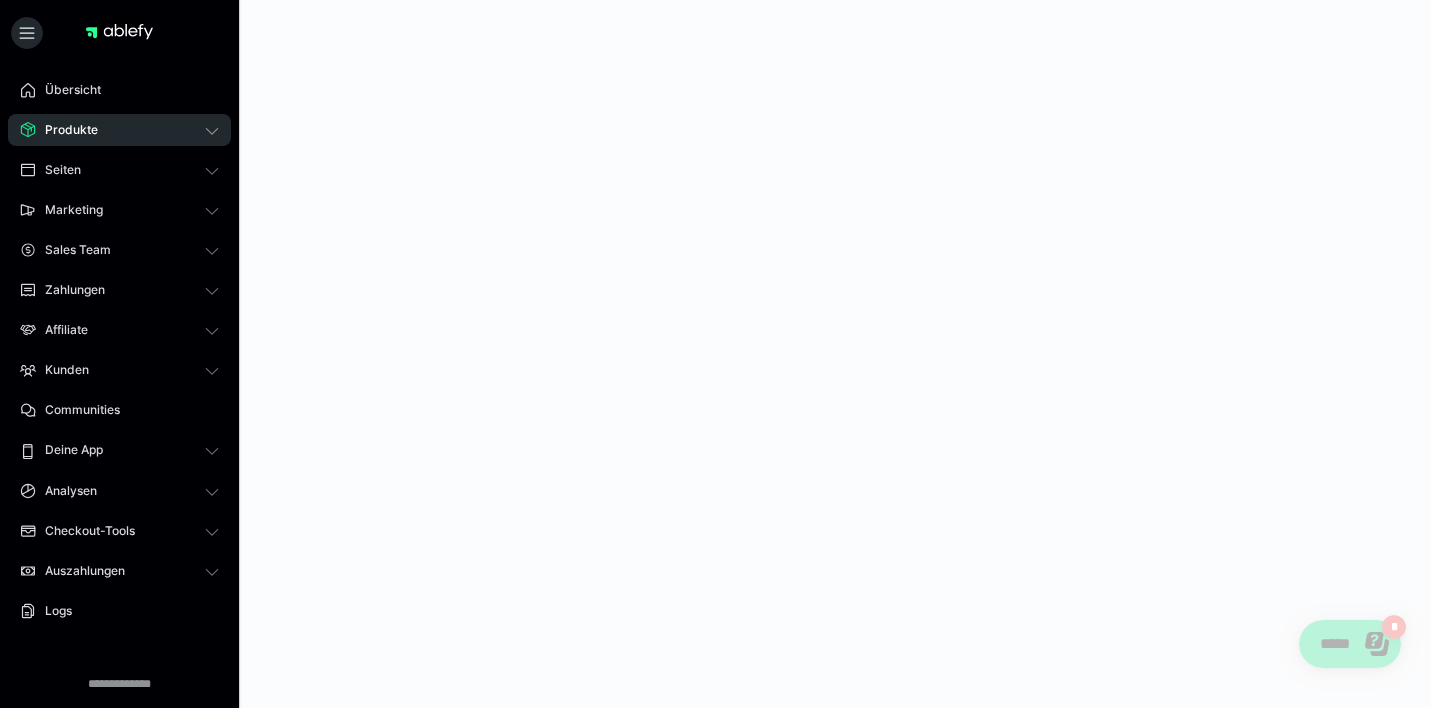 scroll, scrollTop: 0, scrollLeft: 0, axis: both 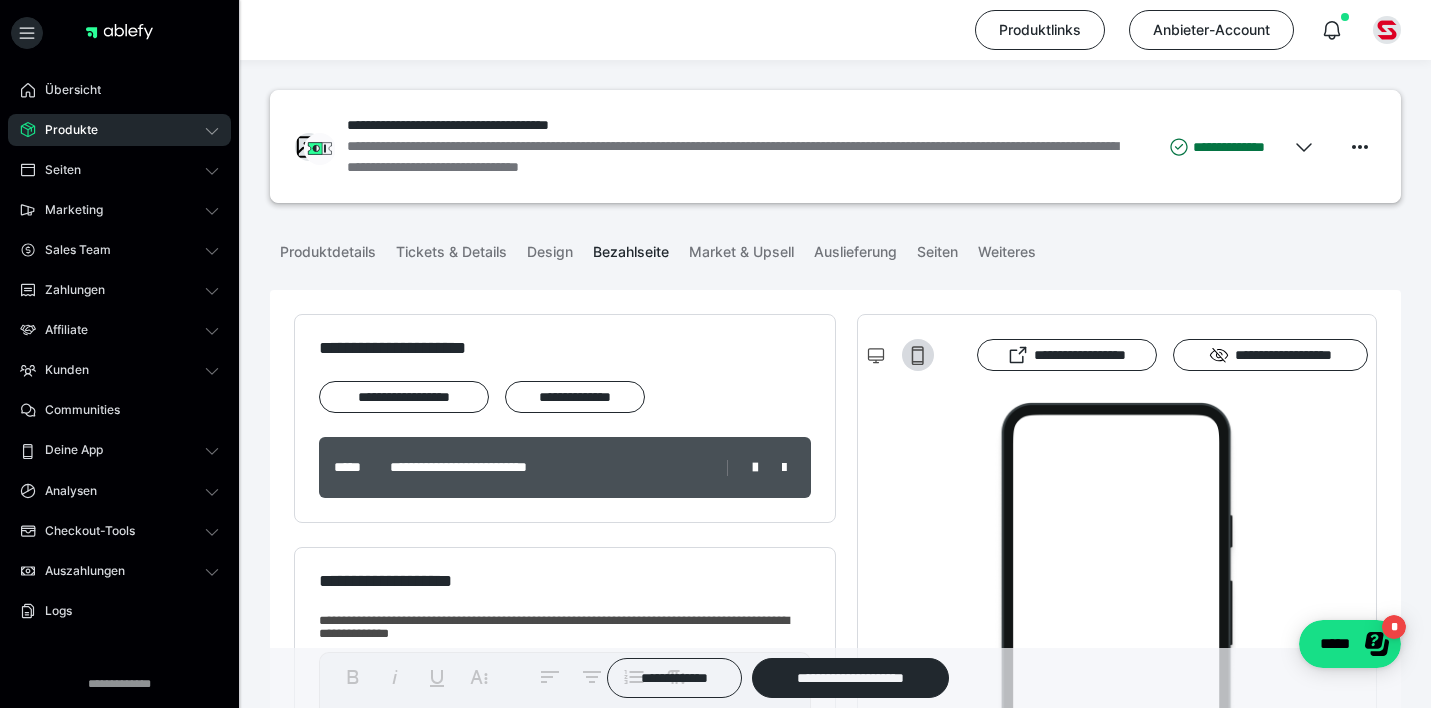 click on "**********" at bounding box center (835, 143) 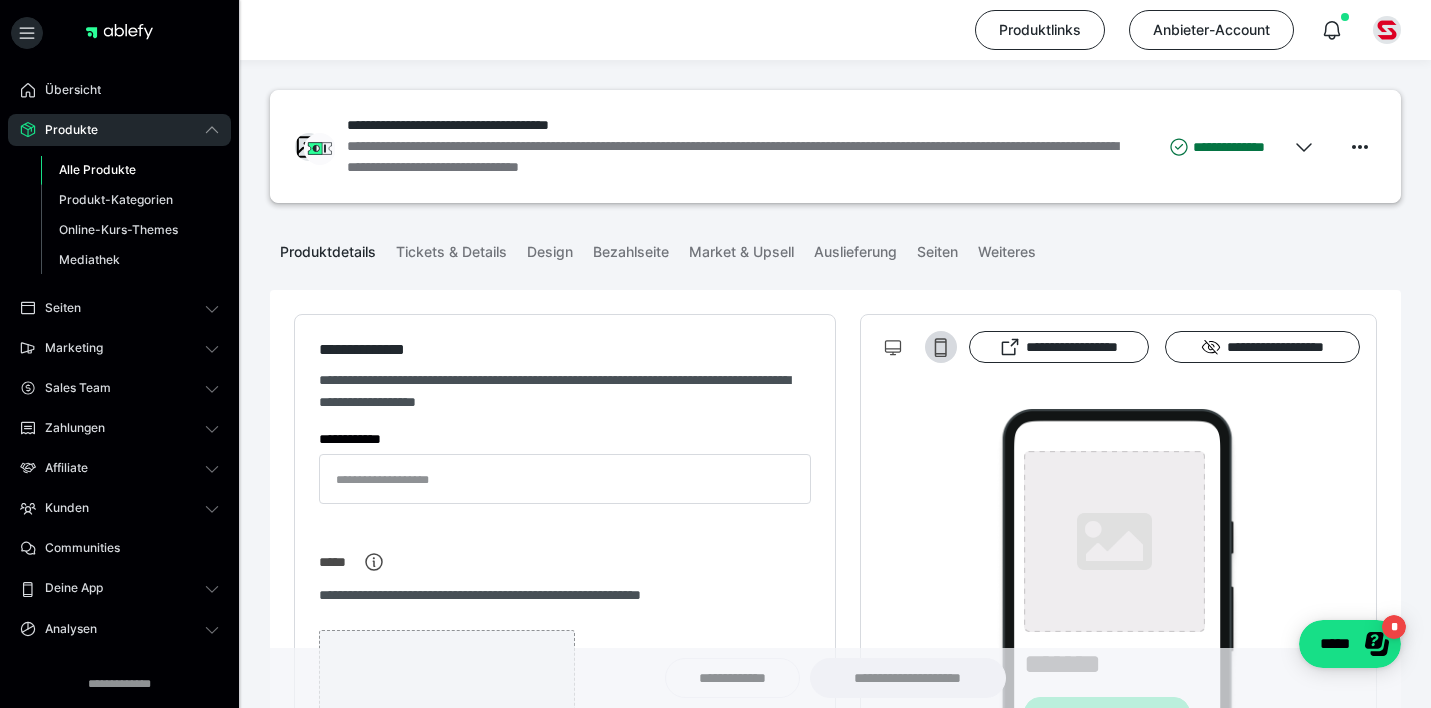 type on "**********" 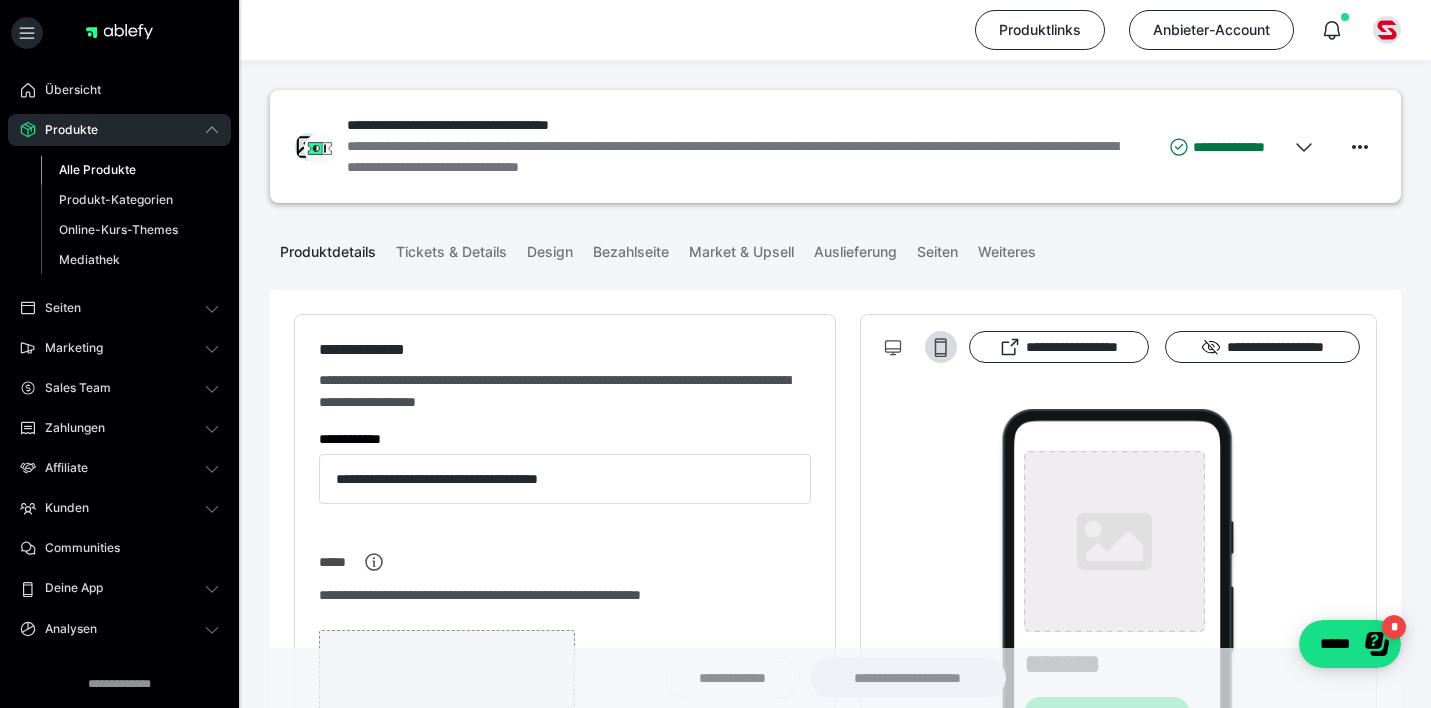 type on "**********" 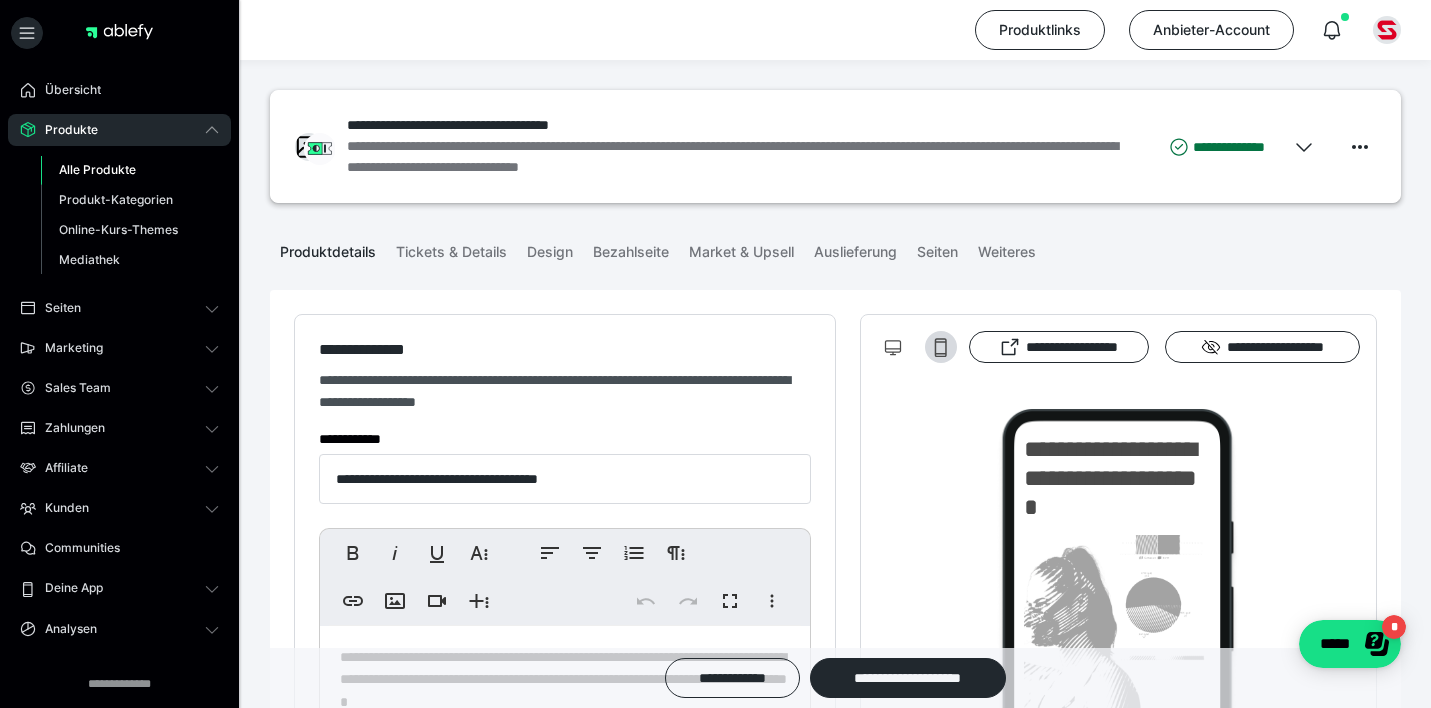 click on "Alle Produkte" at bounding box center [97, 169] 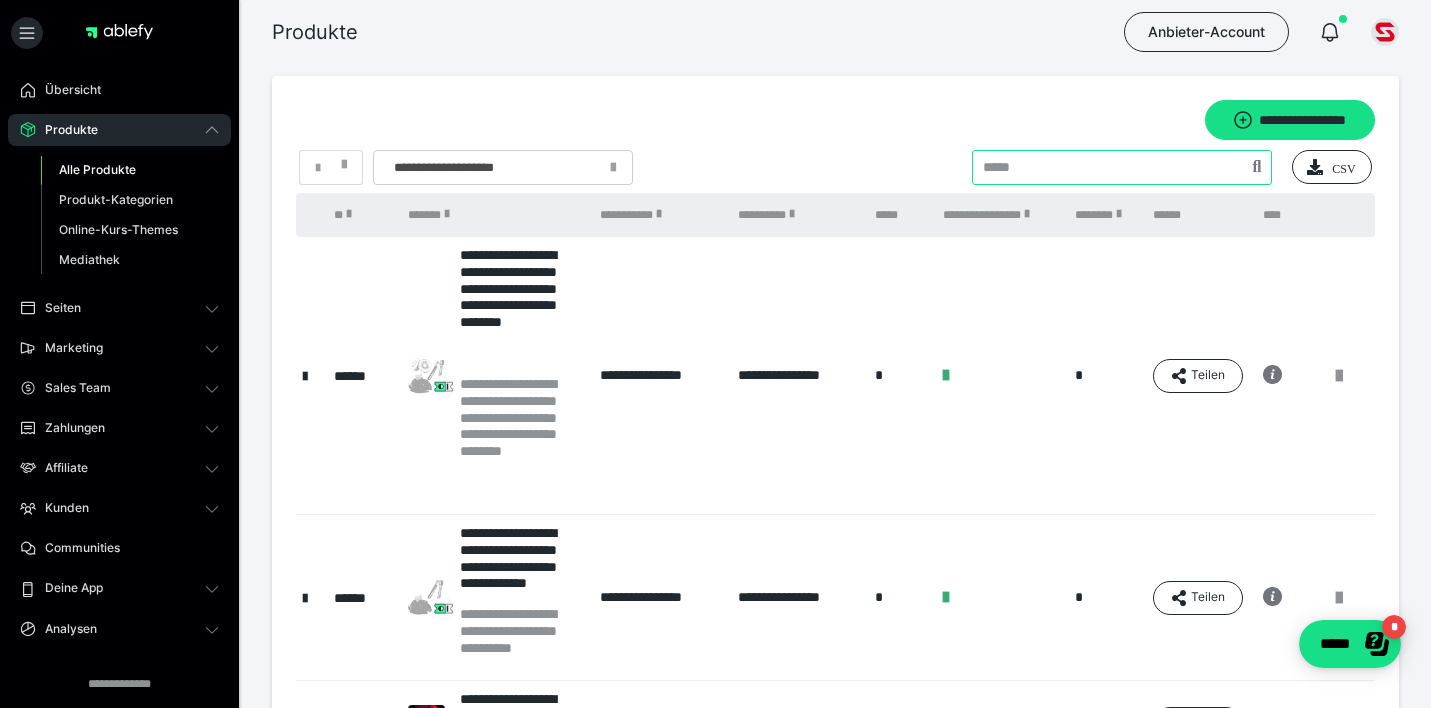 click at bounding box center (1122, 167) 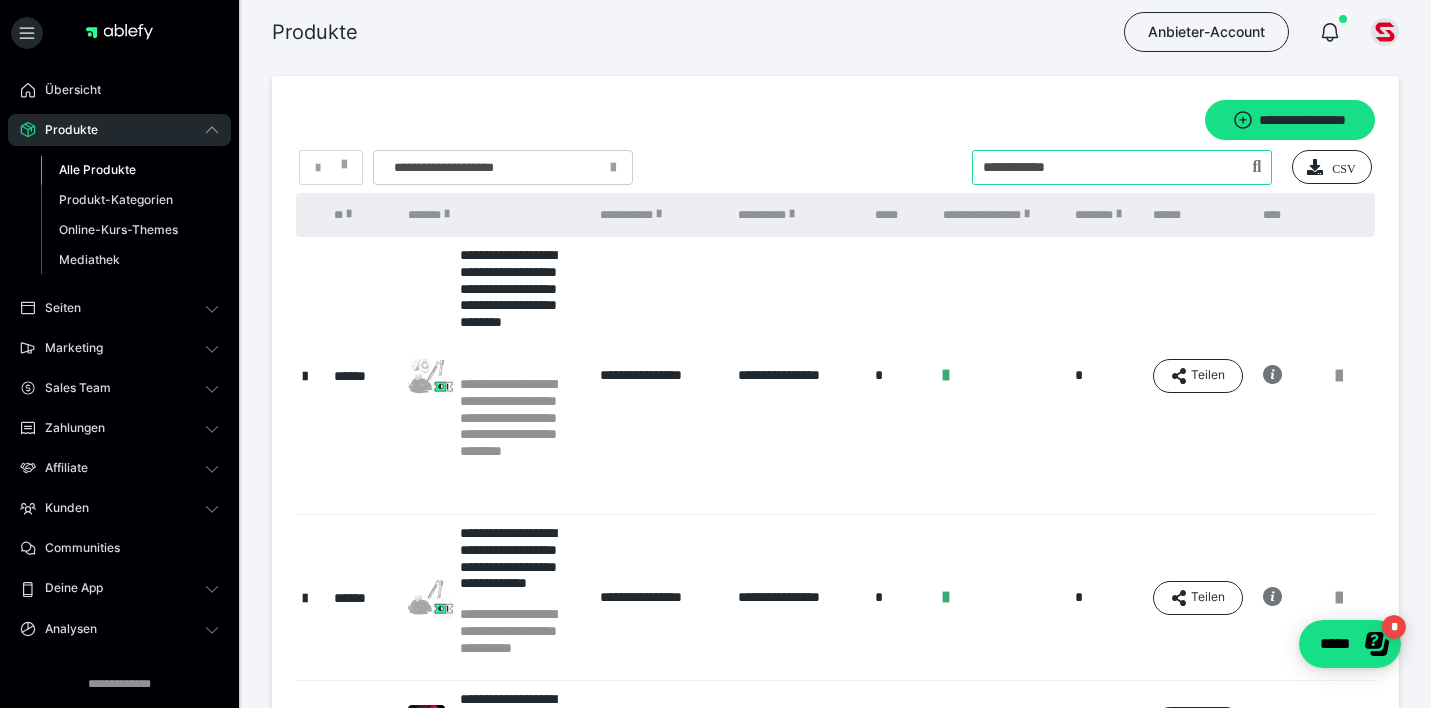 type on "**********" 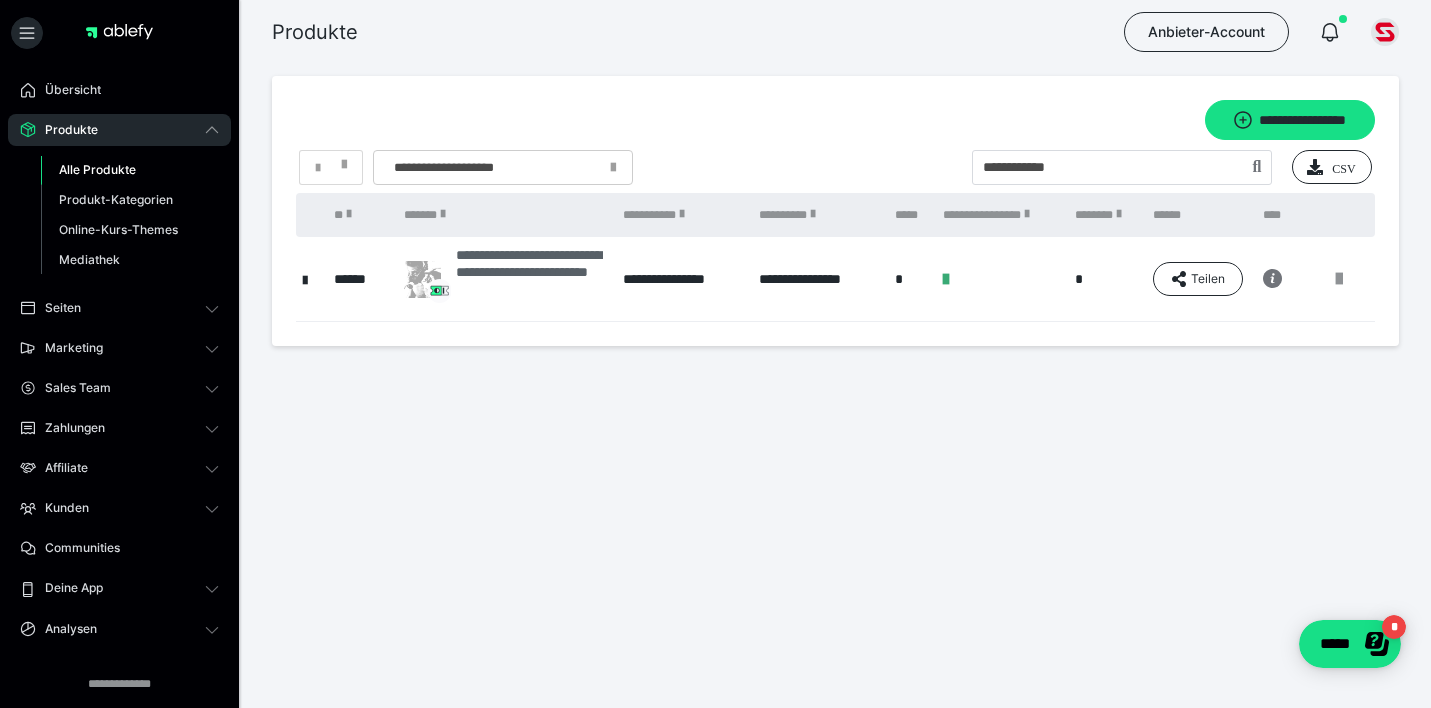 click on "**********" at bounding box center (529, 279) 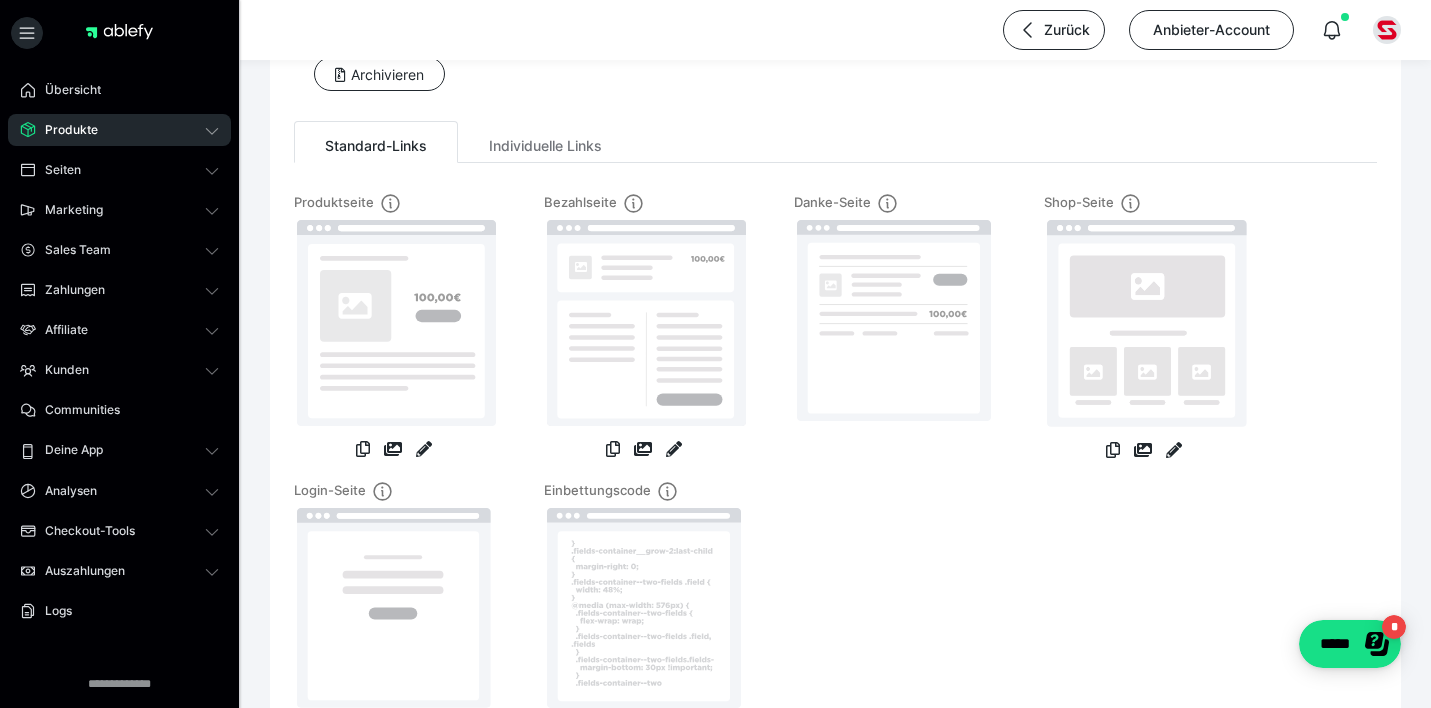 scroll, scrollTop: 155, scrollLeft: 0, axis: vertical 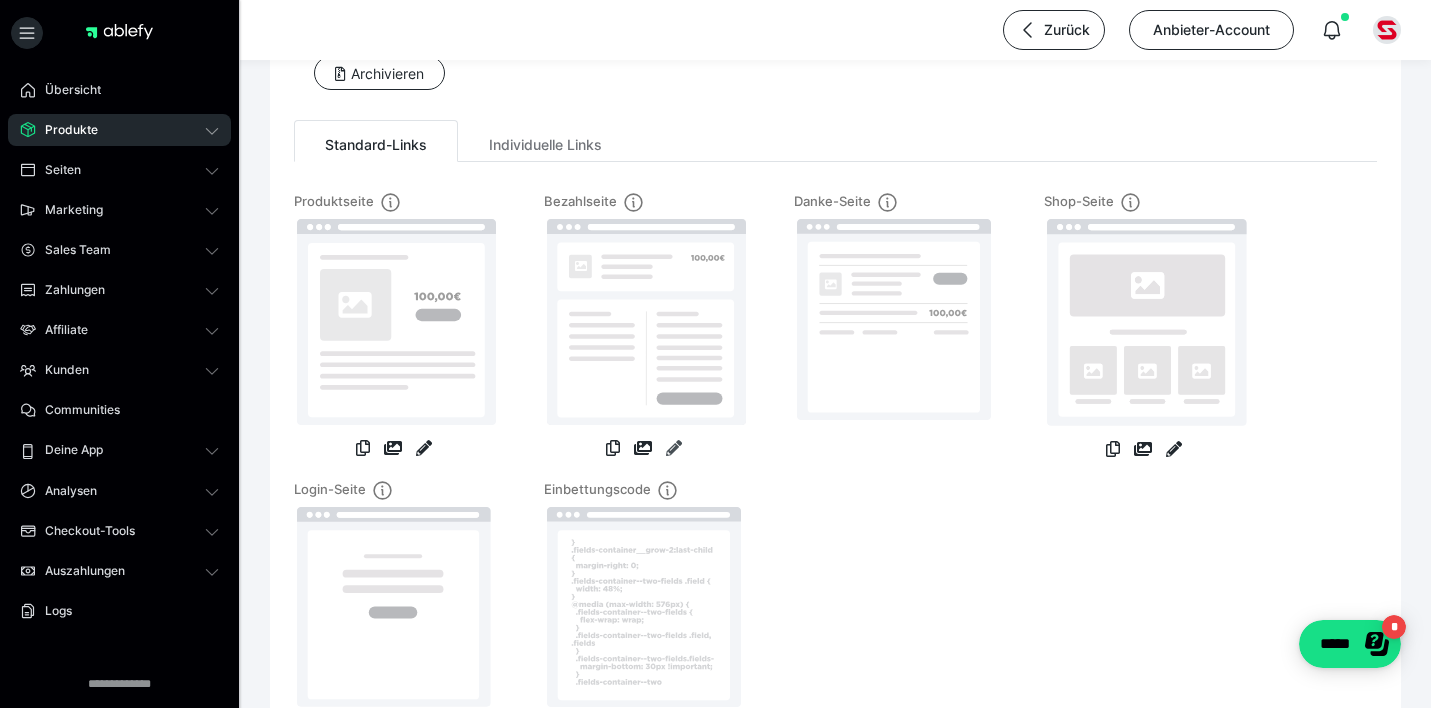 click at bounding box center [674, 448] 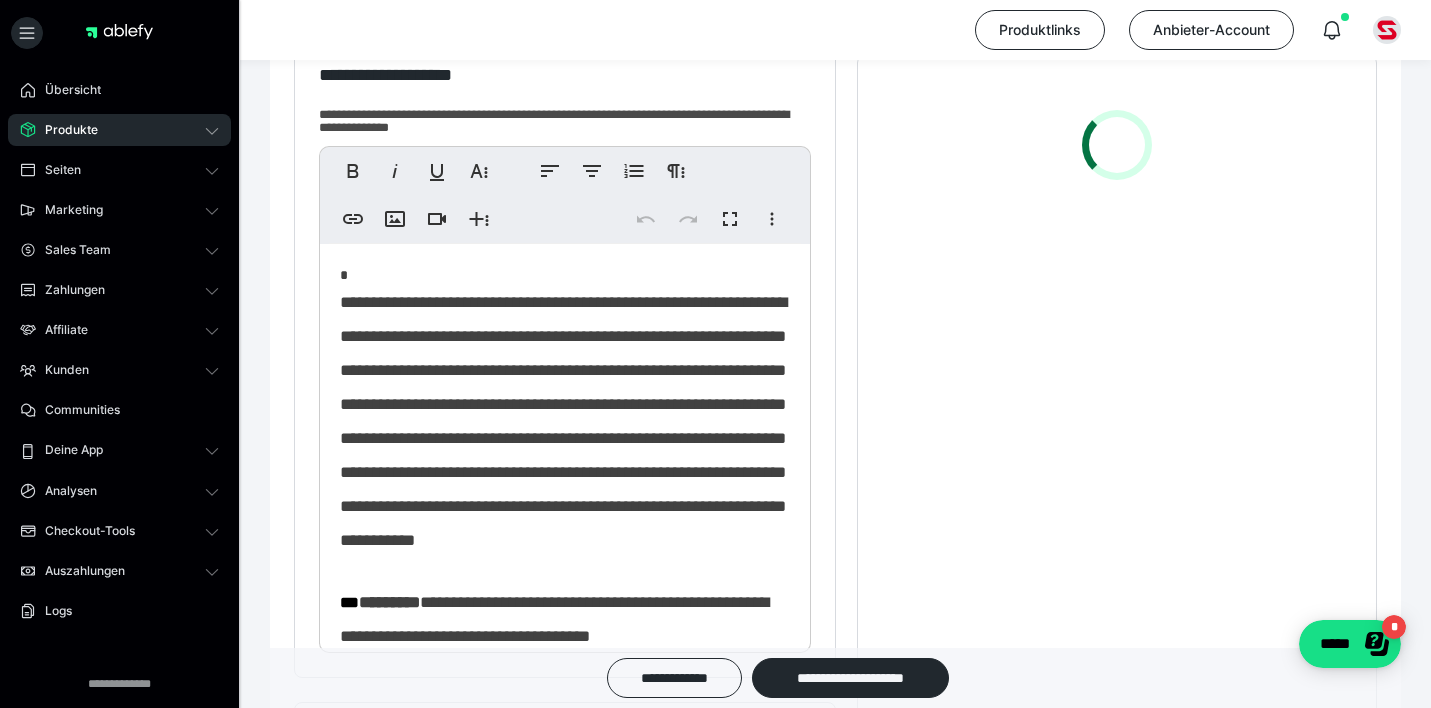 scroll, scrollTop: 422, scrollLeft: 0, axis: vertical 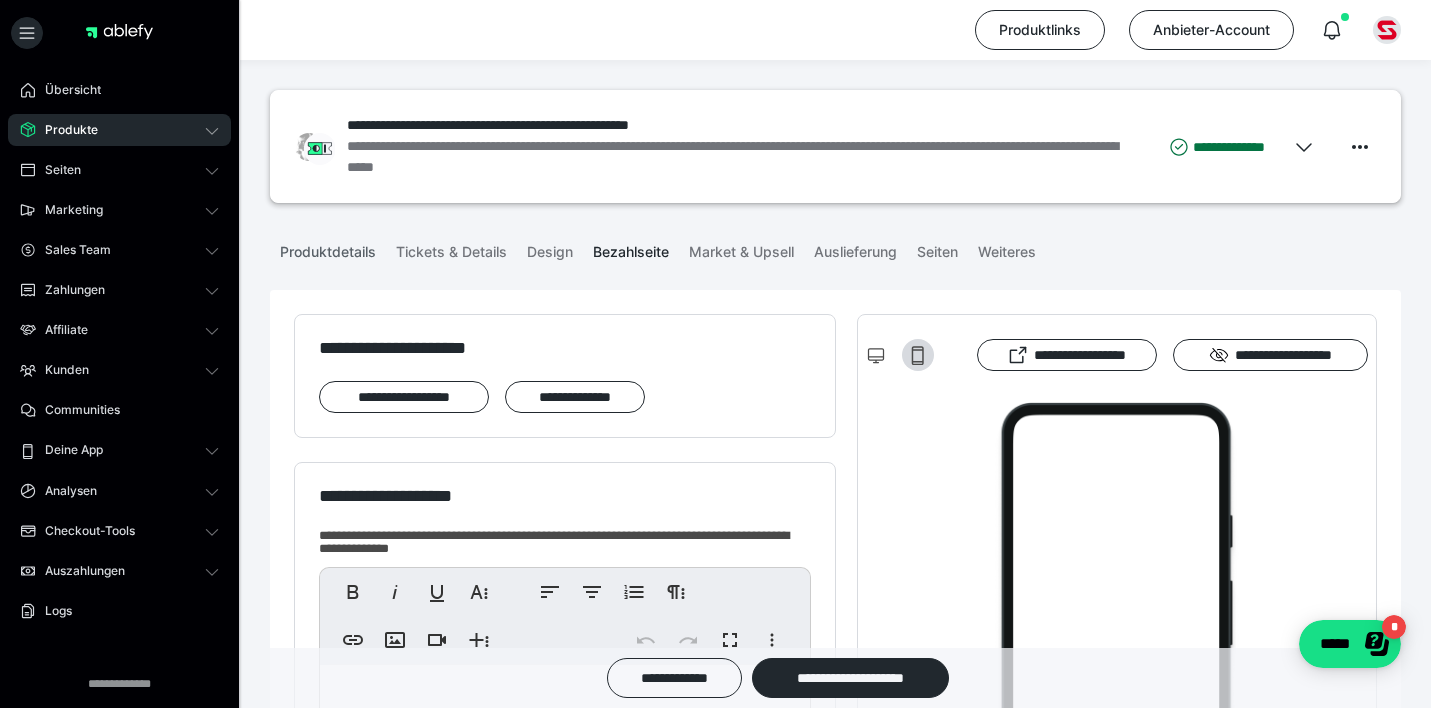 click on "Produktdetails" at bounding box center [328, 248] 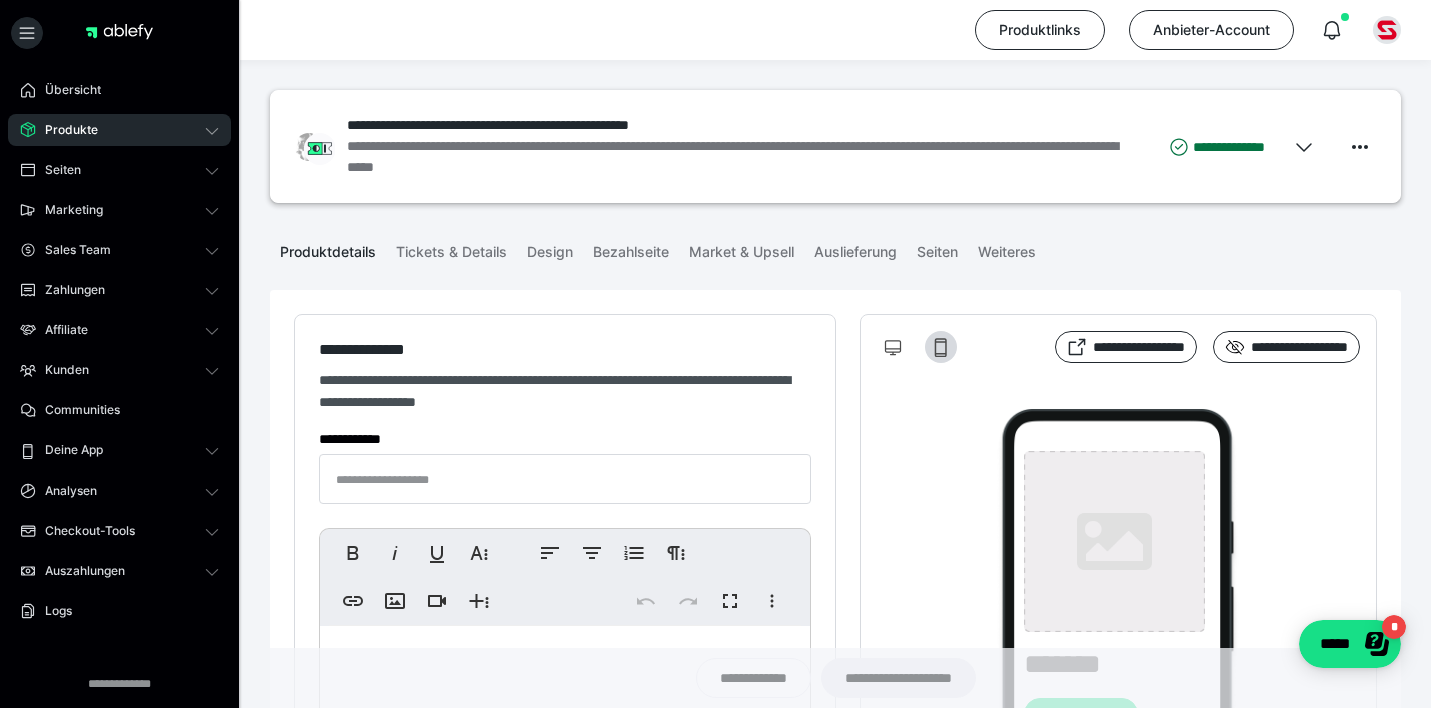 type on "**********" 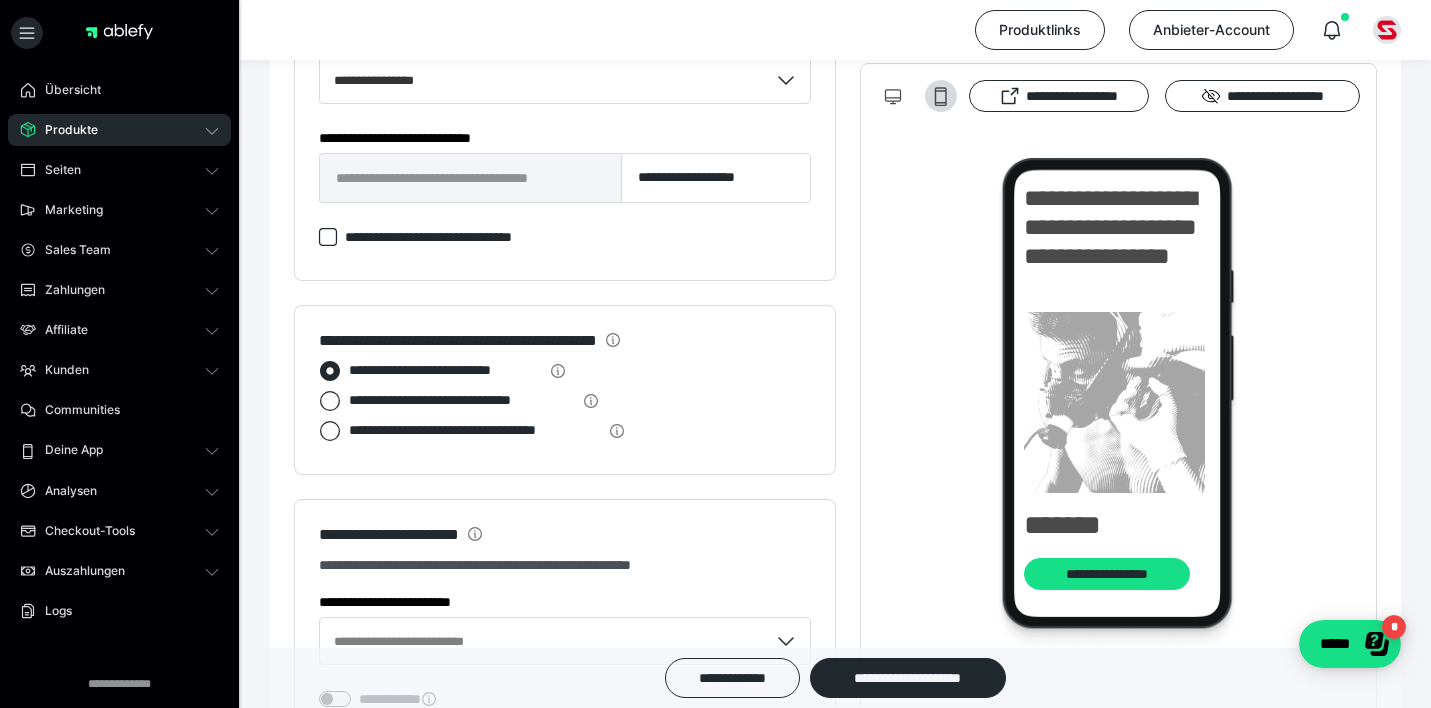 scroll, scrollTop: 1417, scrollLeft: 0, axis: vertical 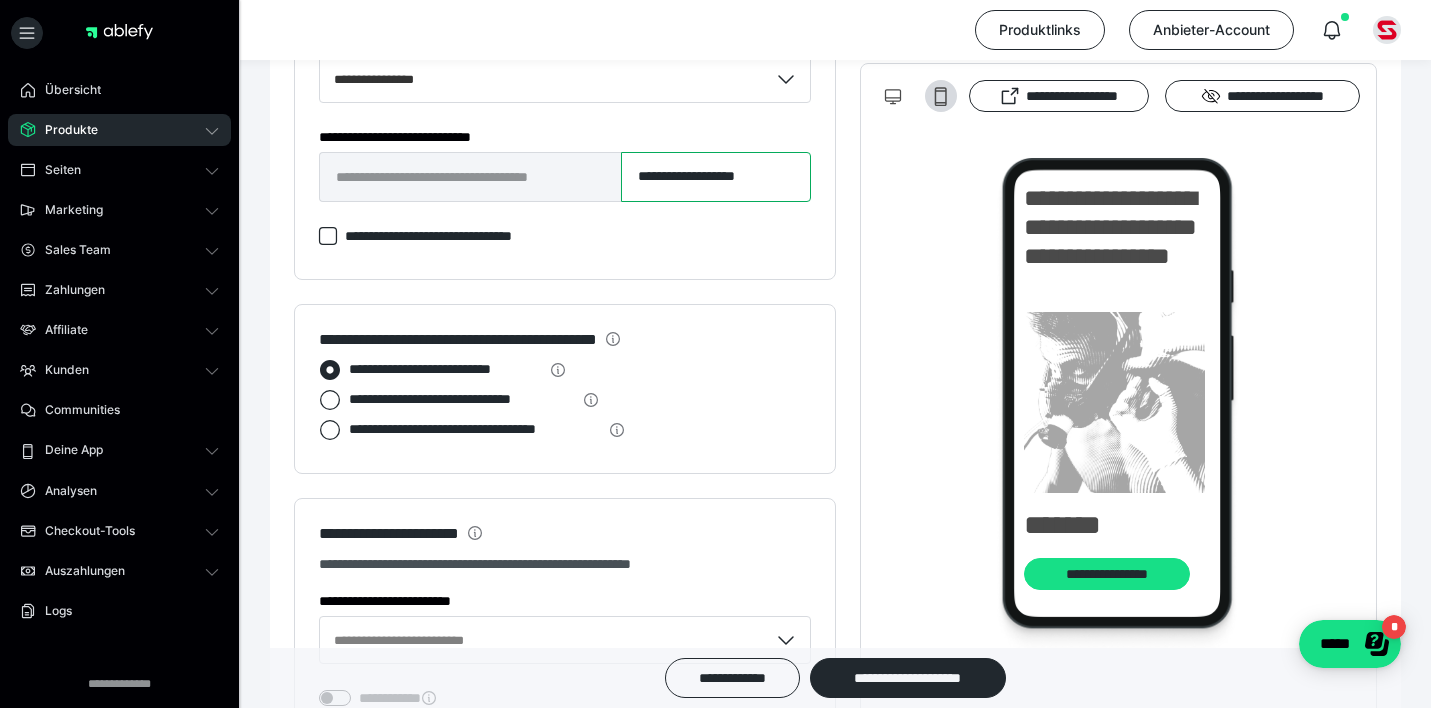 click on "**********" at bounding box center [716, 177] 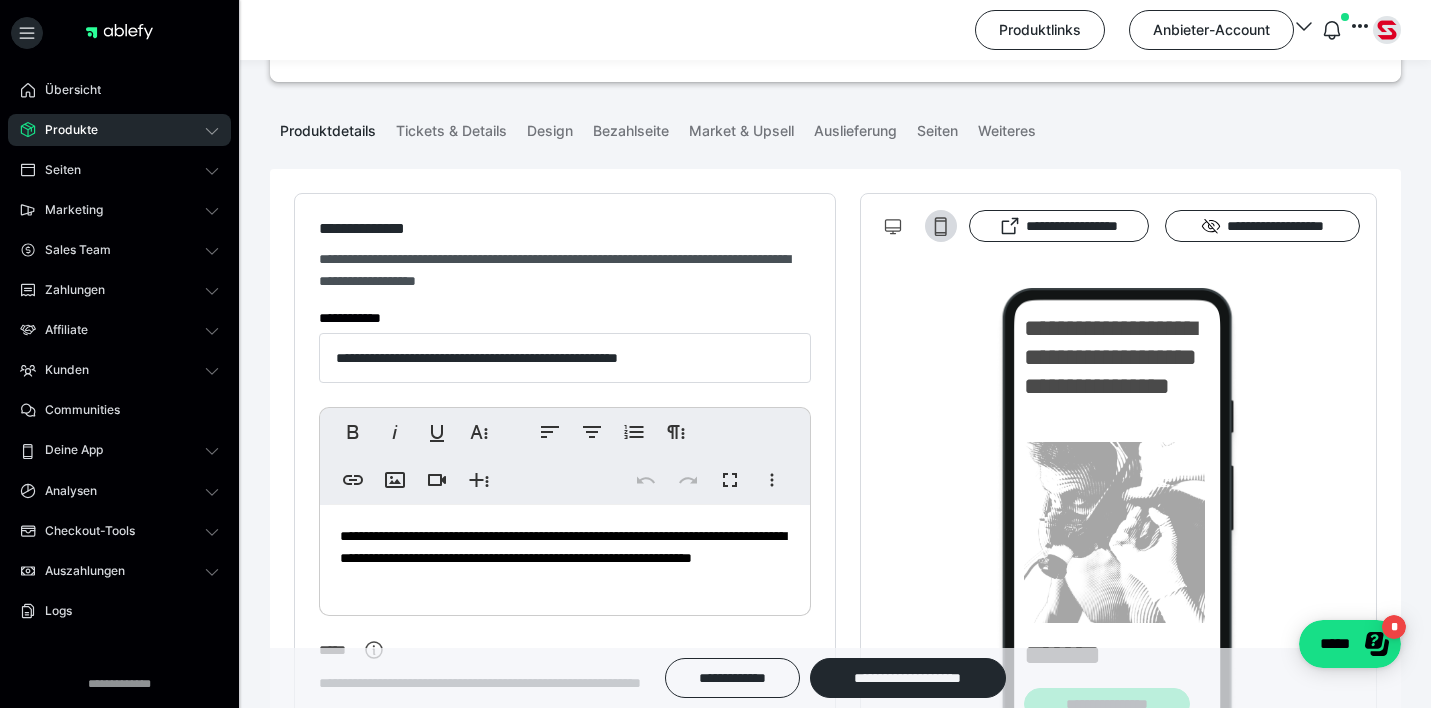 scroll, scrollTop: 53, scrollLeft: 0, axis: vertical 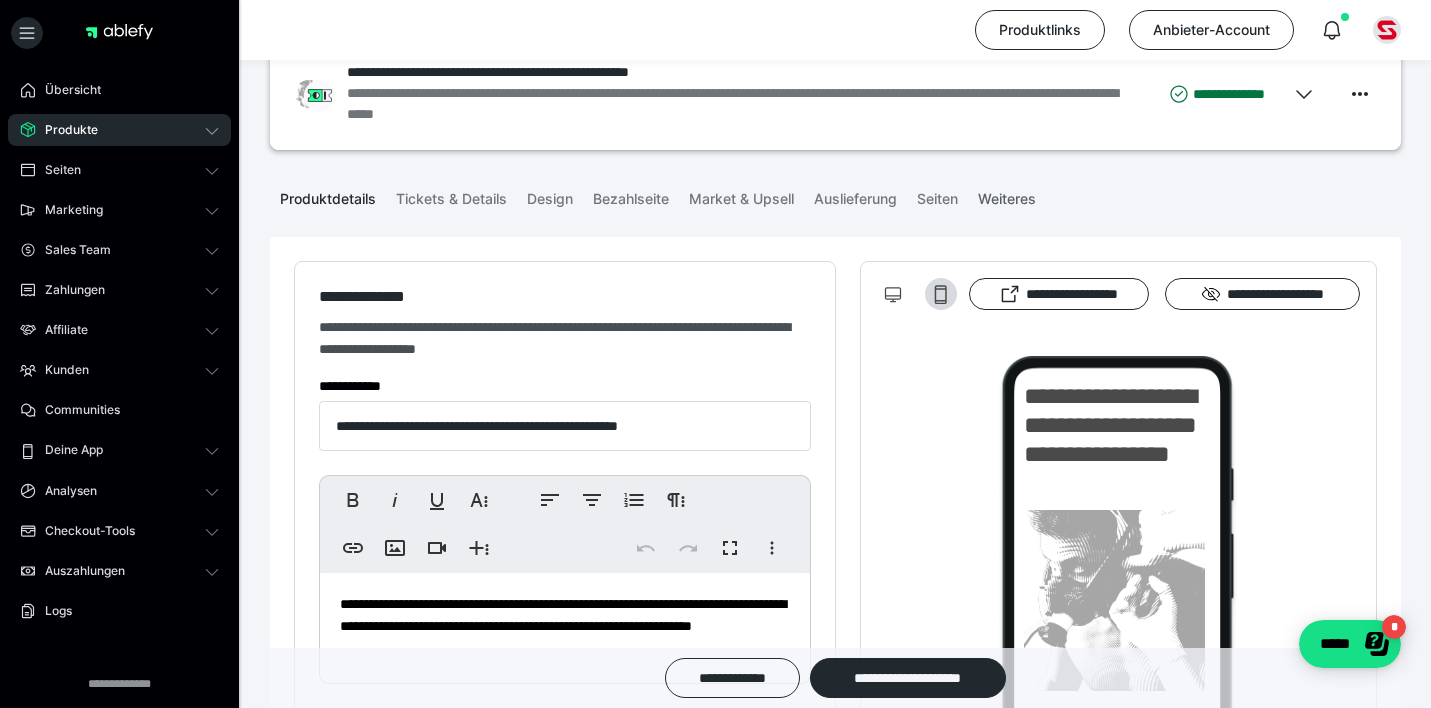 click on "Weiteres" at bounding box center [1007, 195] 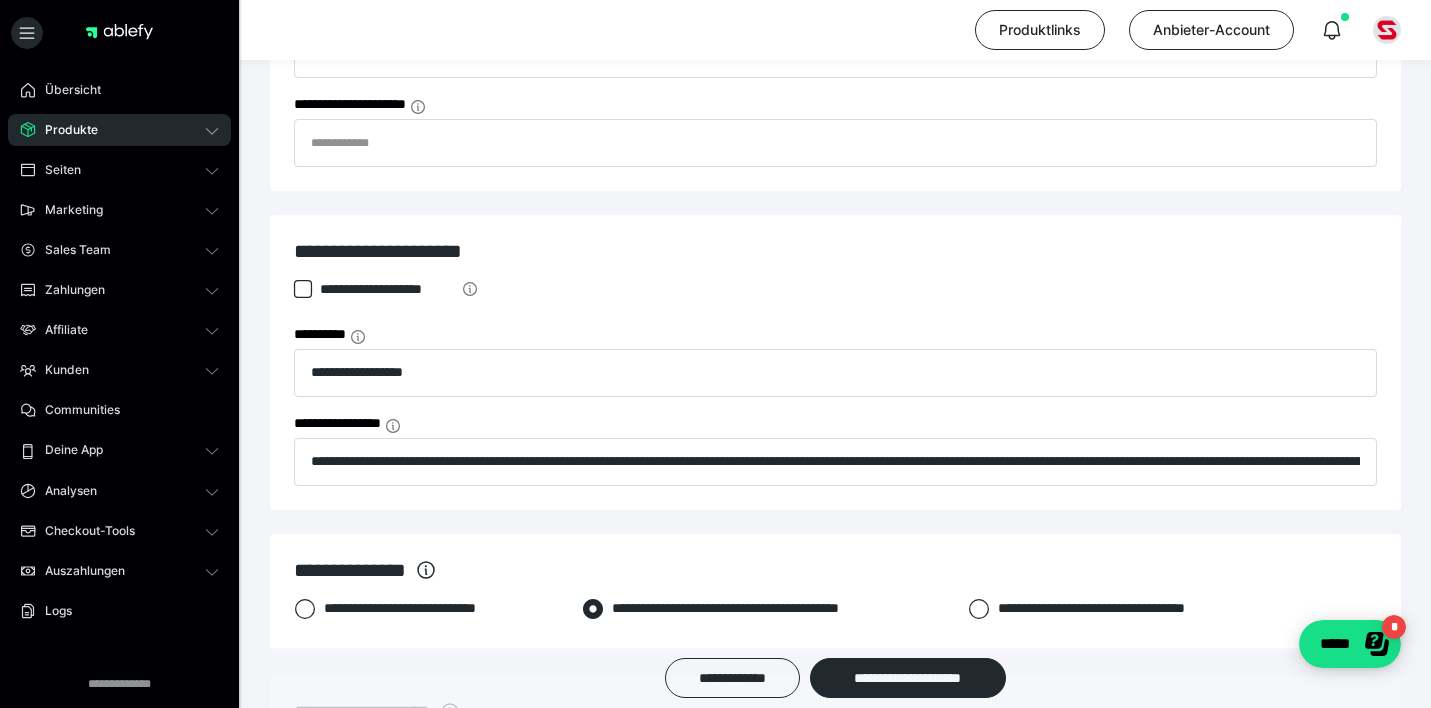 scroll, scrollTop: 775, scrollLeft: 0, axis: vertical 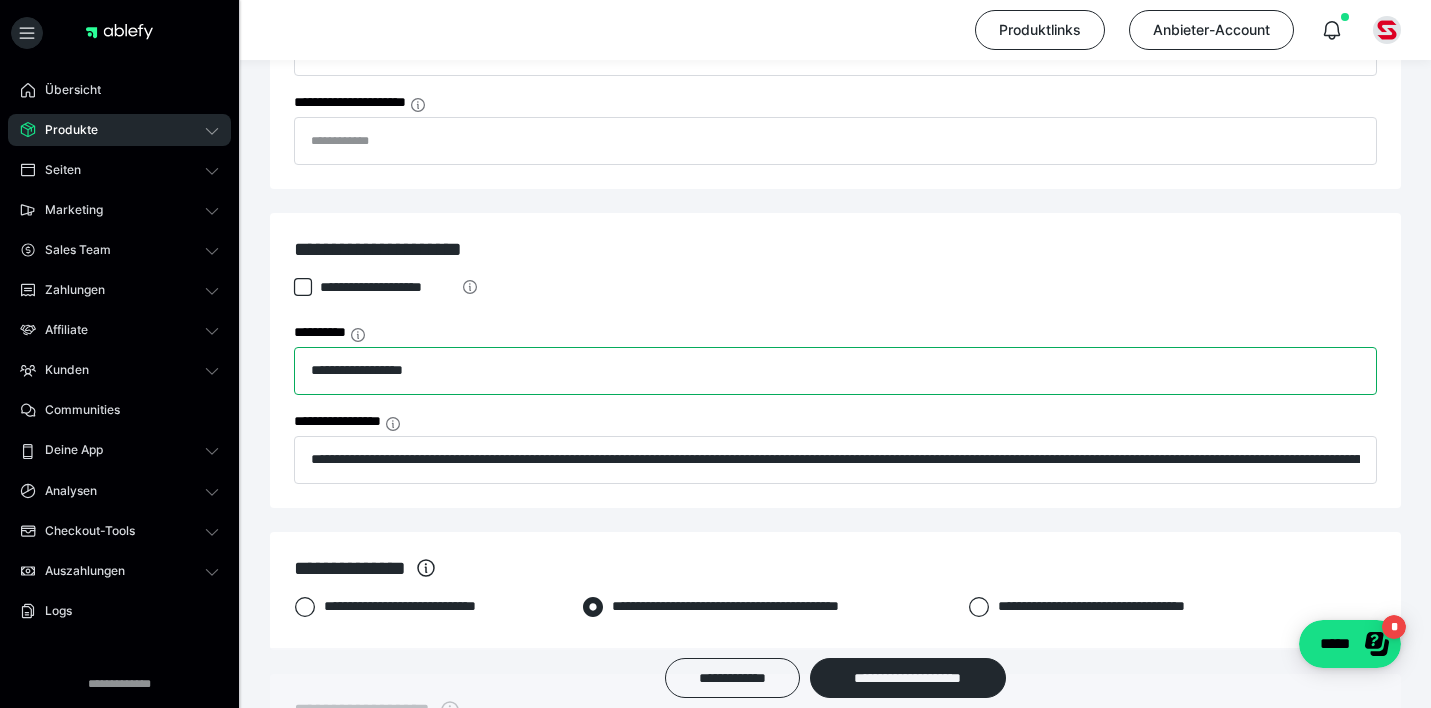 click on "**********" at bounding box center (835, 371) 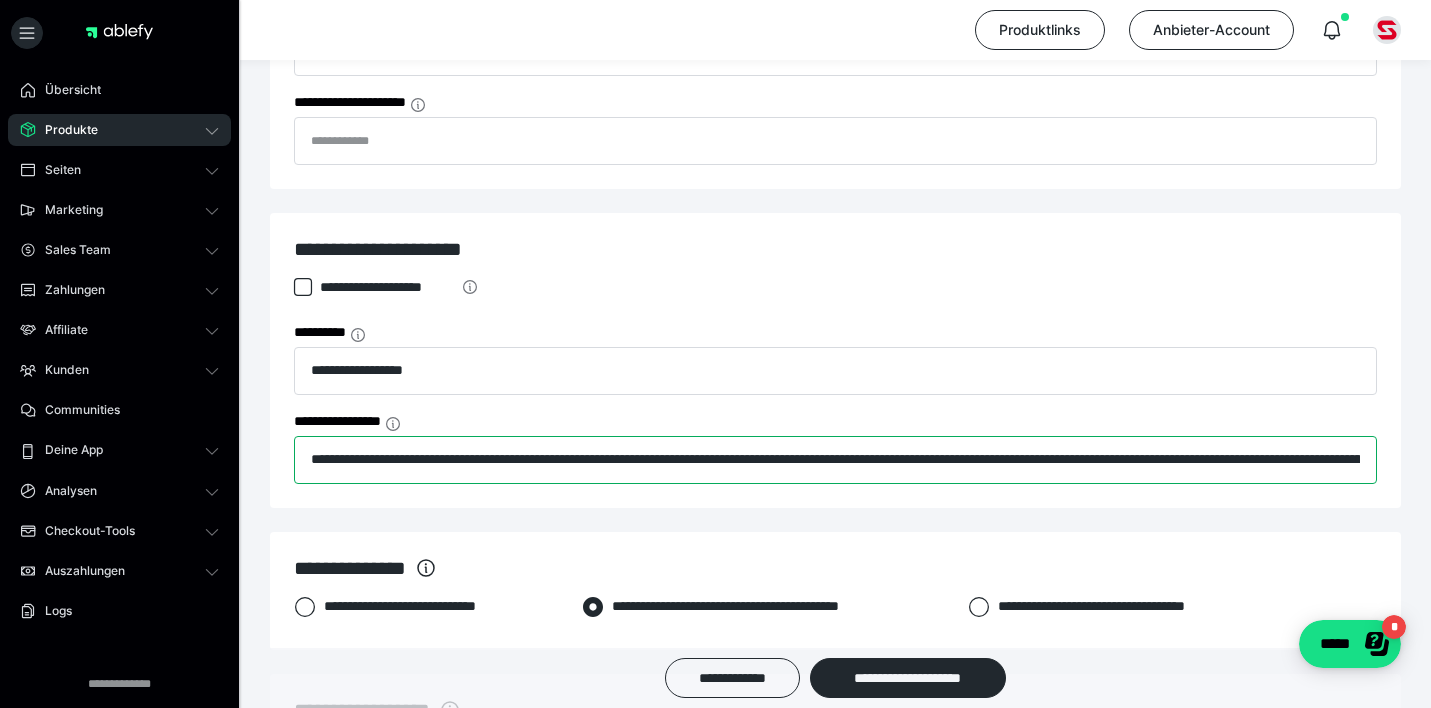 click on "**********" at bounding box center (835, 460) 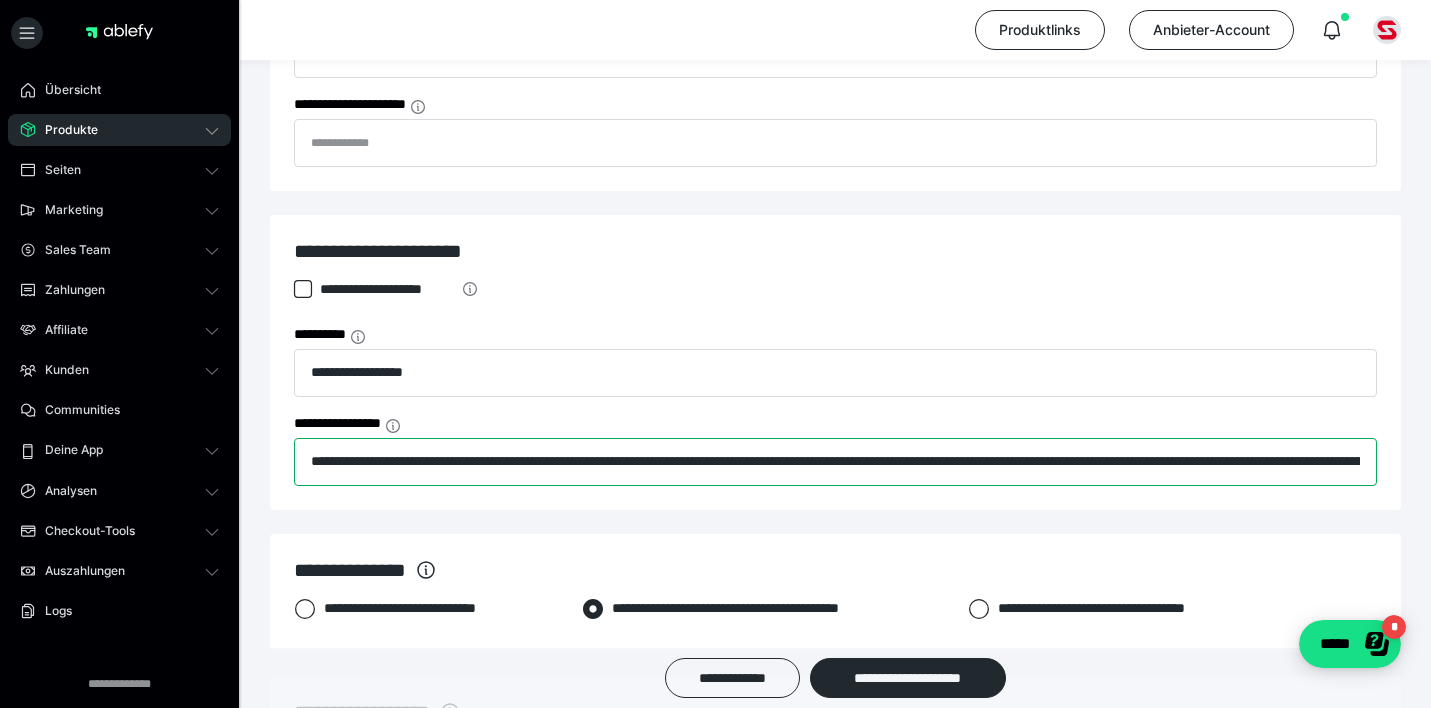 scroll, scrollTop: 773, scrollLeft: 0, axis: vertical 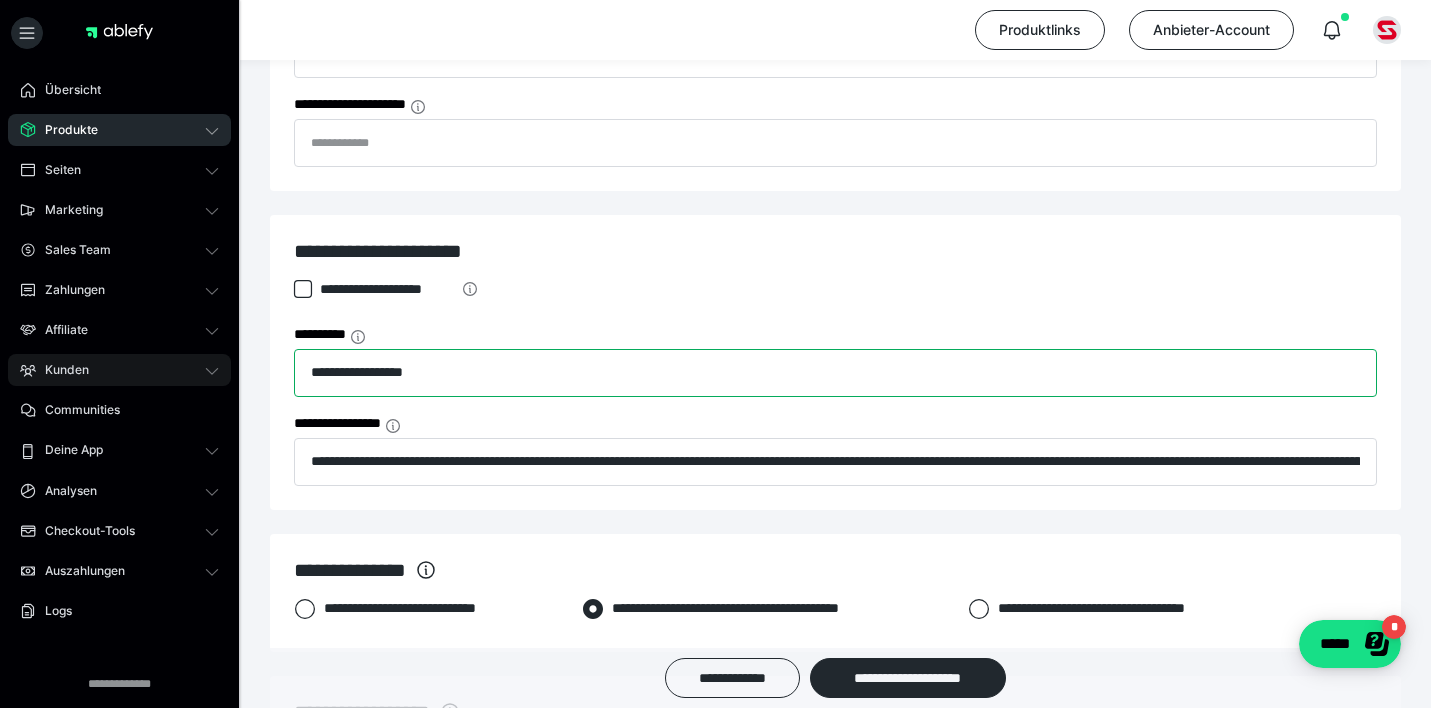 drag, startPoint x: 439, startPoint y: 374, endPoint x: 230, endPoint y: 374, distance: 209 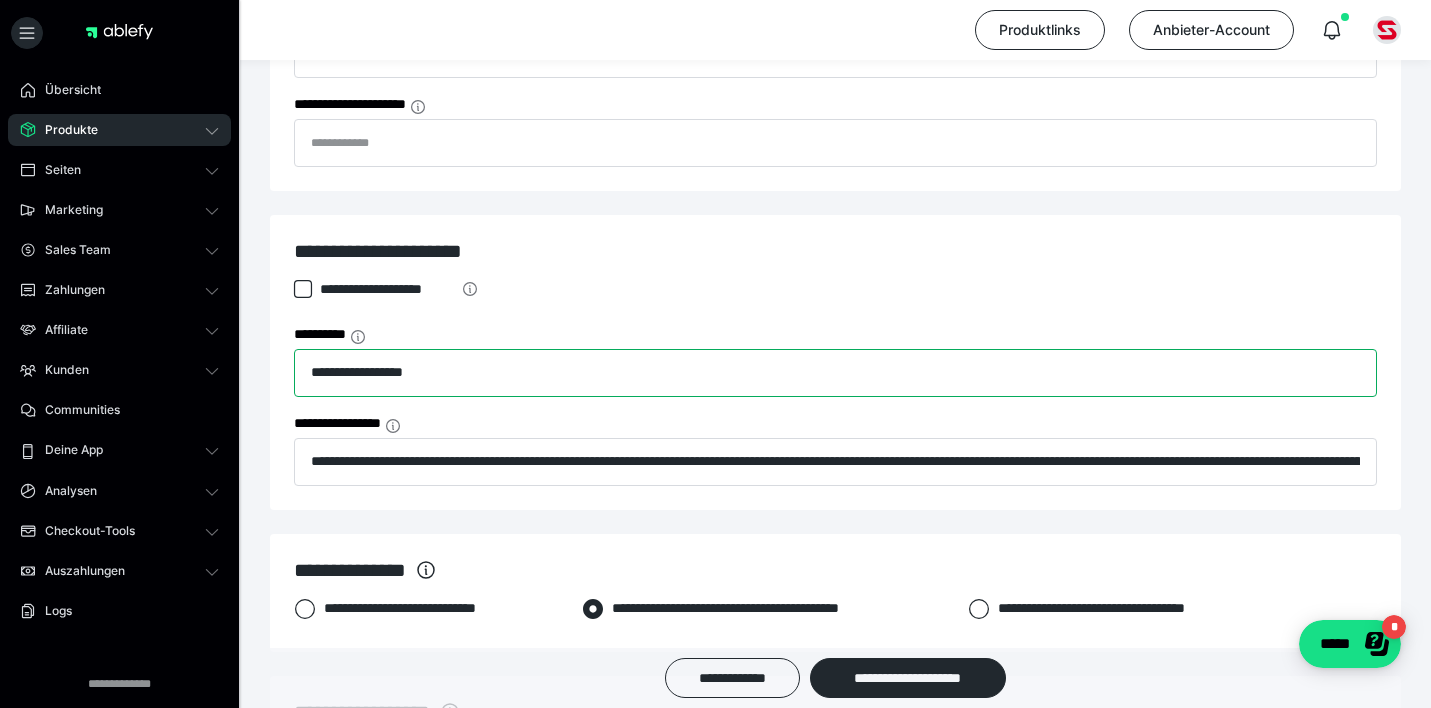click on "**********" at bounding box center (835, 373) 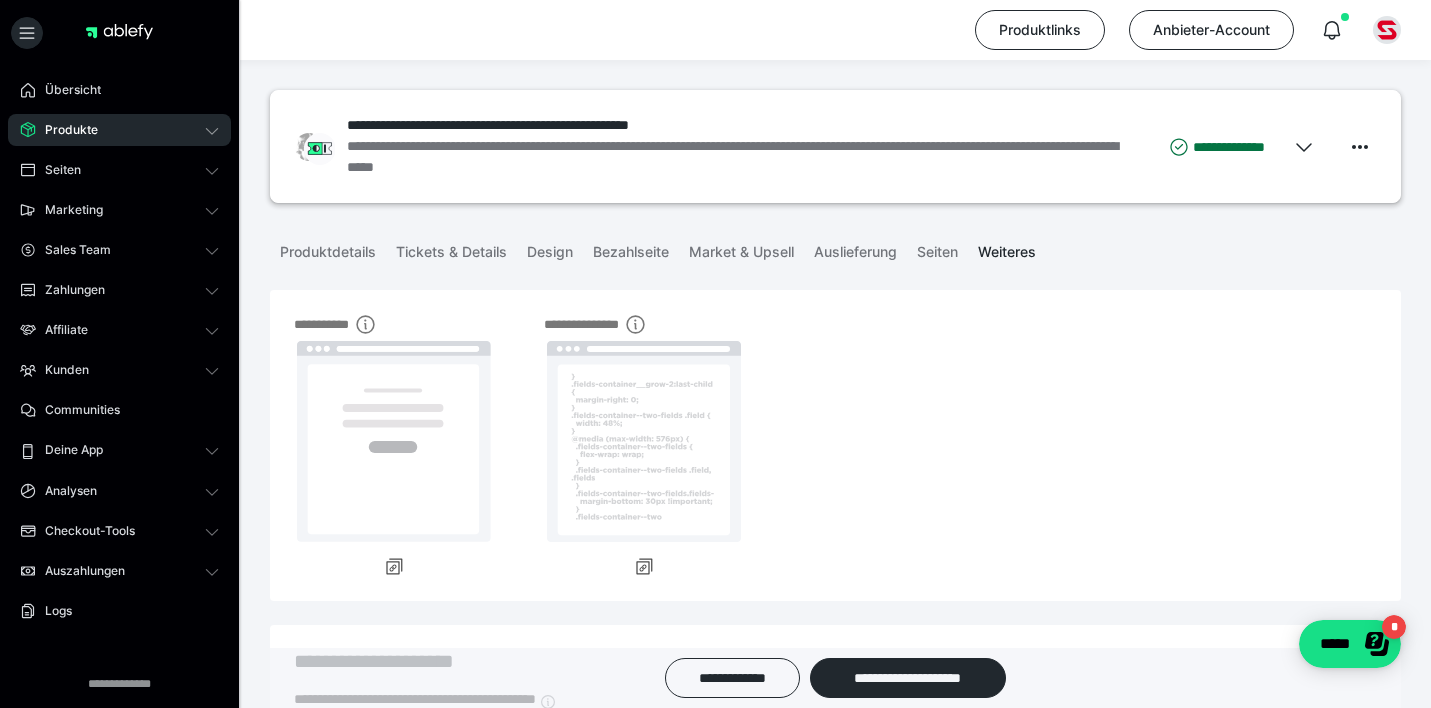scroll, scrollTop: 0, scrollLeft: 0, axis: both 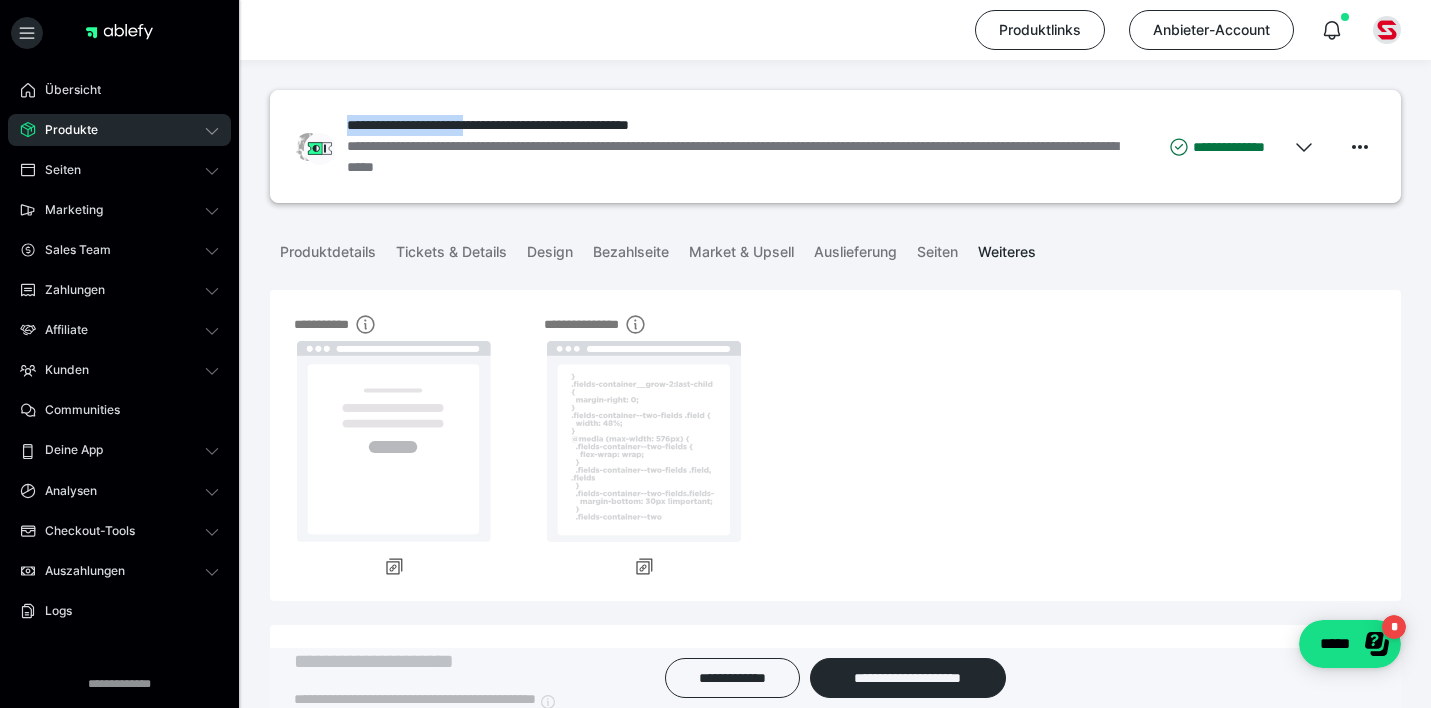 drag, startPoint x: 520, startPoint y: 126, endPoint x: 351, endPoint y: 124, distance: 169.01184 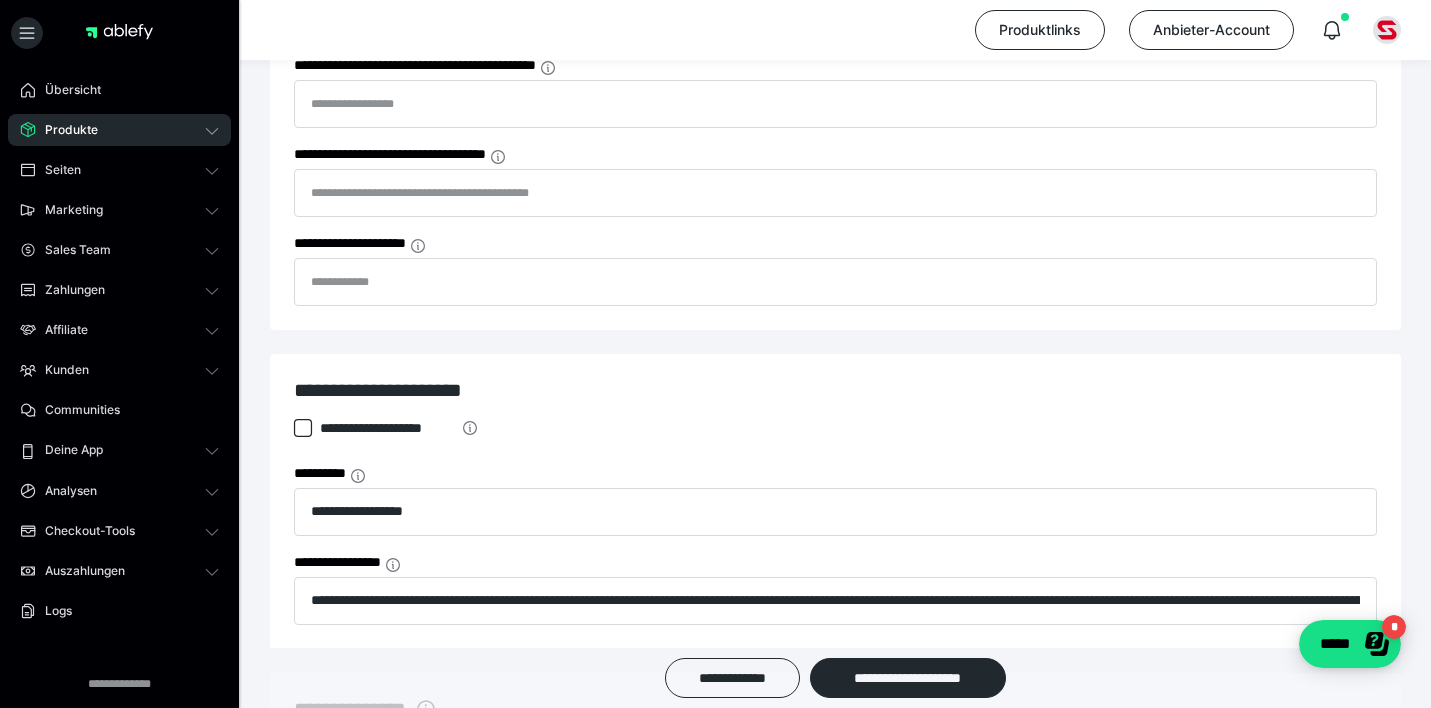 scroll, scrollTop: 634, scrollLeft: 0, axis: vertical 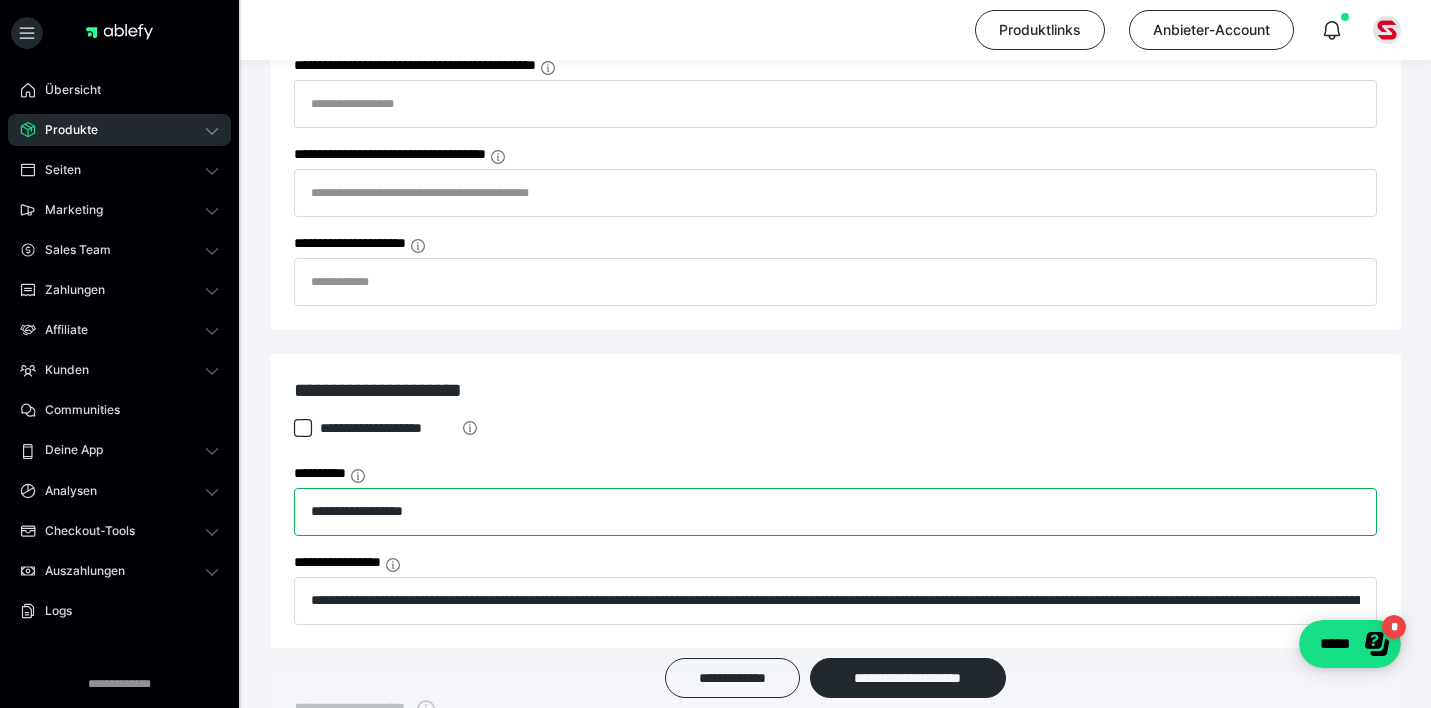 click on "**********" at bounding box center (835, 512) 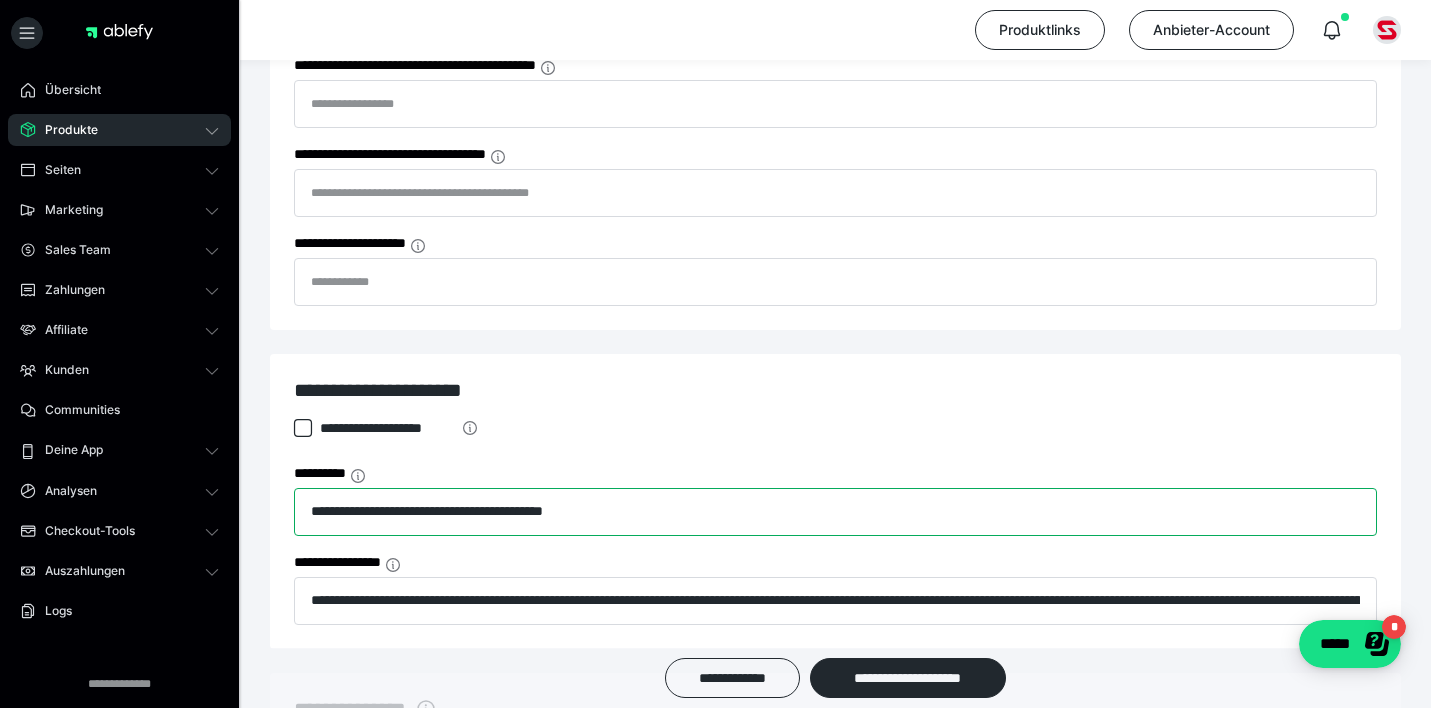 type on "**********" 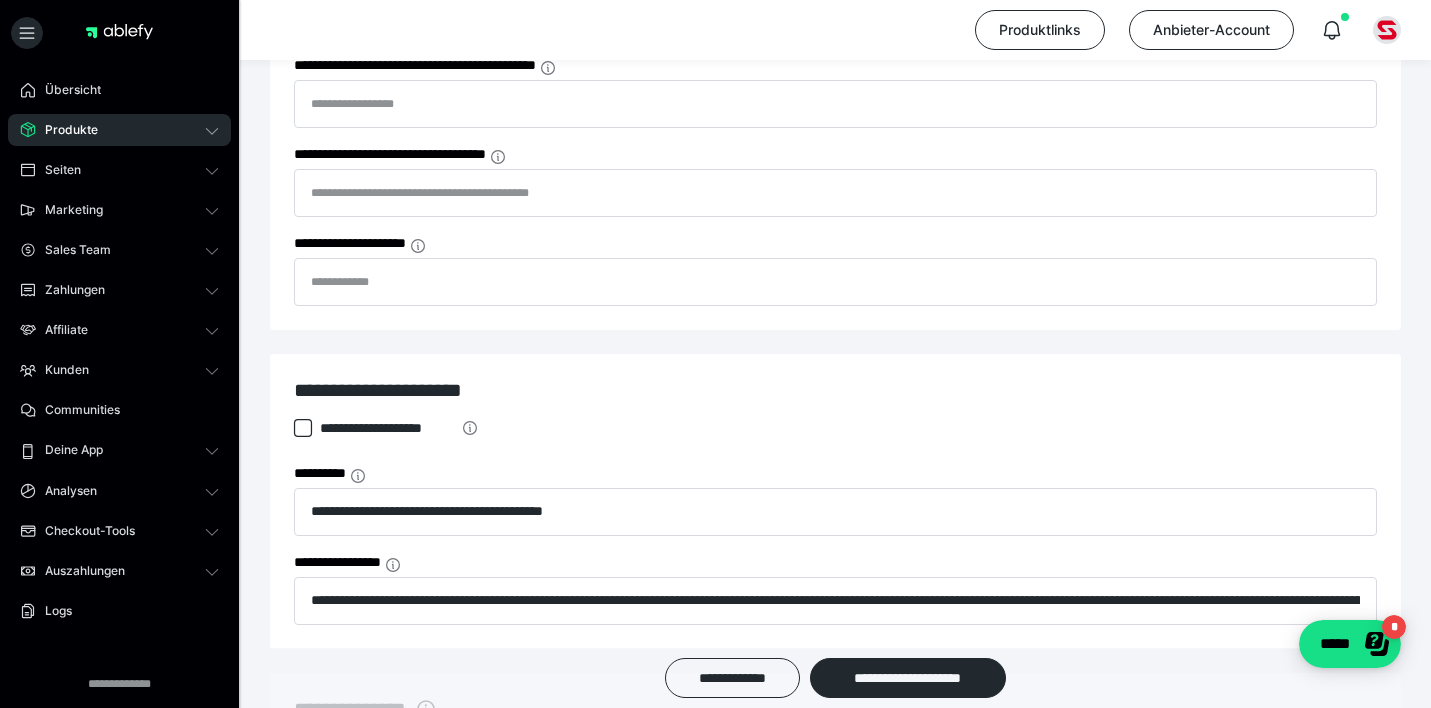 click on "**********" at bounding box center (835, 428) 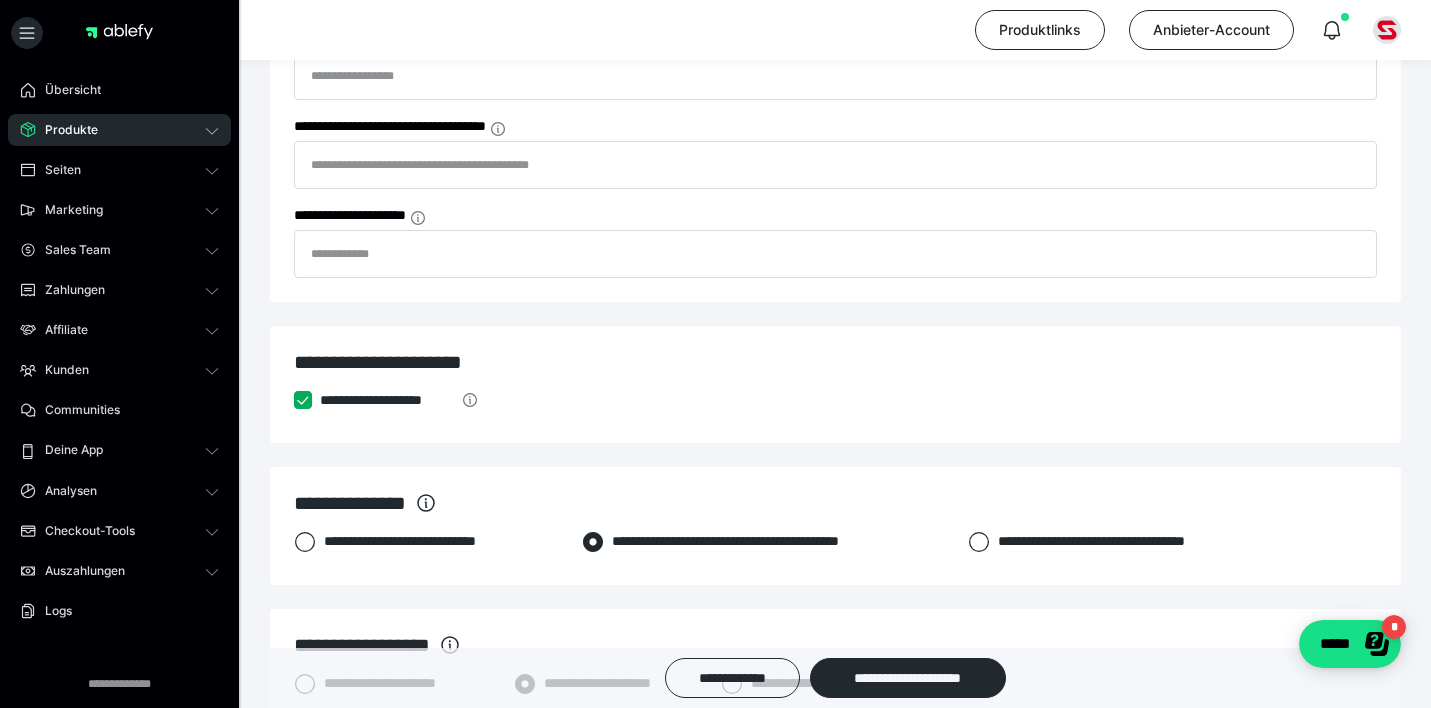scroll, scrollTop: 675, scrollLeft: 0, axis: vertical 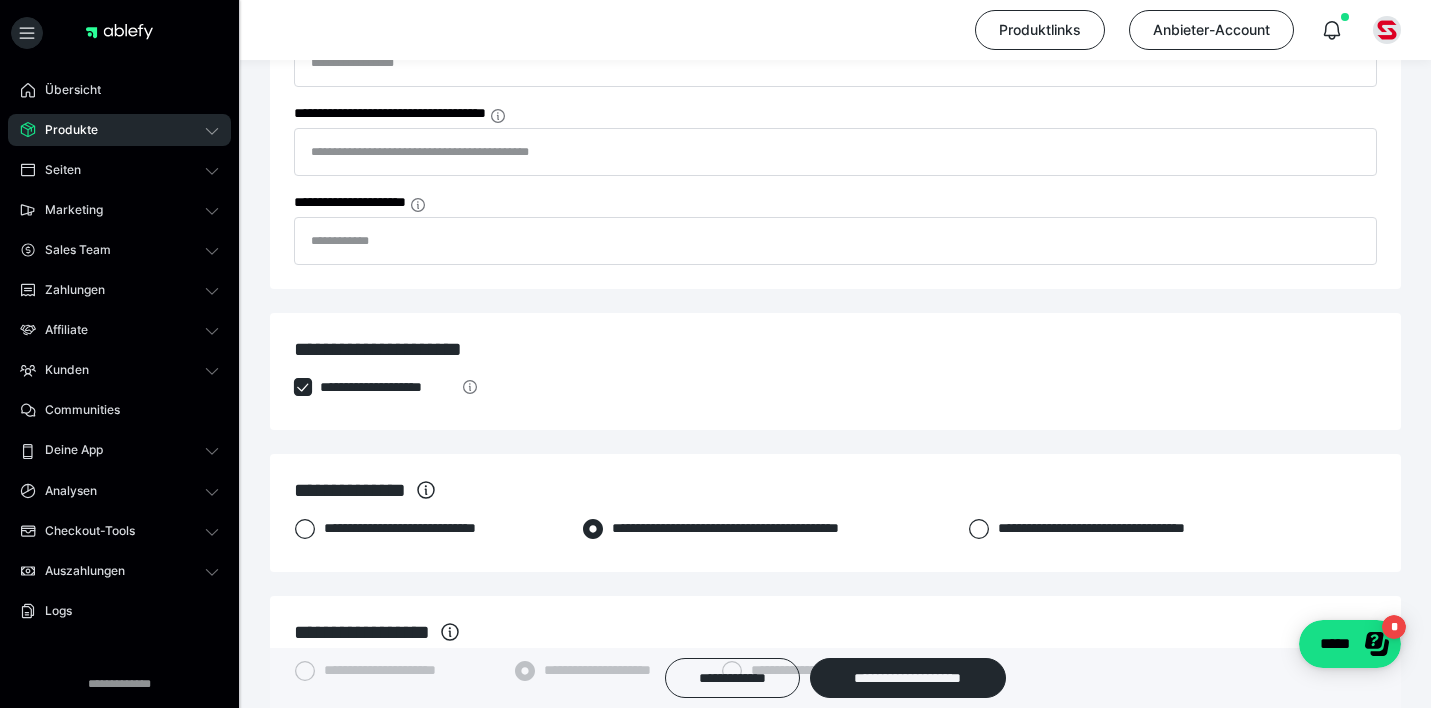 click on "**********" at bounding box center [387, 387] 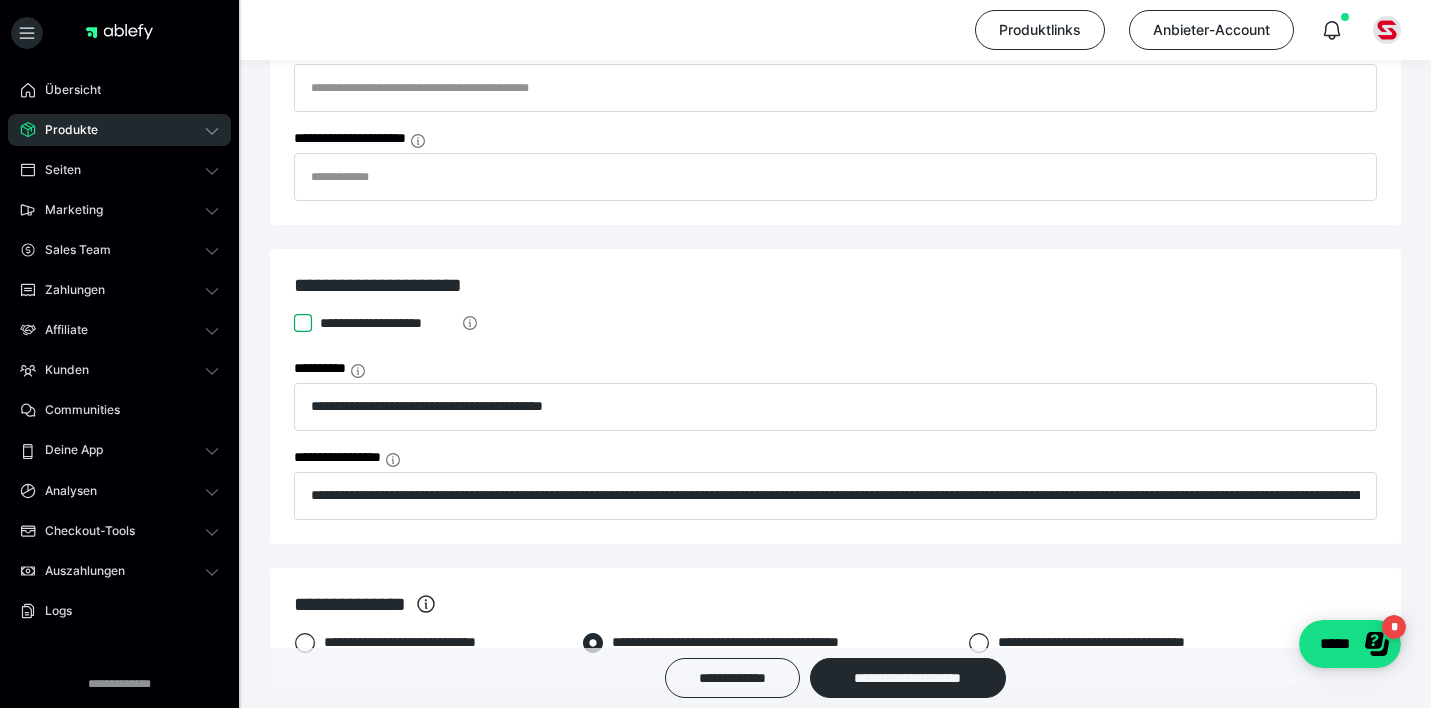 scroll, scrollTop: 760, scrollLeft: 0, axis: vertical 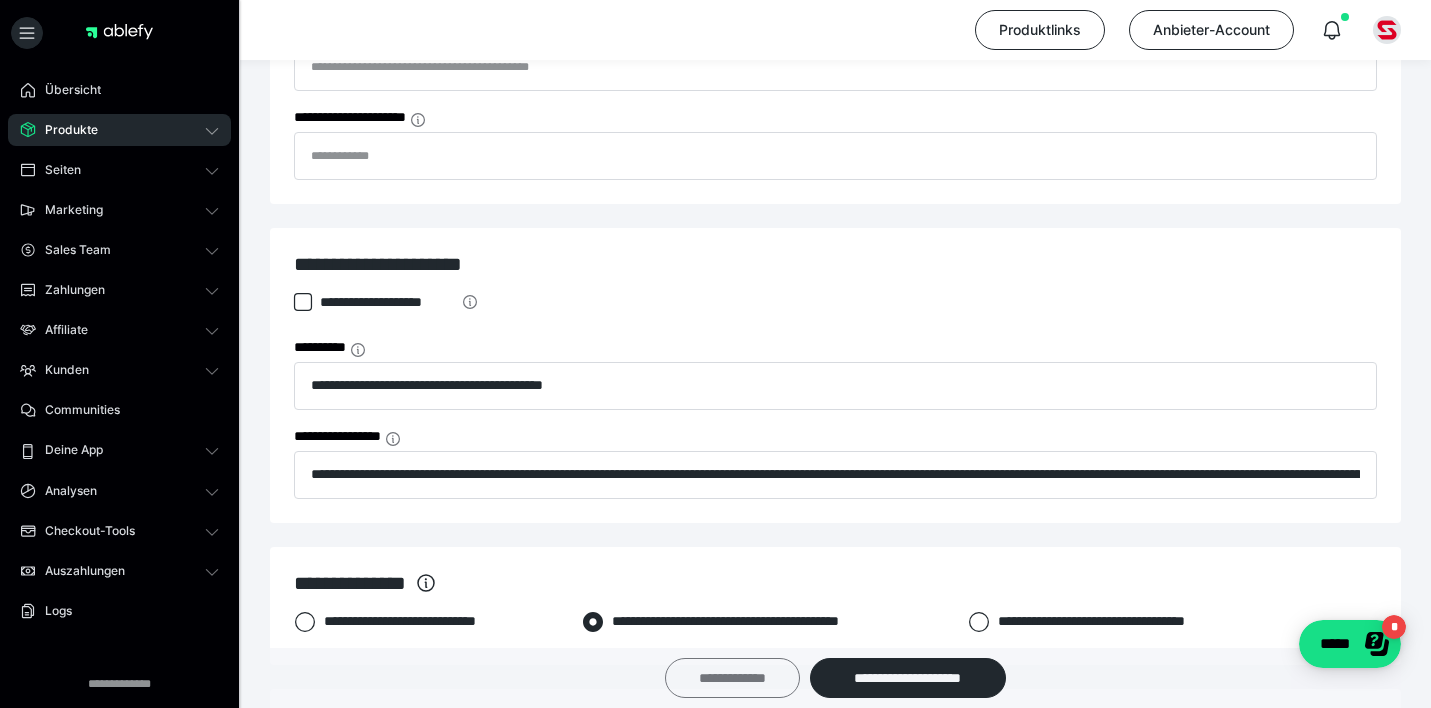 click on "**********" at bounding box center [732, 678] 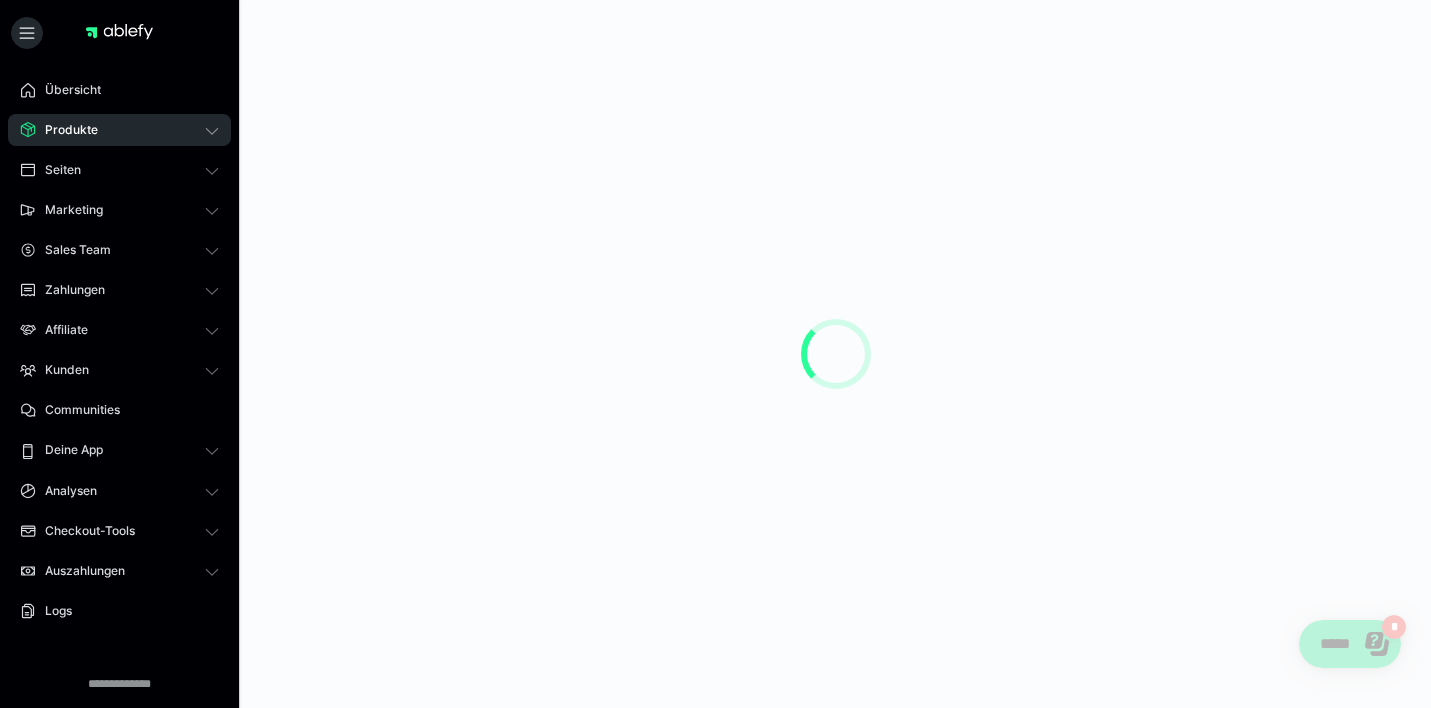 scroll, scrollTop: 0, scrollLeft: 0, axis: both 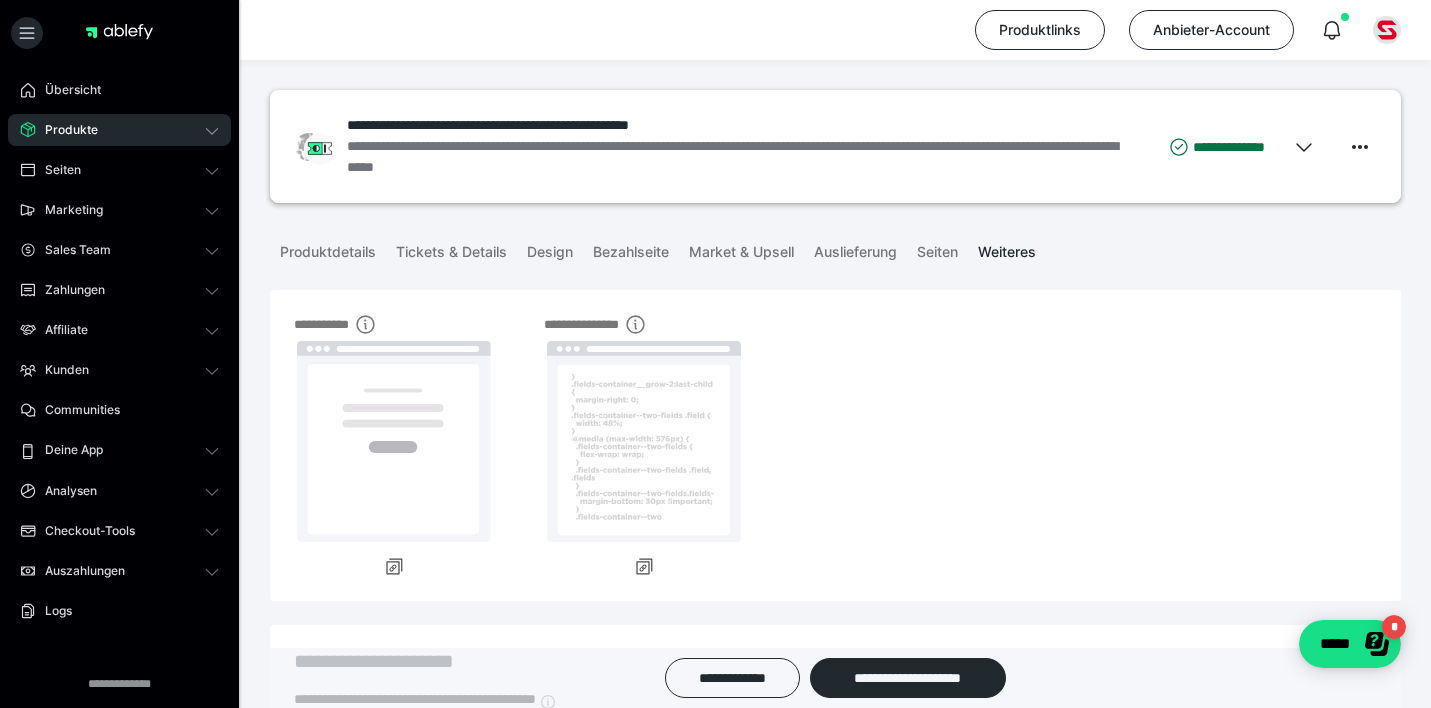 click on "Weiteres" at bounding box center (1007, 248) 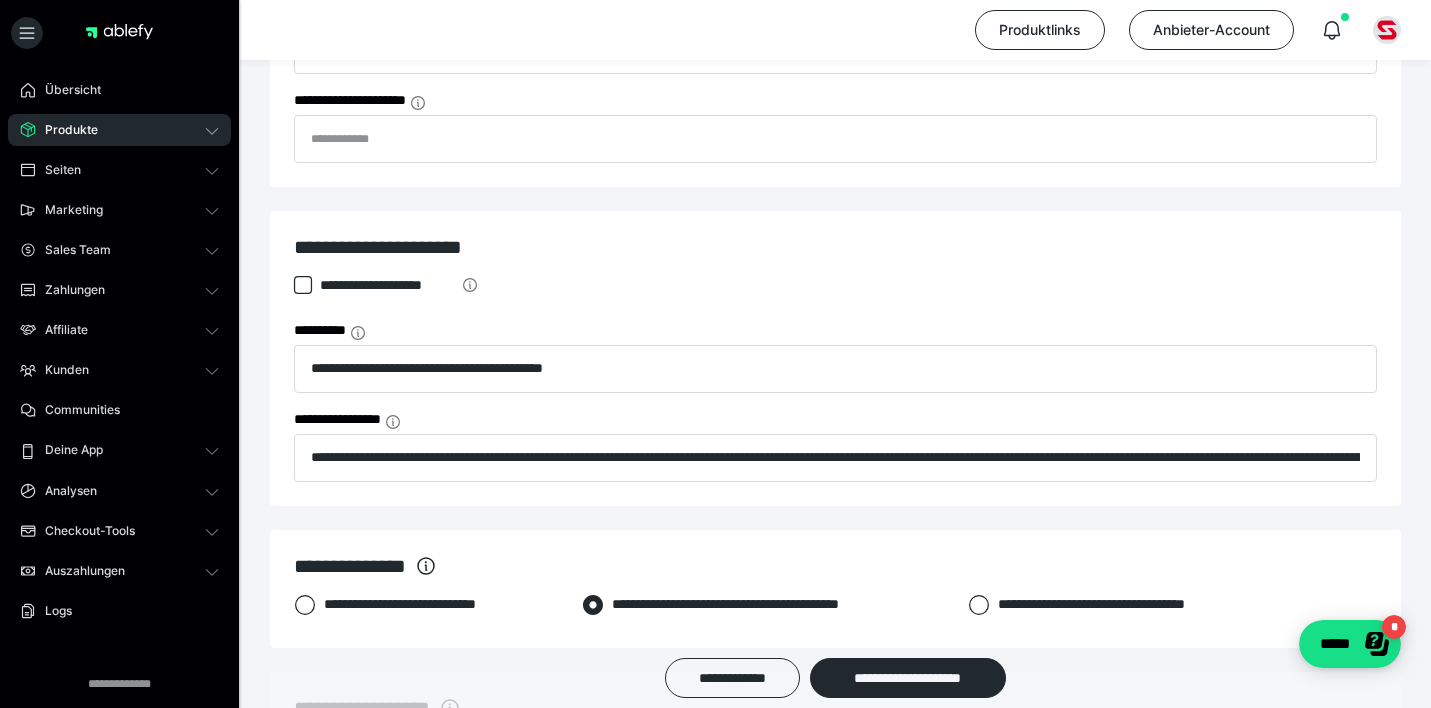 scroll, scrollTop: 977, scrollLeft: 0, axis: vertical 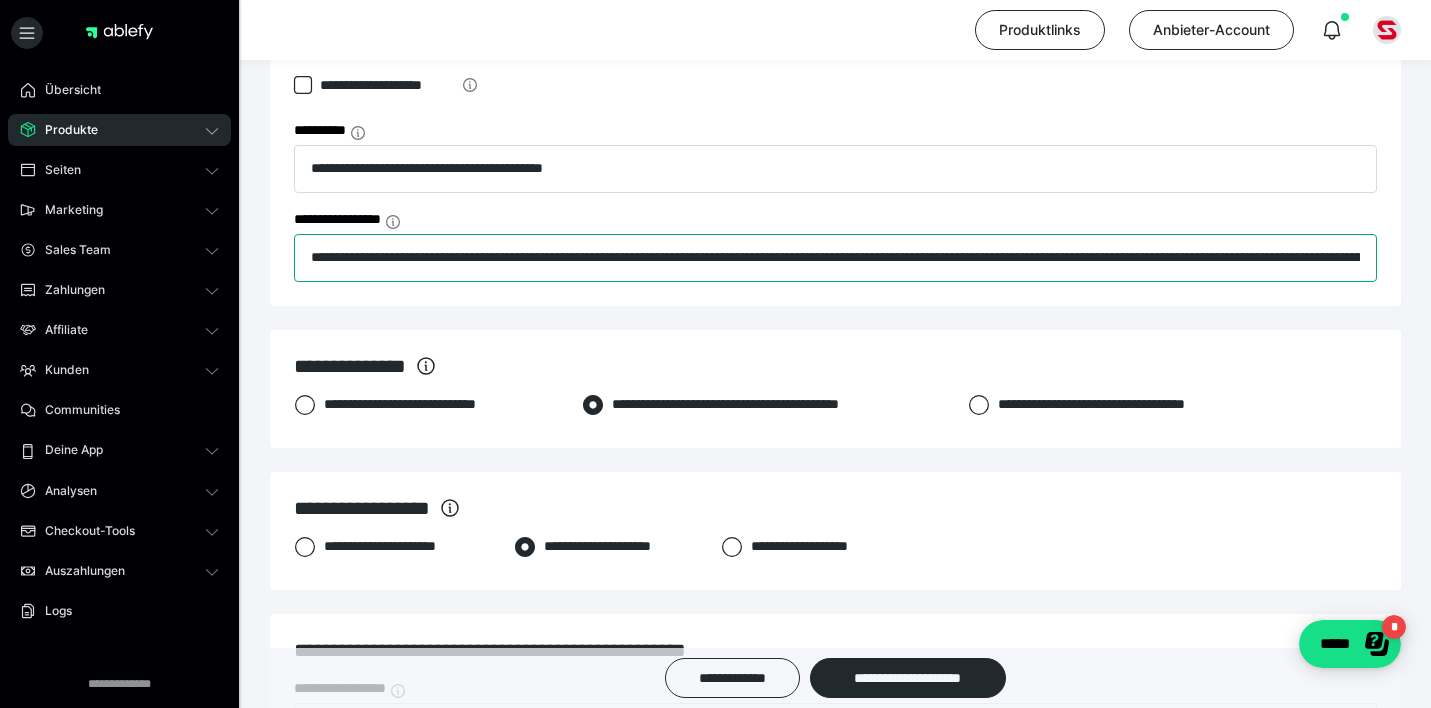click on "**********" at bounding box center (835, 258) 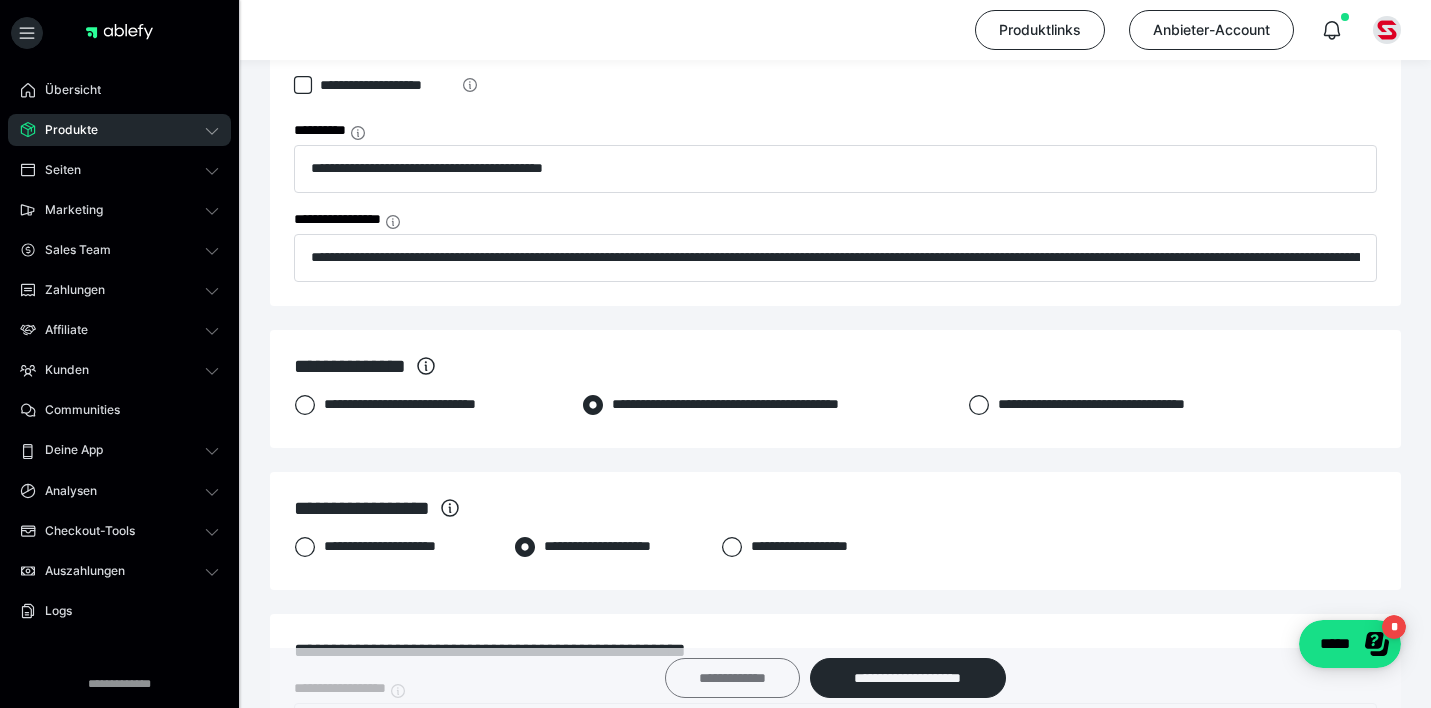 click on "**********" at bounding box center [732, 678] 